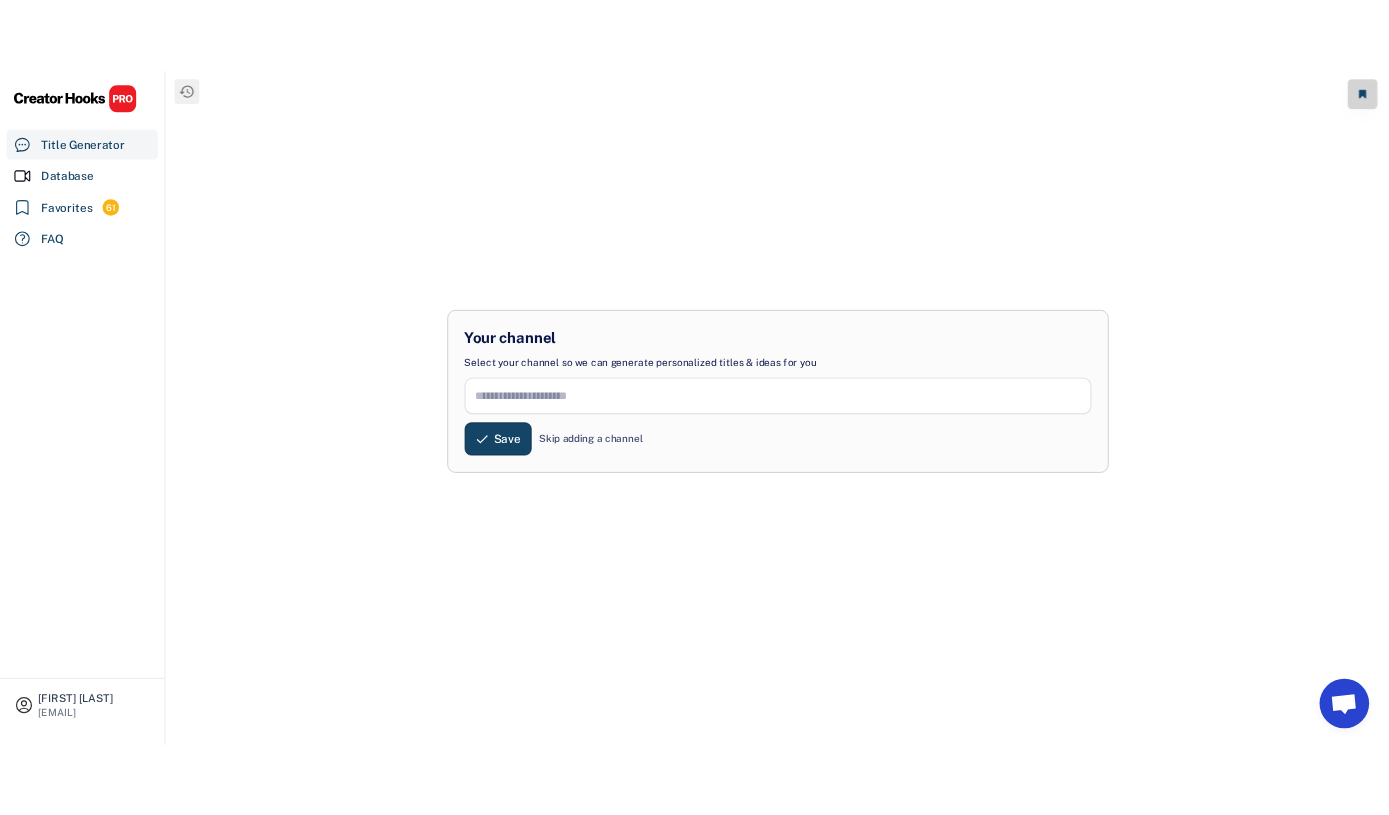 scroll, scrollTop: 0, scrollLeft: 0, axis: both 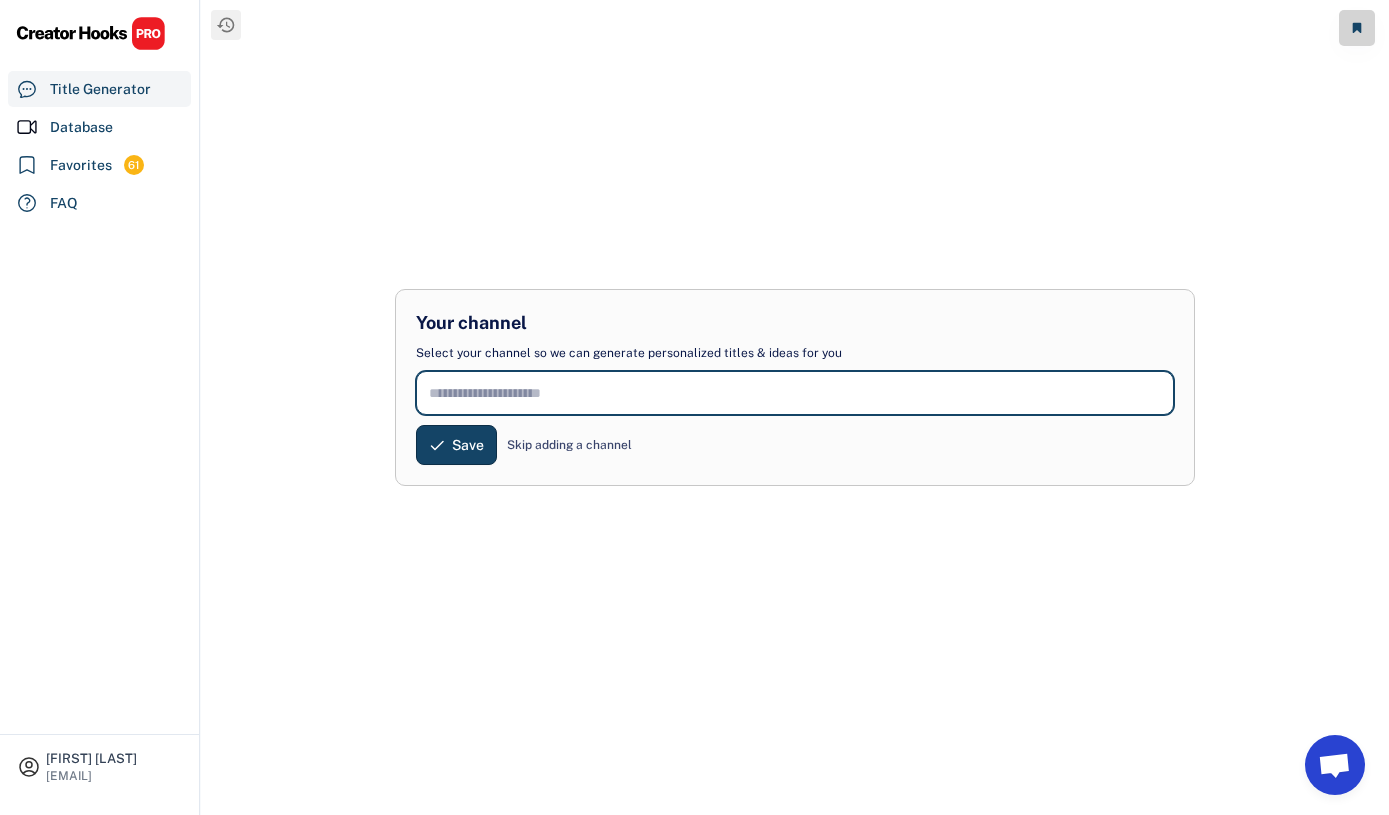 click at bounding box center (795, 393) 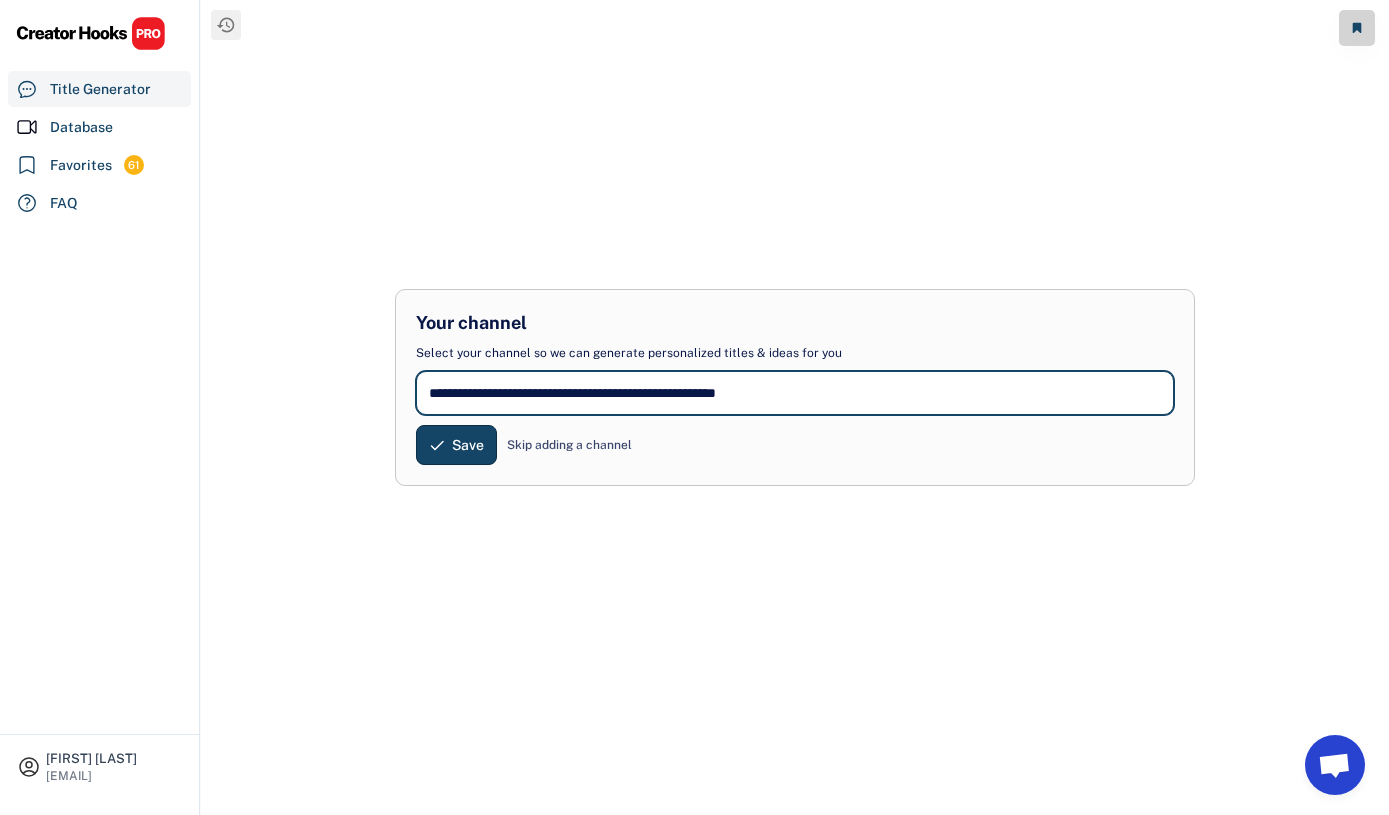 type on "**********" 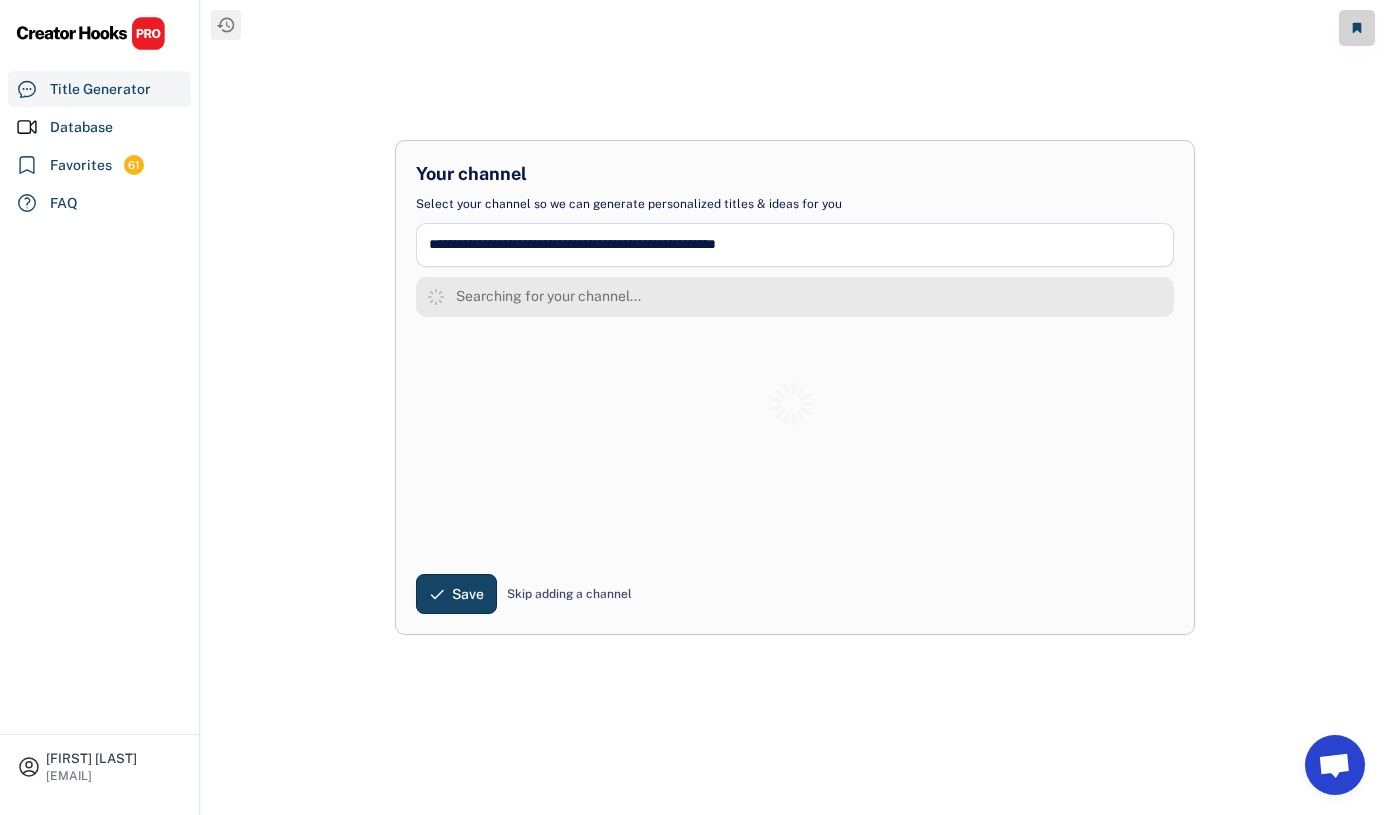 click on "Skip adding a channel" at bounding box center (569, 594) 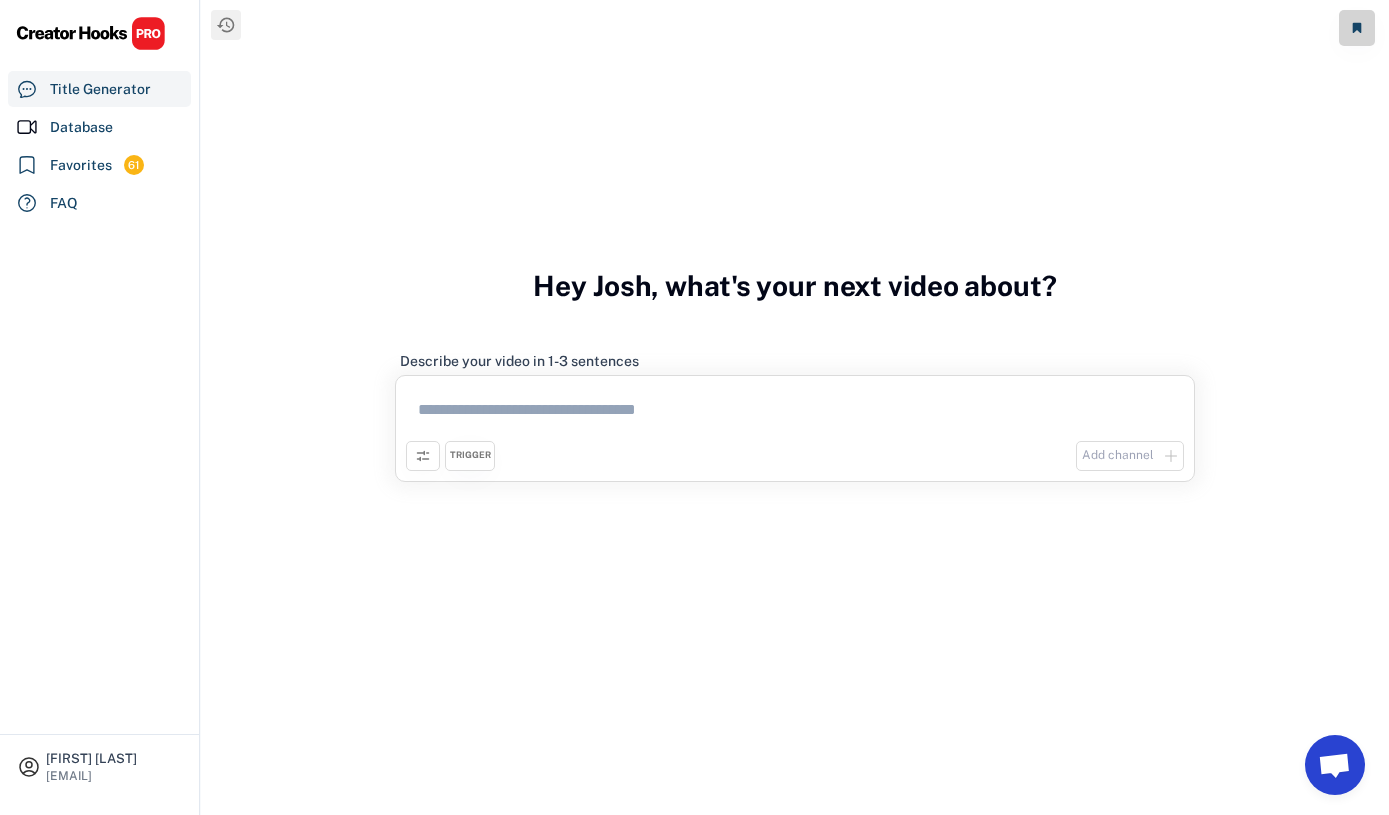 click at bounding box center (795, 413) 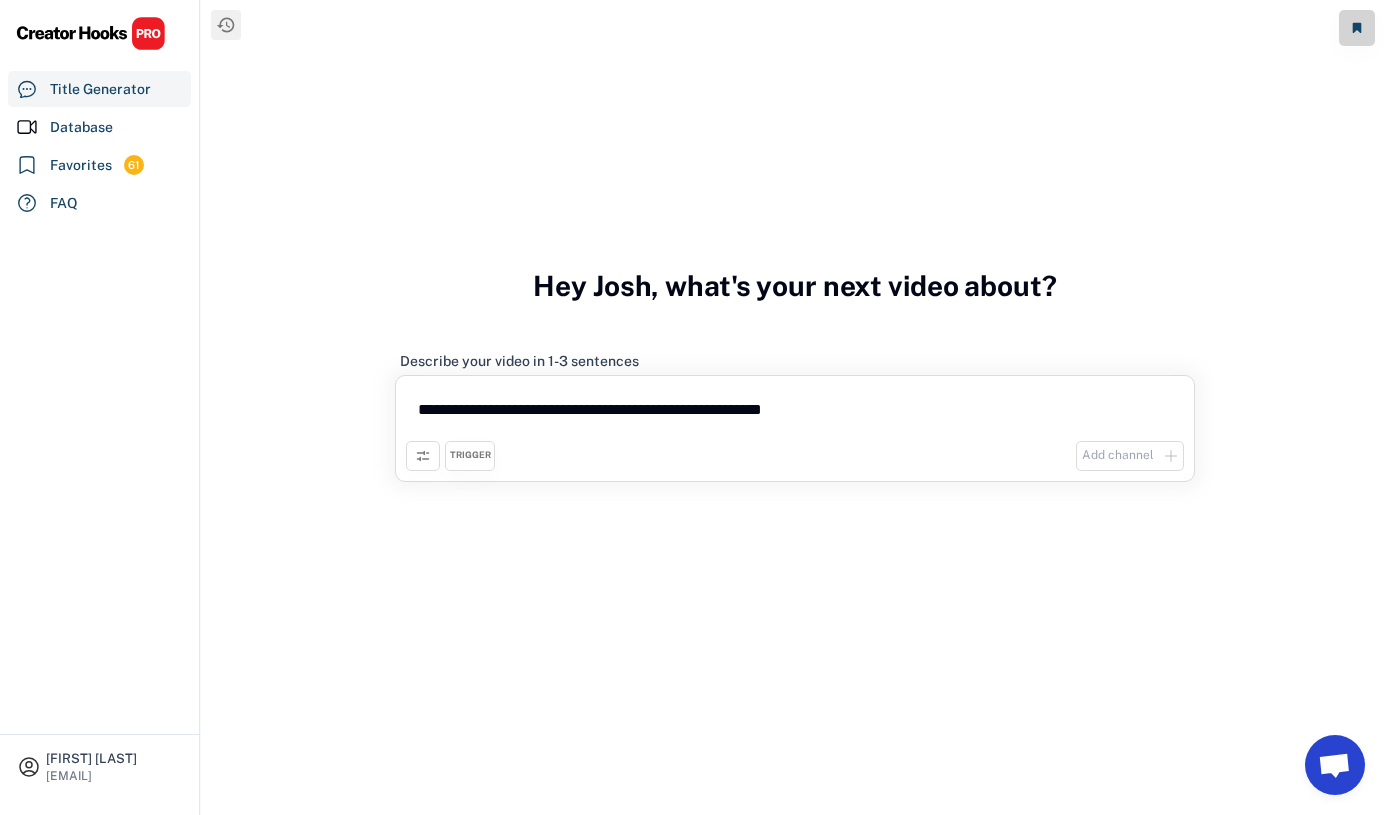 type on "**********" 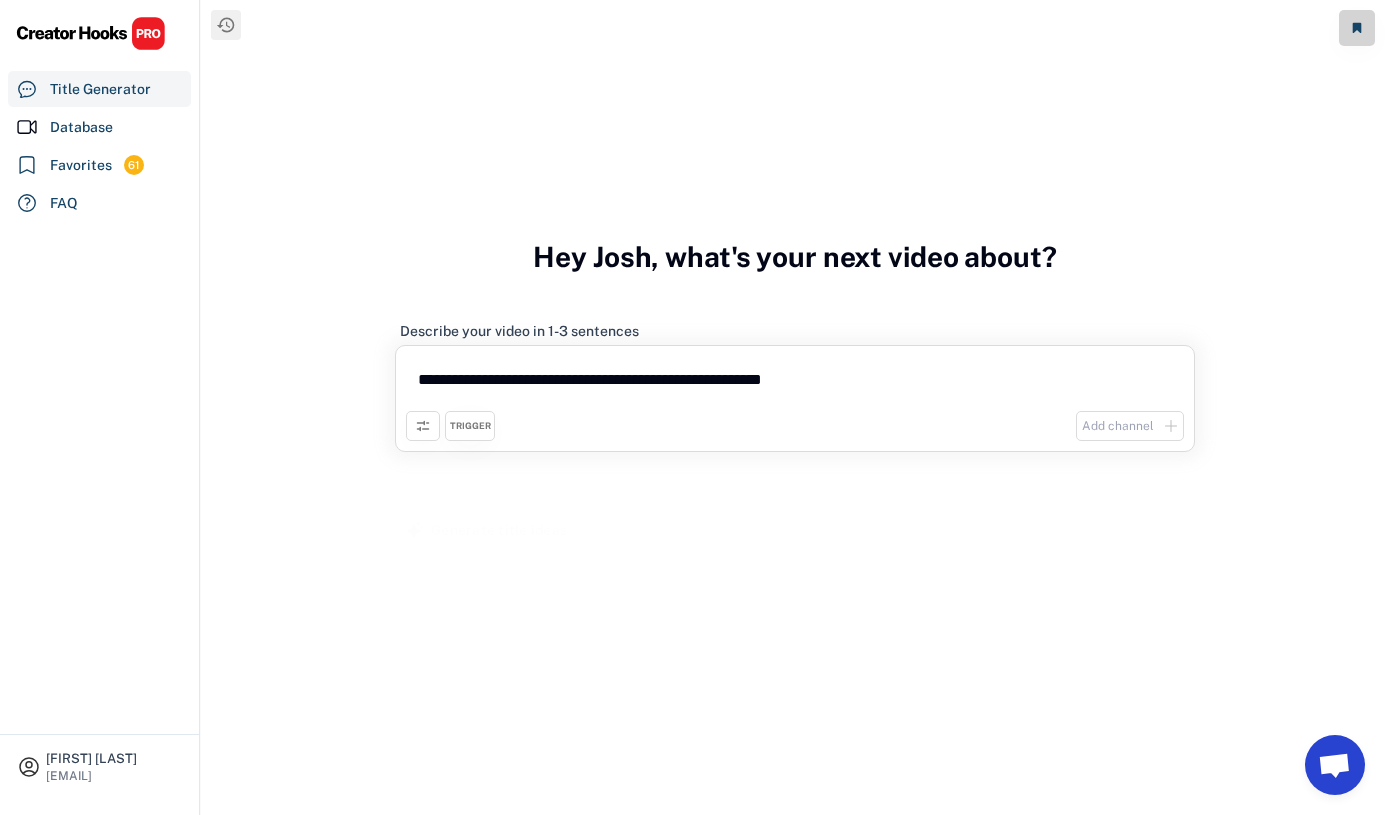 click on "TRIGGER" at bounding box center (470, 426) 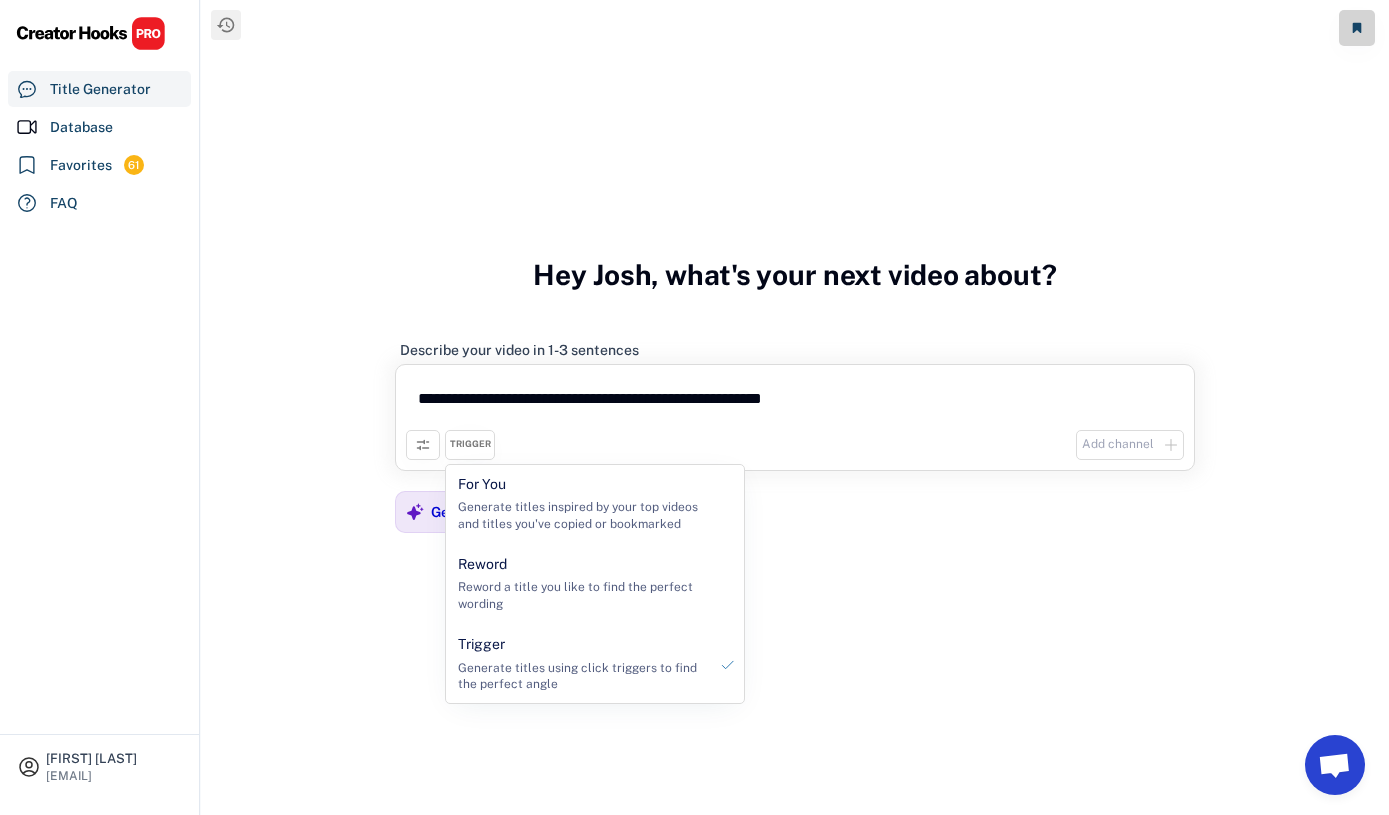 click 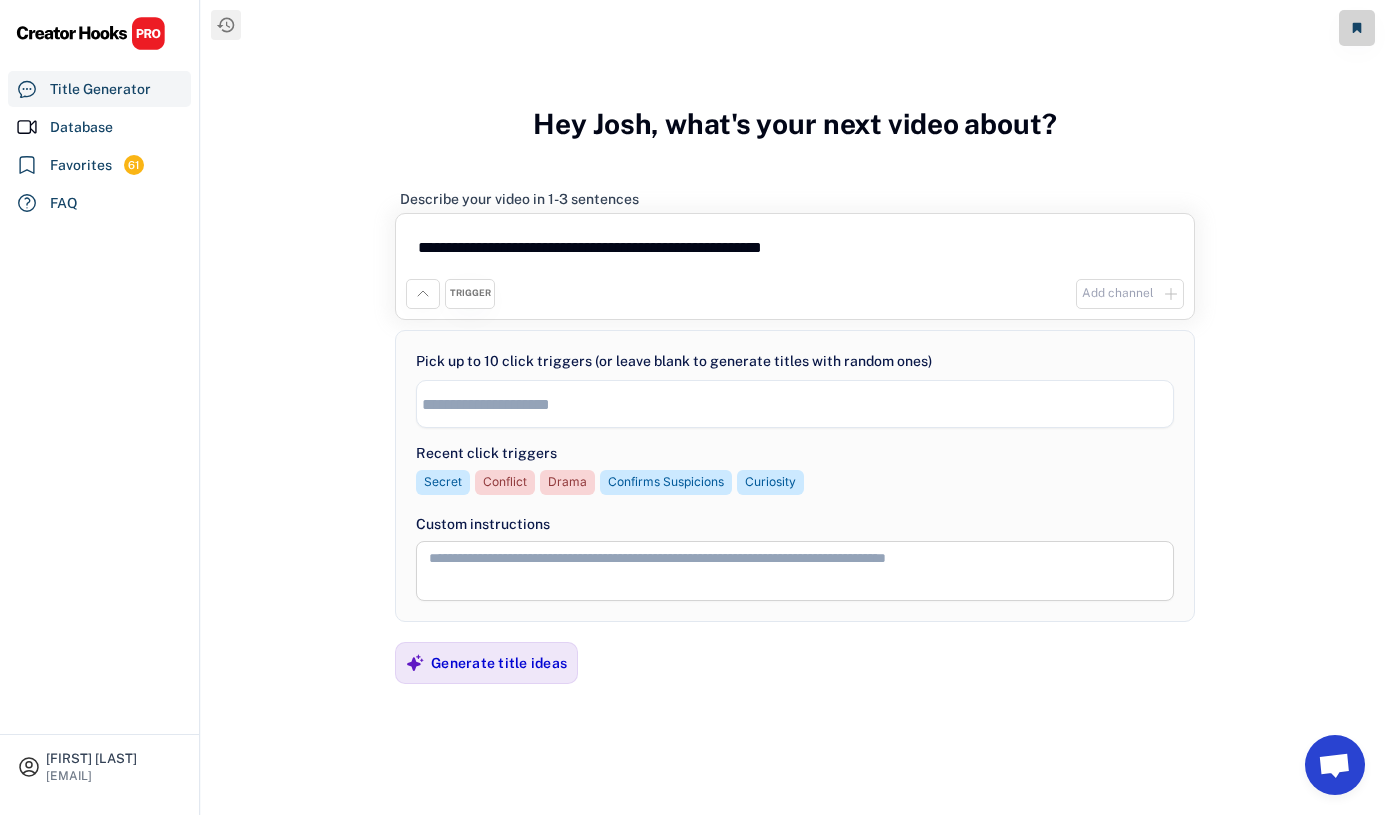 click at bounding box center (800, 404) 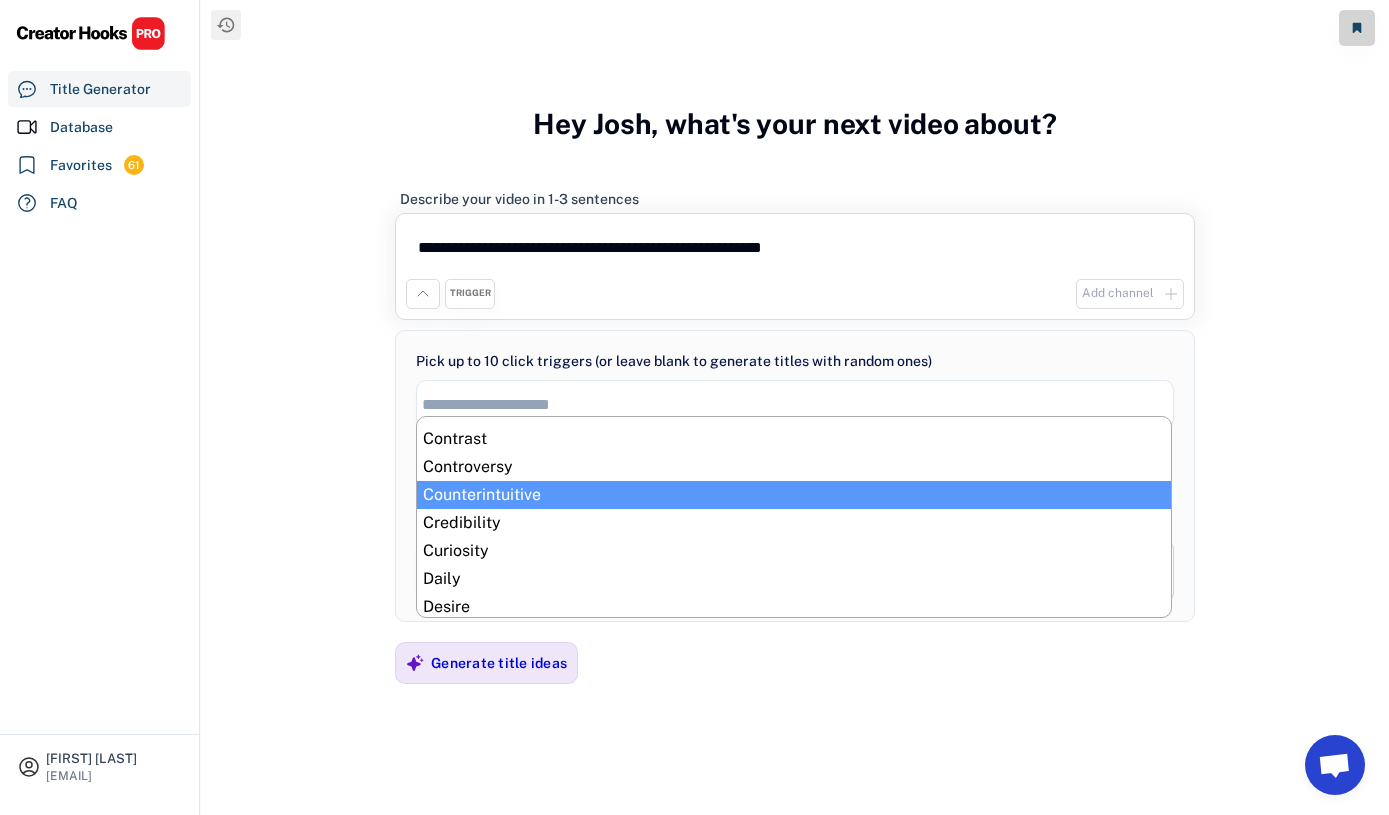 scroll, scrollTop: 164, scrollLeft: 0, axis: vertical 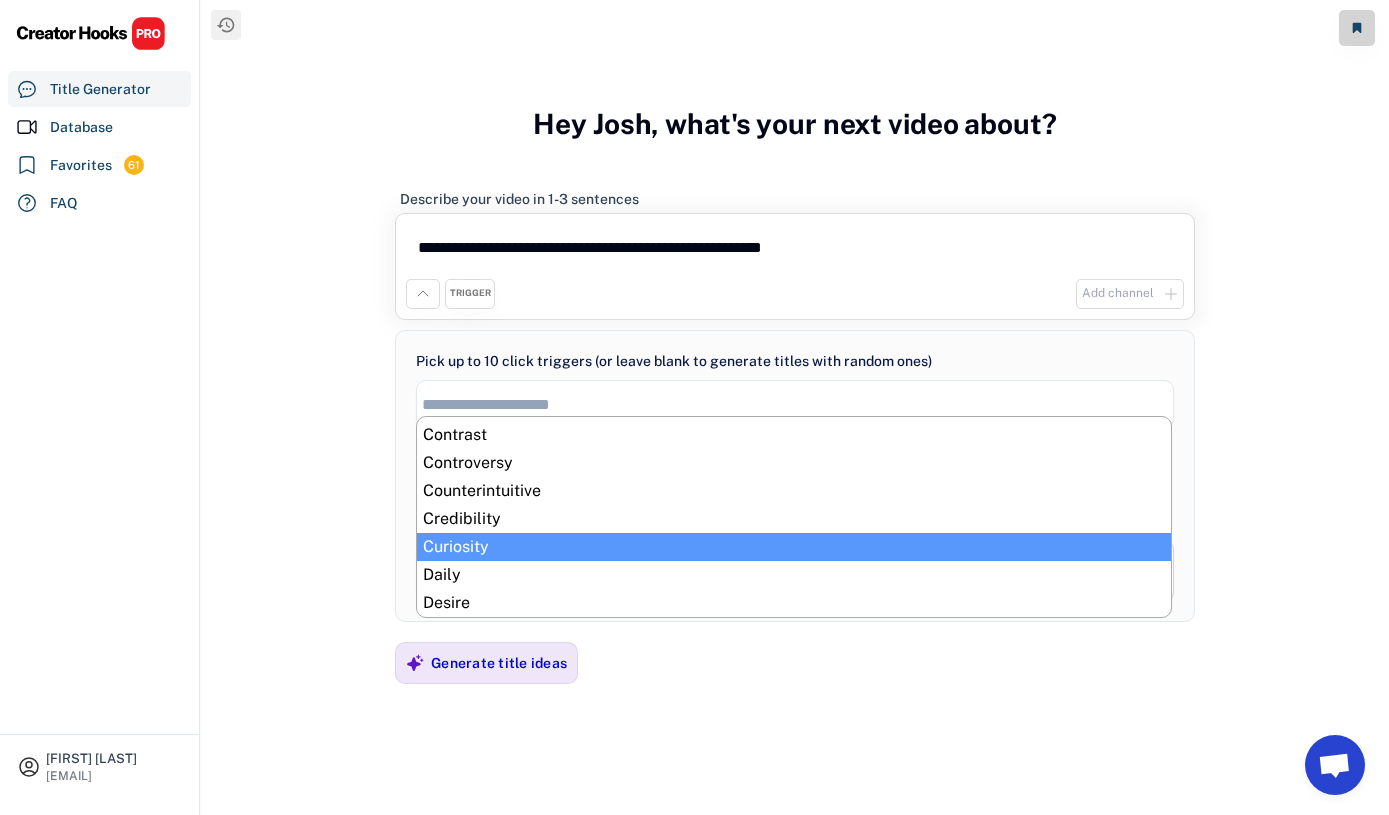 select on "**********" 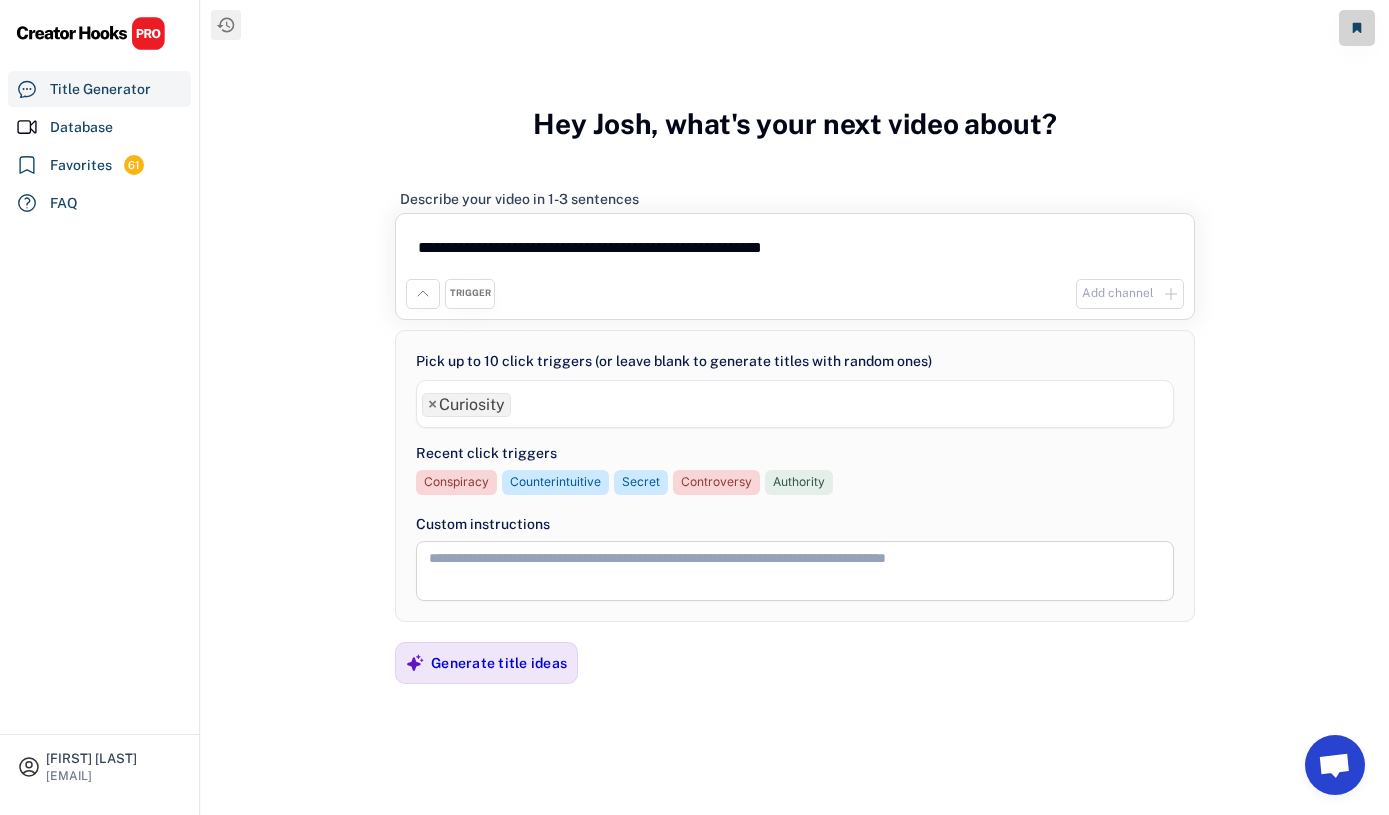 scroll, scrollTop: 170, scrollLeft: 0, axis: vertical 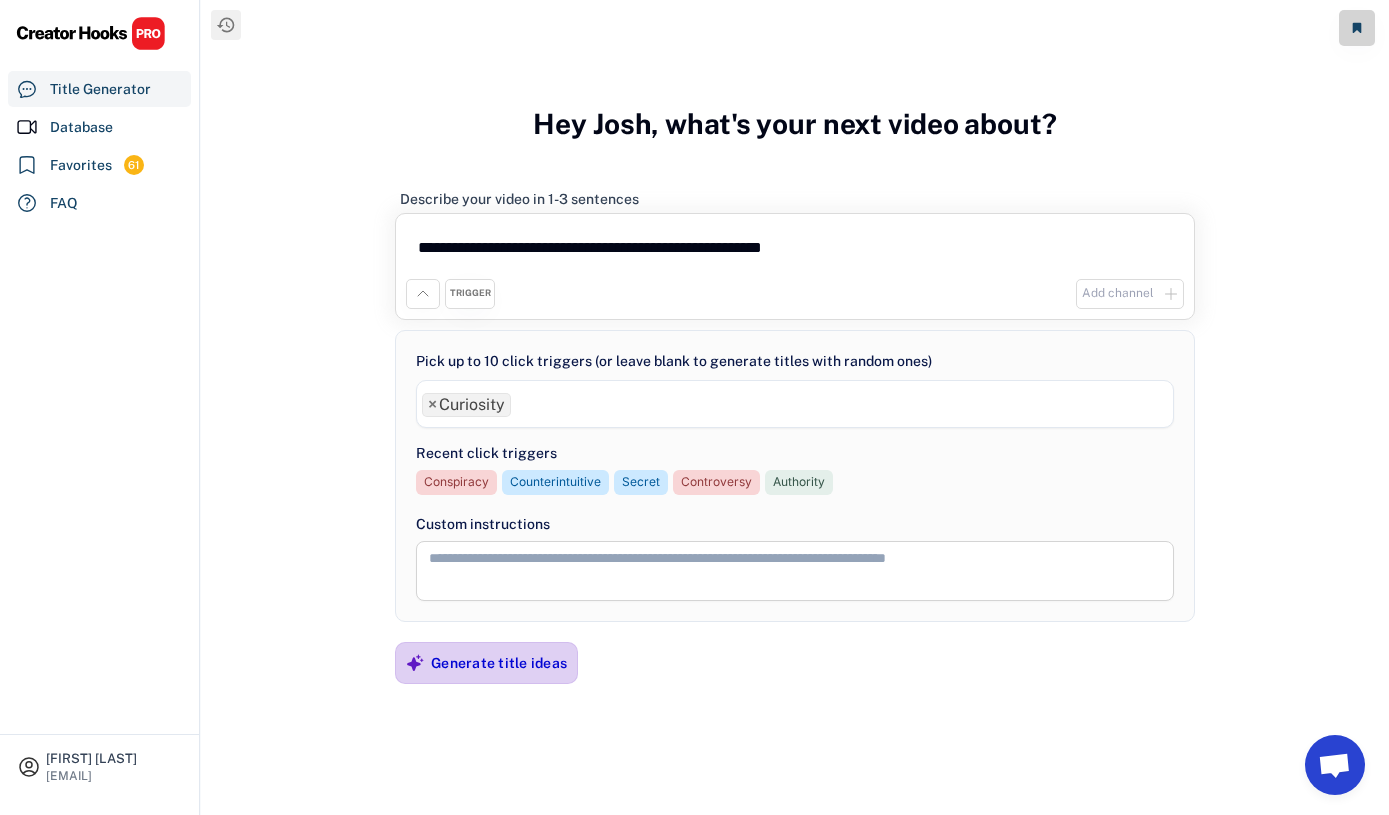 click on "Generate title ideas" at bounding box center [499, 663] 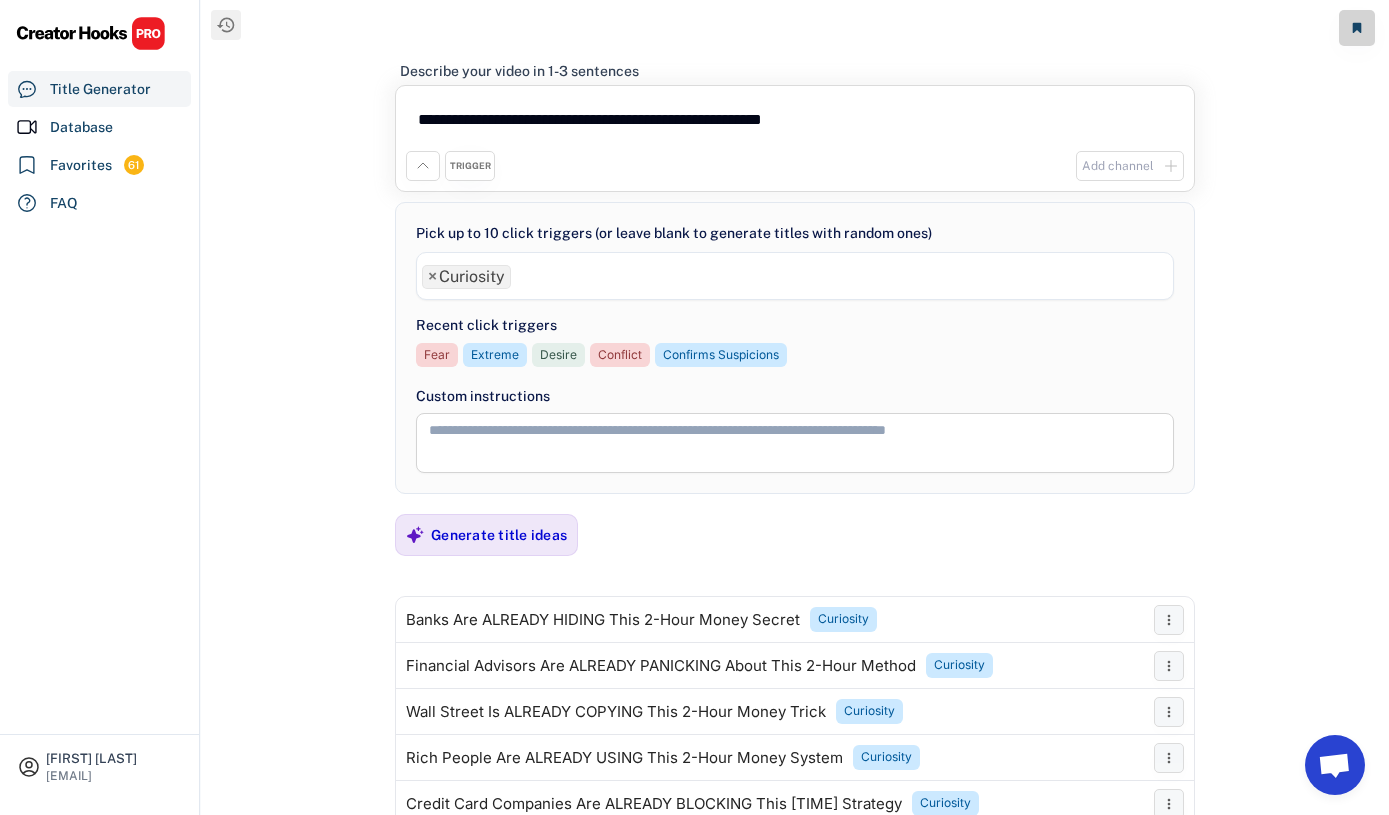 click on "**********" at bounding box center (795, 407) 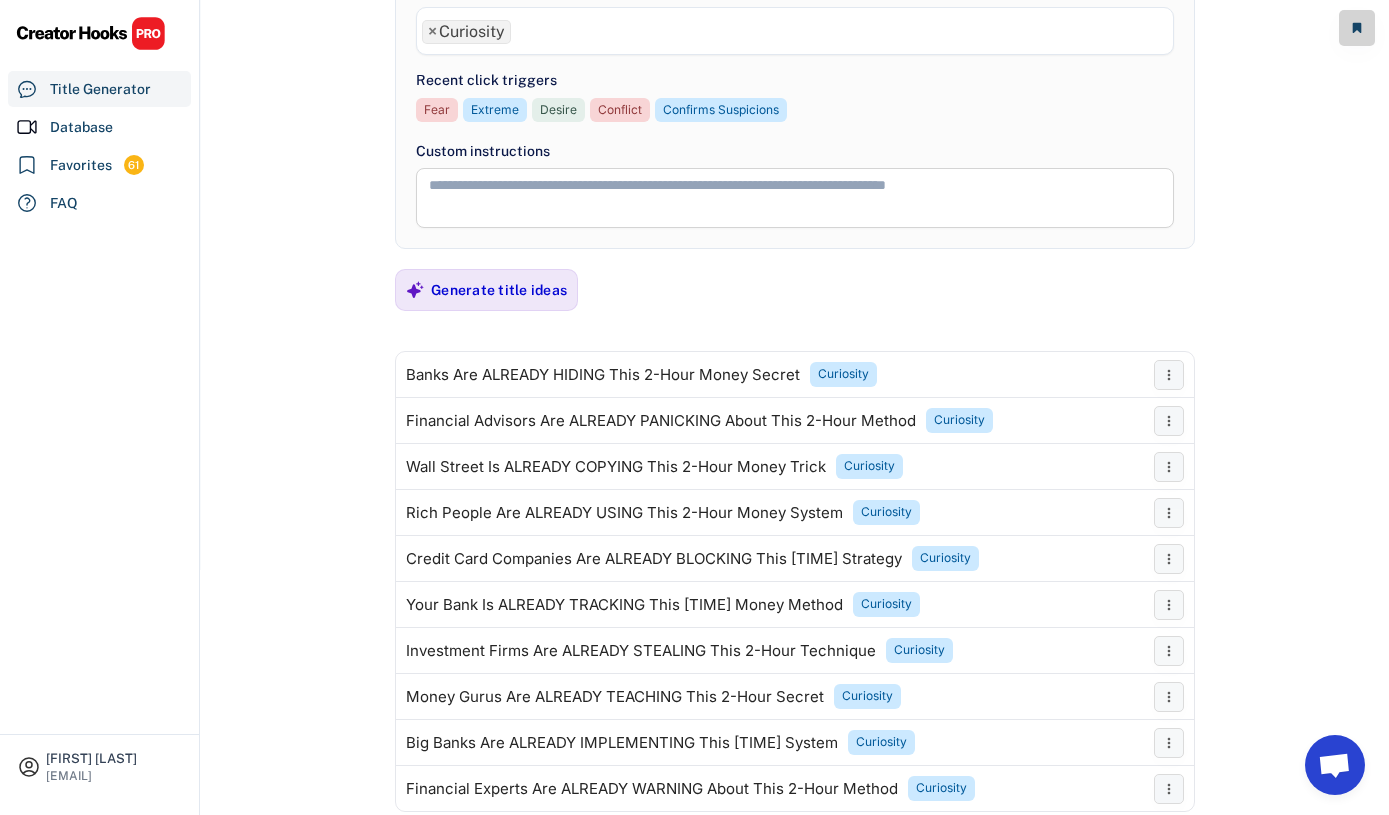 scroll, scrollTop: 255, scrollLeft: 0, axis: vertical 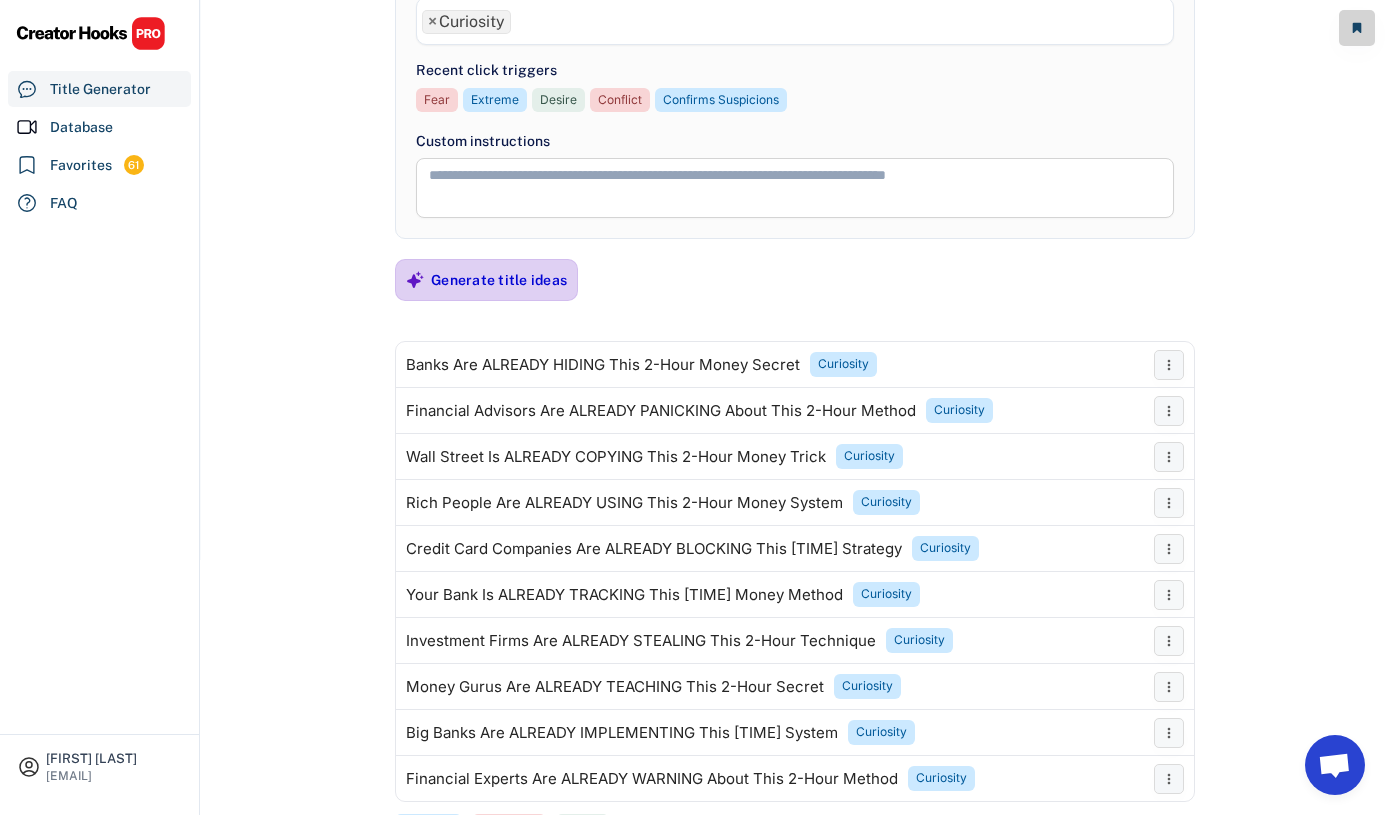 click on "Generate title ideas" at bounding box center [499, 280] 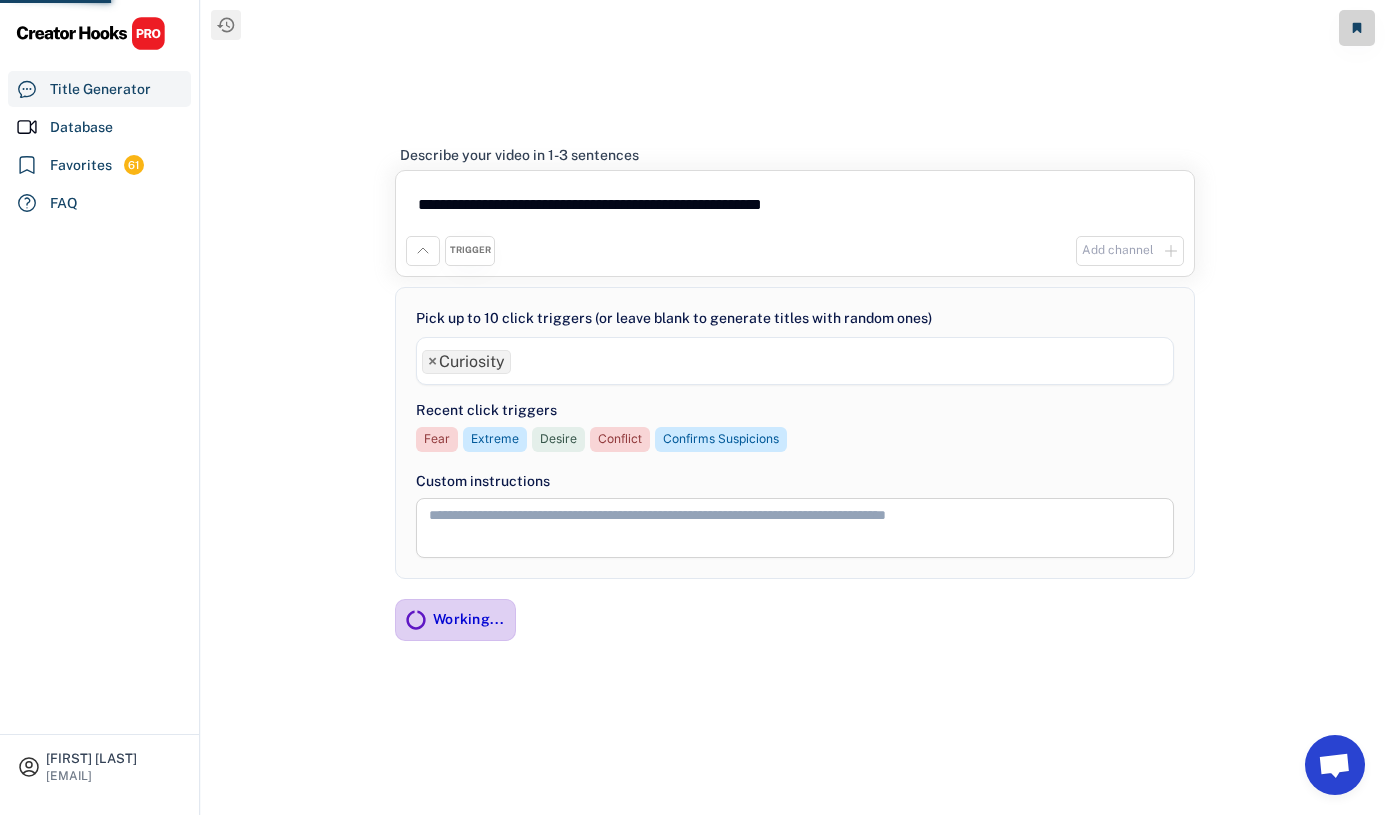 scroll, scrollTop: 0, scrollLeft: 0, axis: both 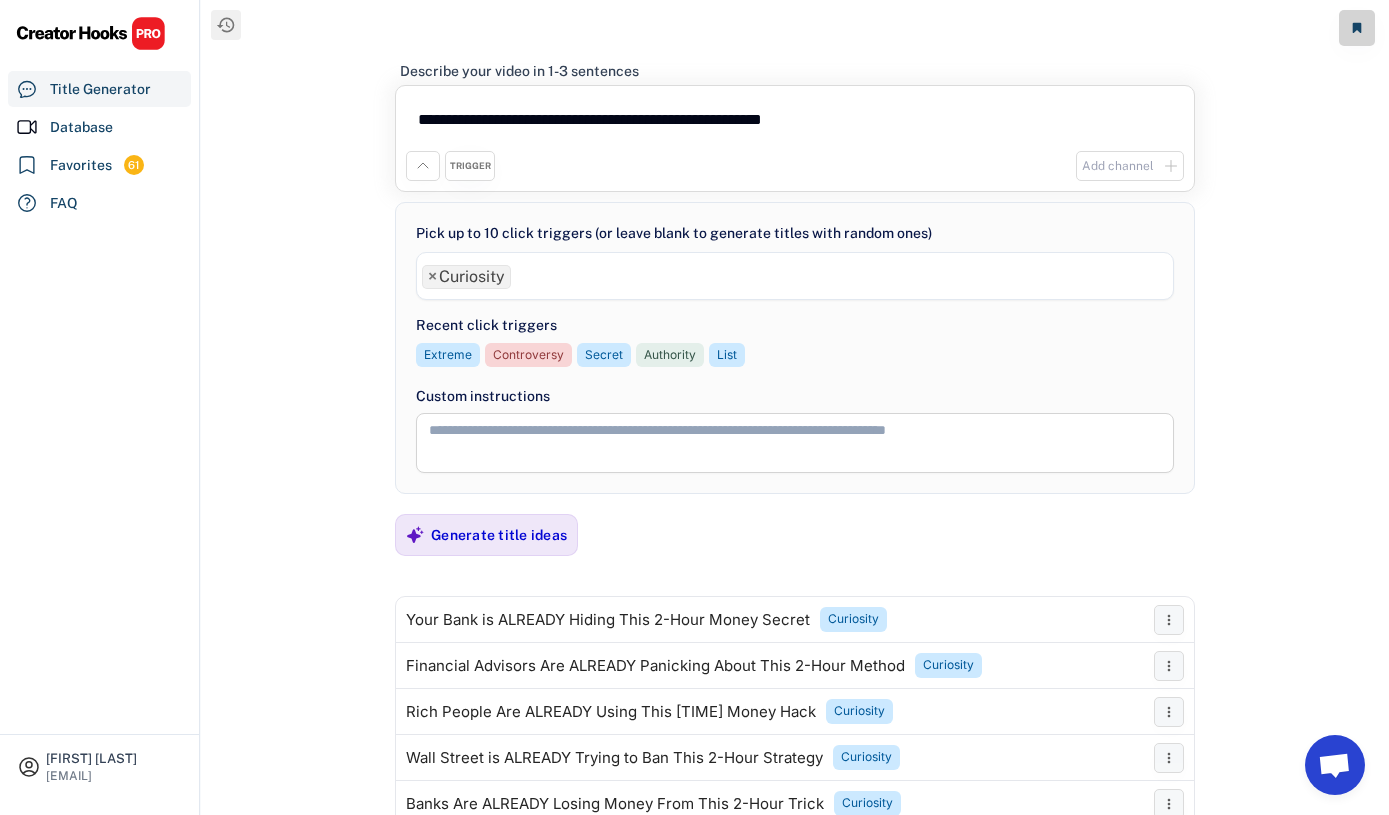 click on "**********" at bounding box center [795, 407] 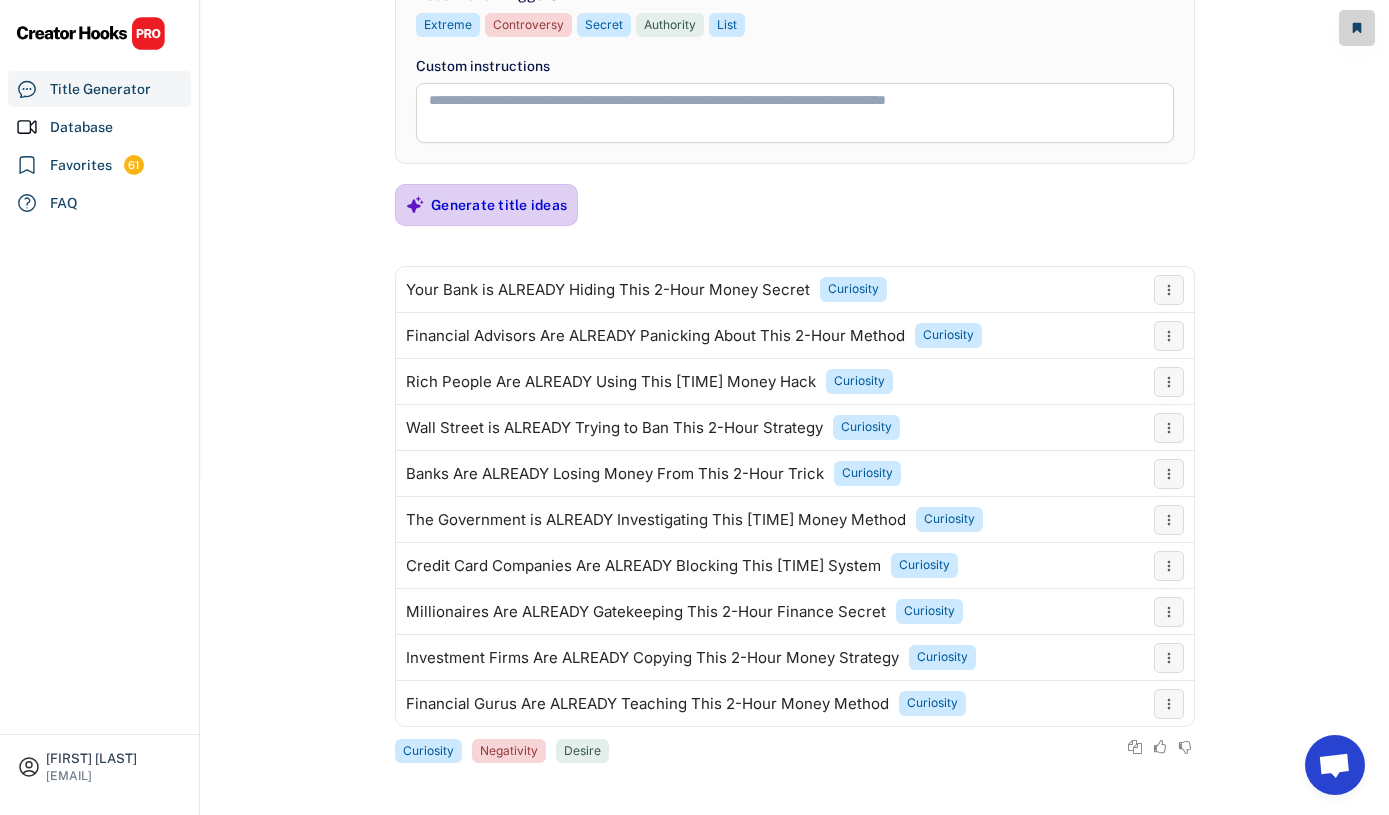 click on "Generate title ideas" at bounding box center (499, 205) 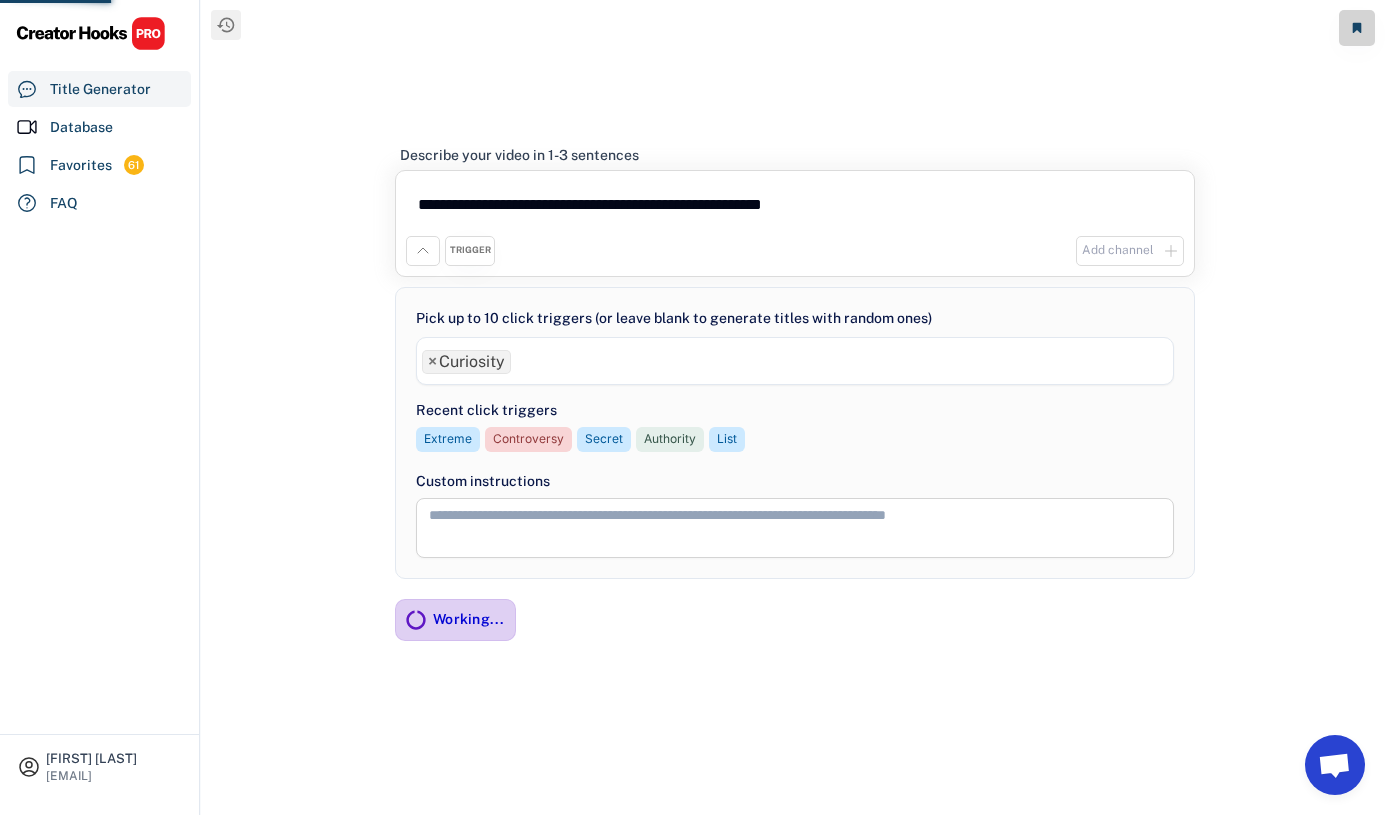 scroll, scrollTop: 0, scrollLeft: 0, axis: both 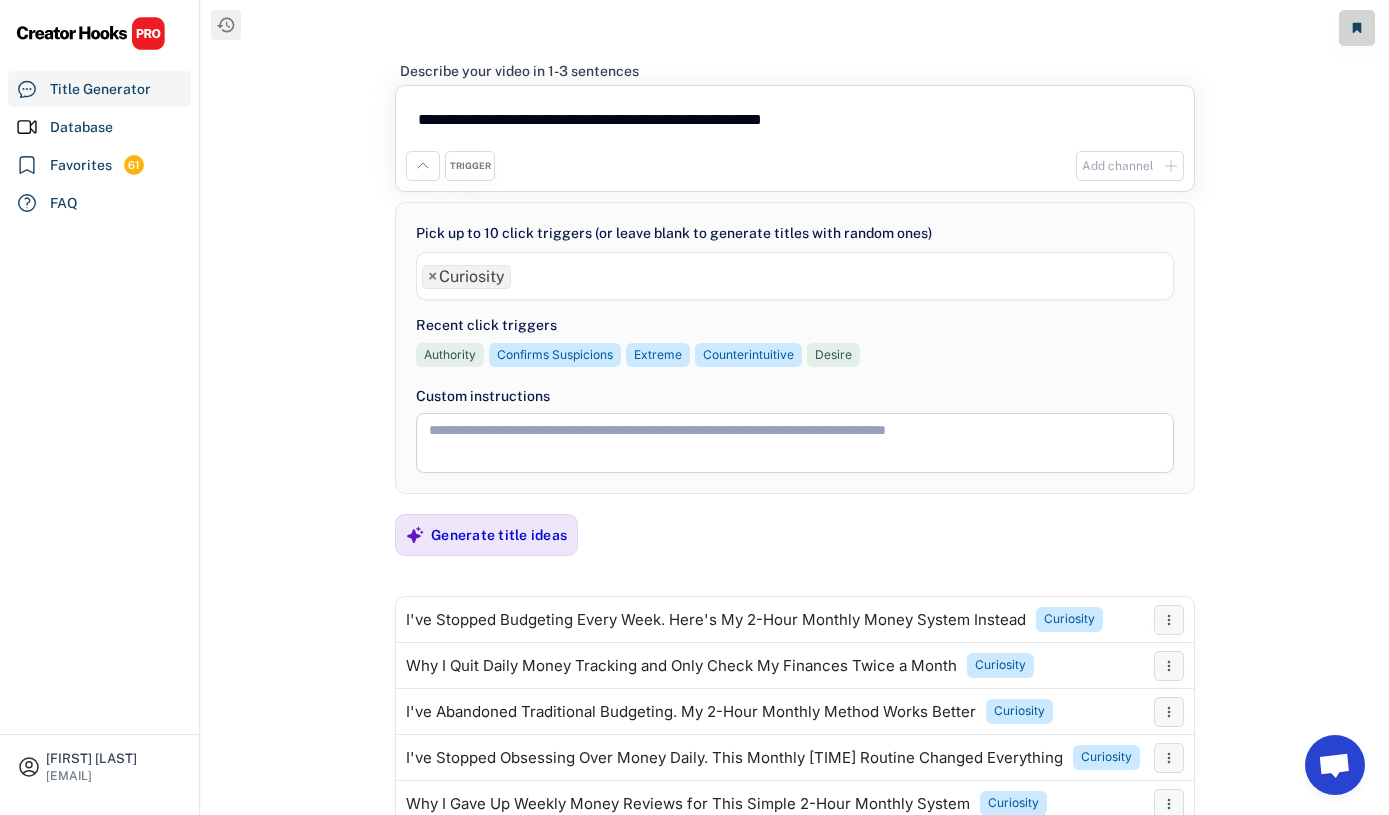 click on "**********" at bounding box center [795, 123] 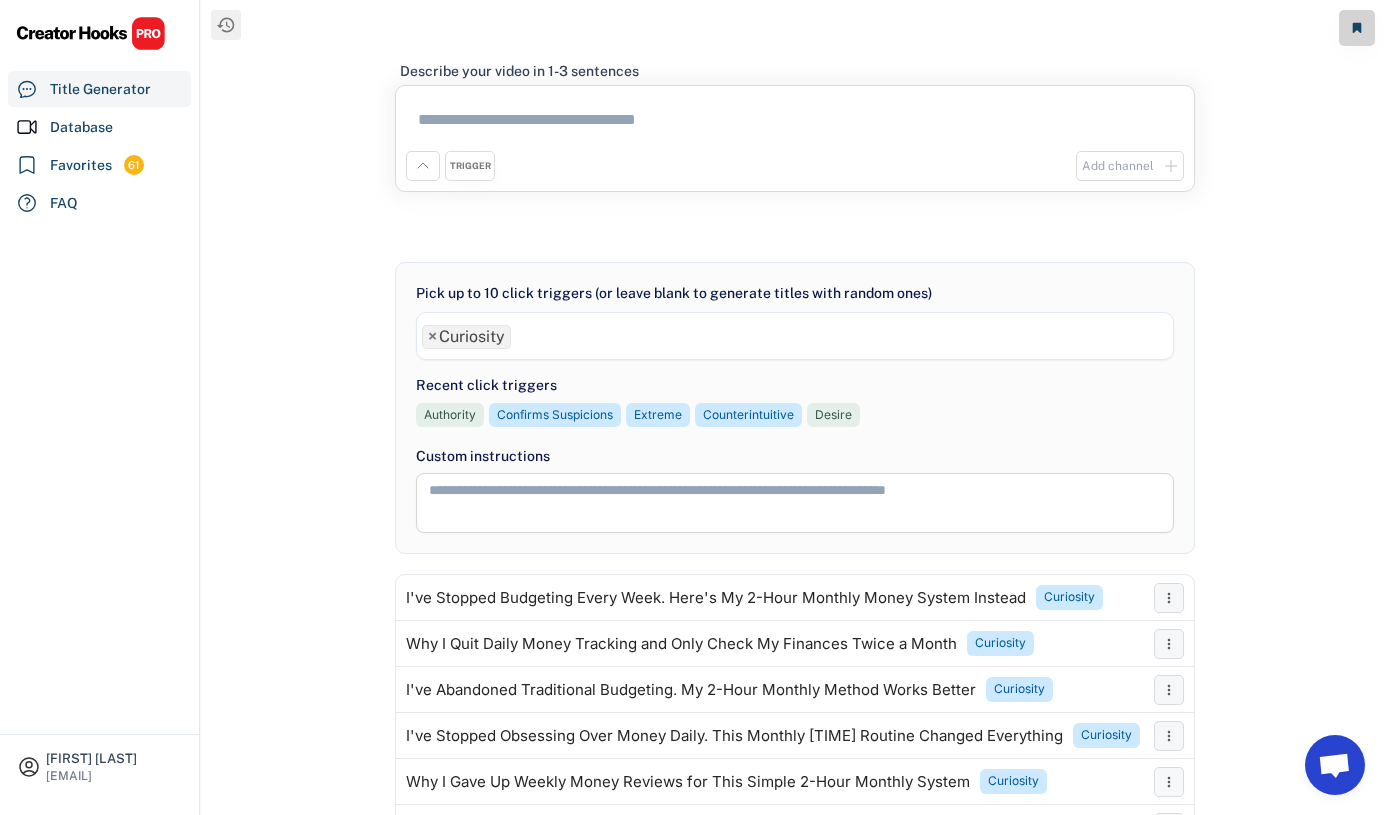 paste on "**********" 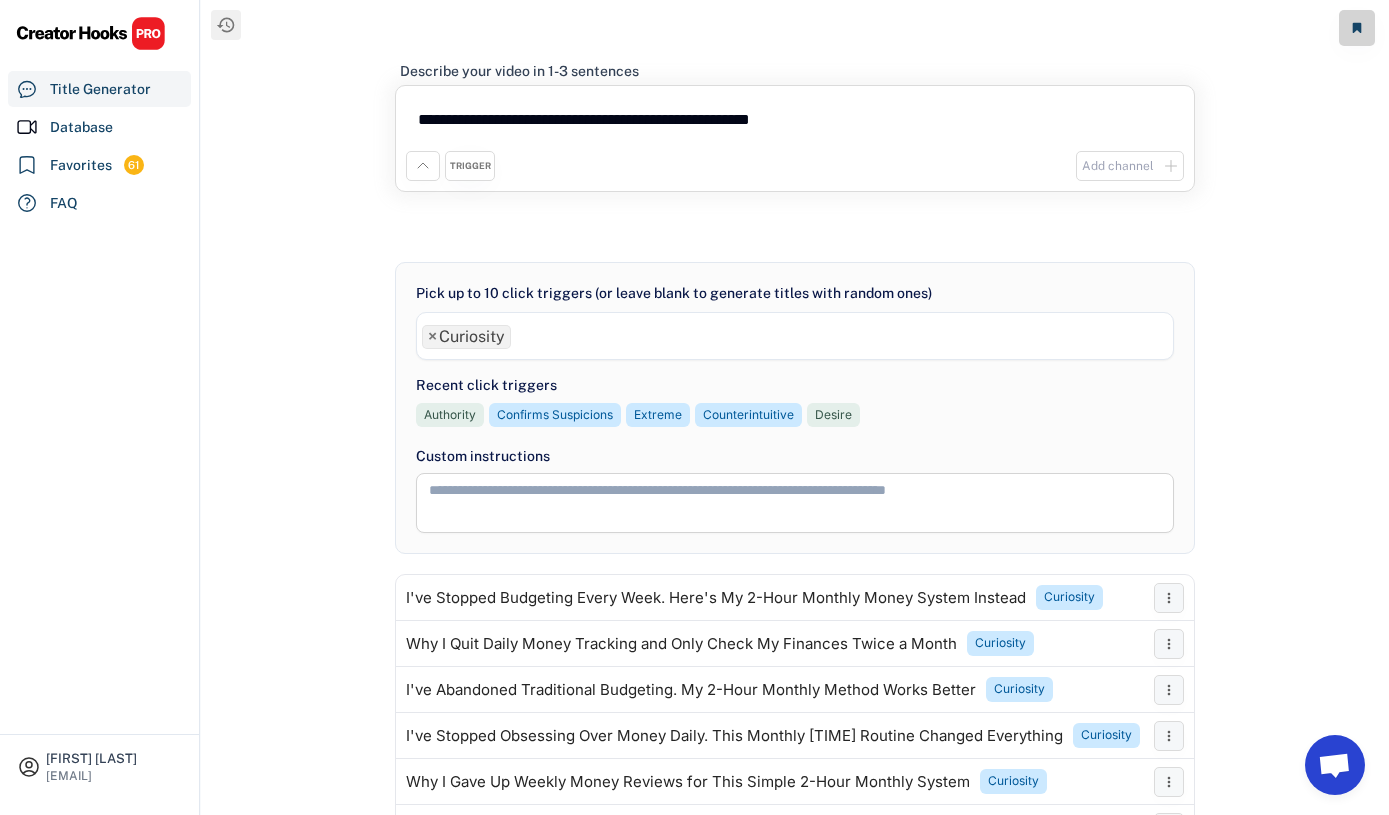 type on "**********" 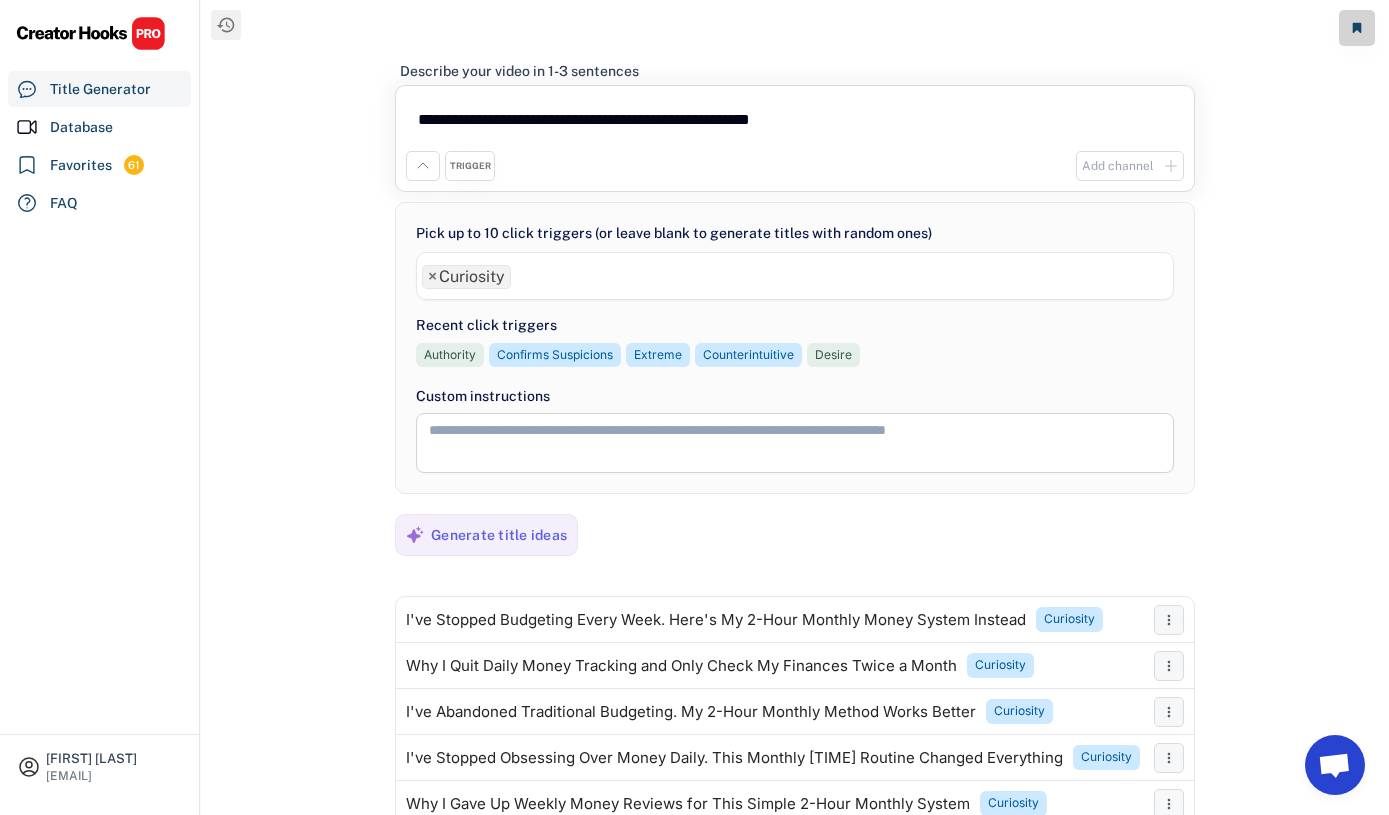 click on "**********" at bounding box center (795, 407) 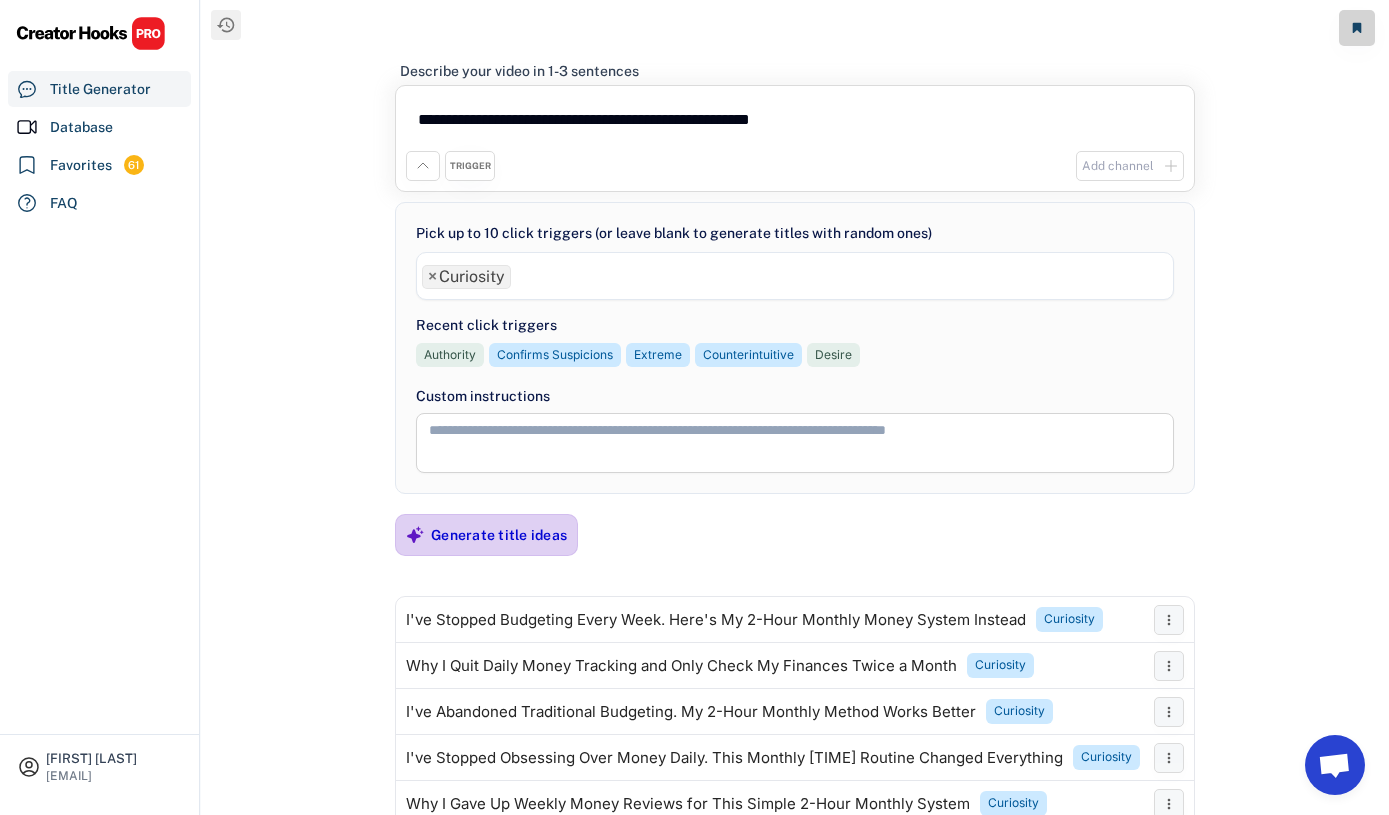 click on "Generate title ideas" at bounding box center (499, 535) 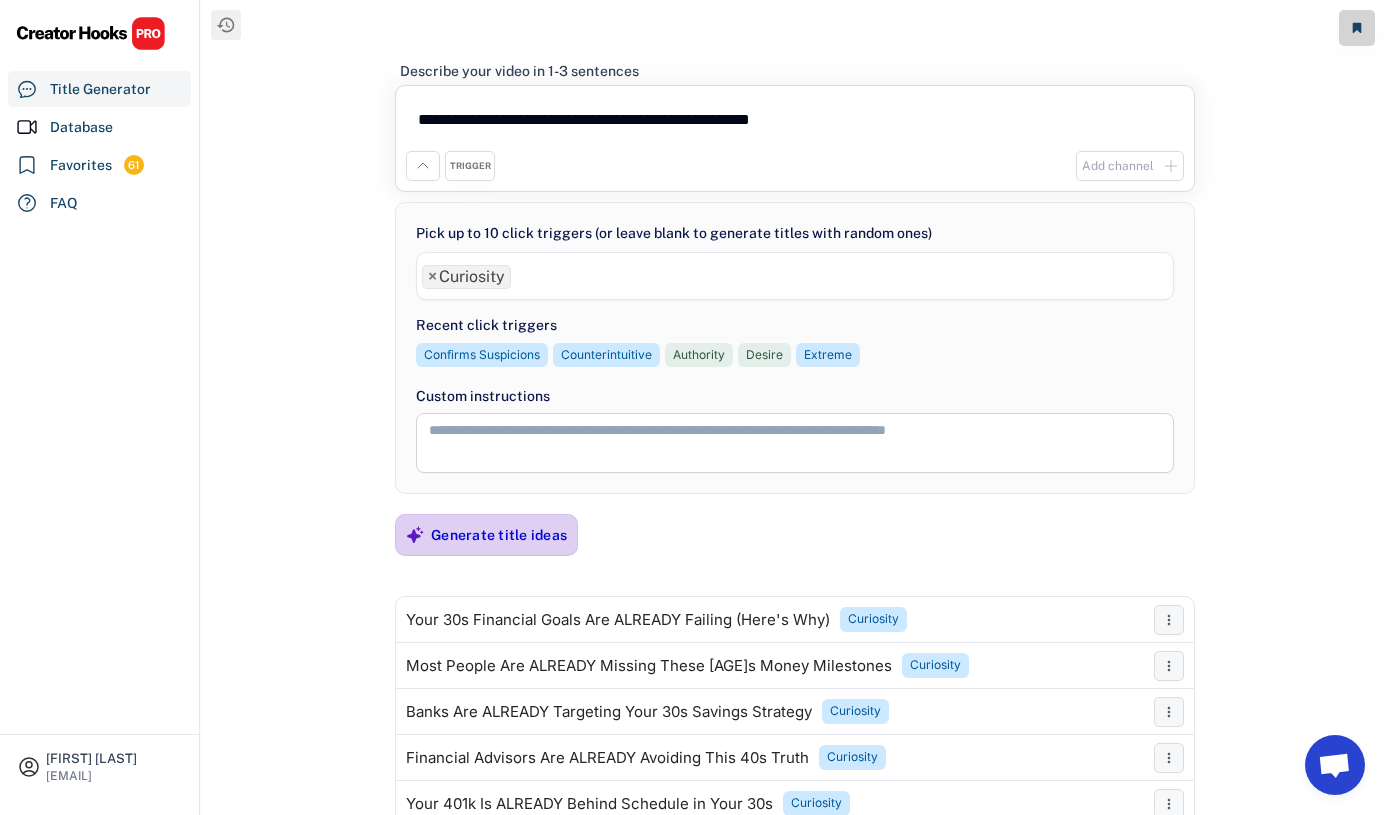 click on "Generate title ideas" at bounding box center [499, 535] 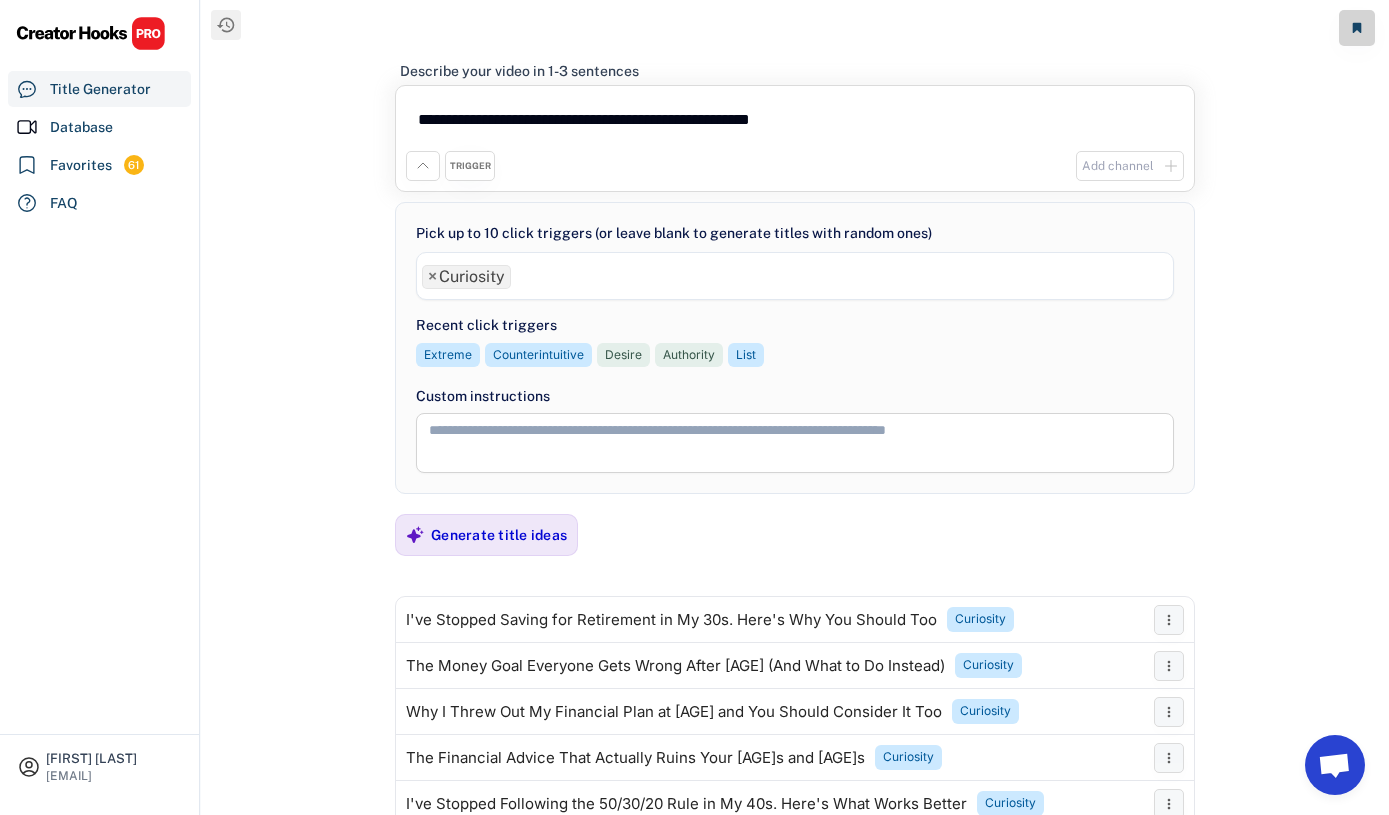 click on "**********" at bounding box center [795, 123] 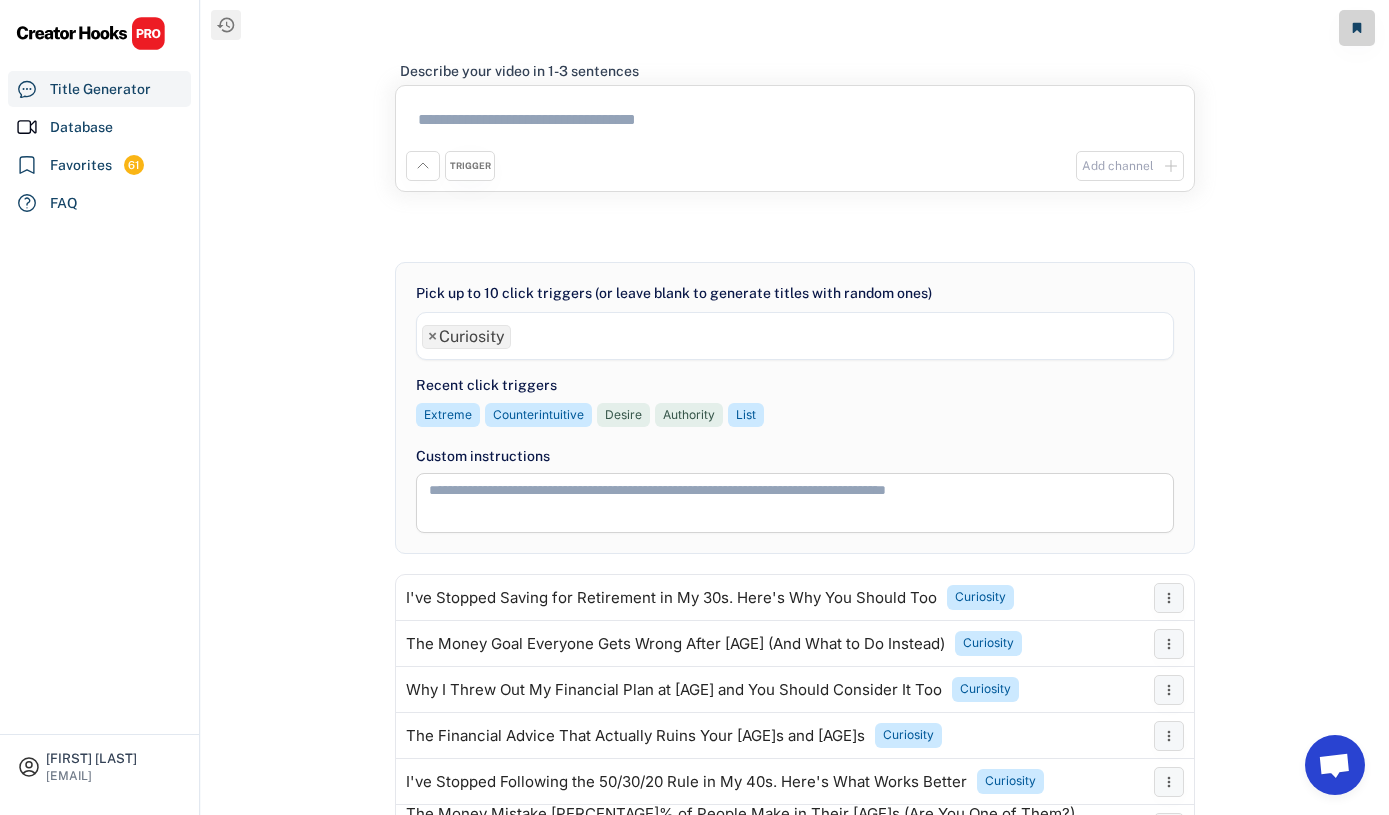 paste on "**********" 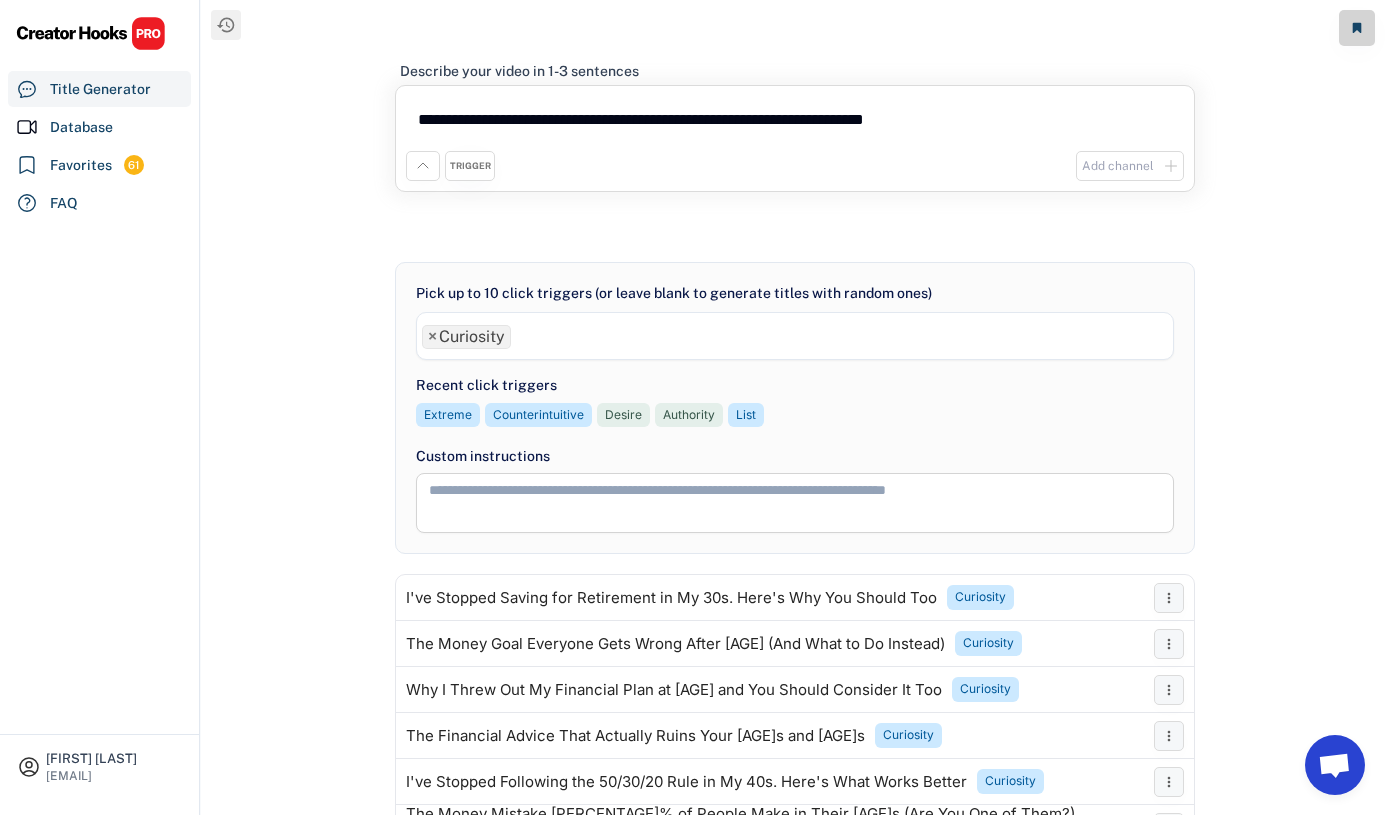 type on "**********" 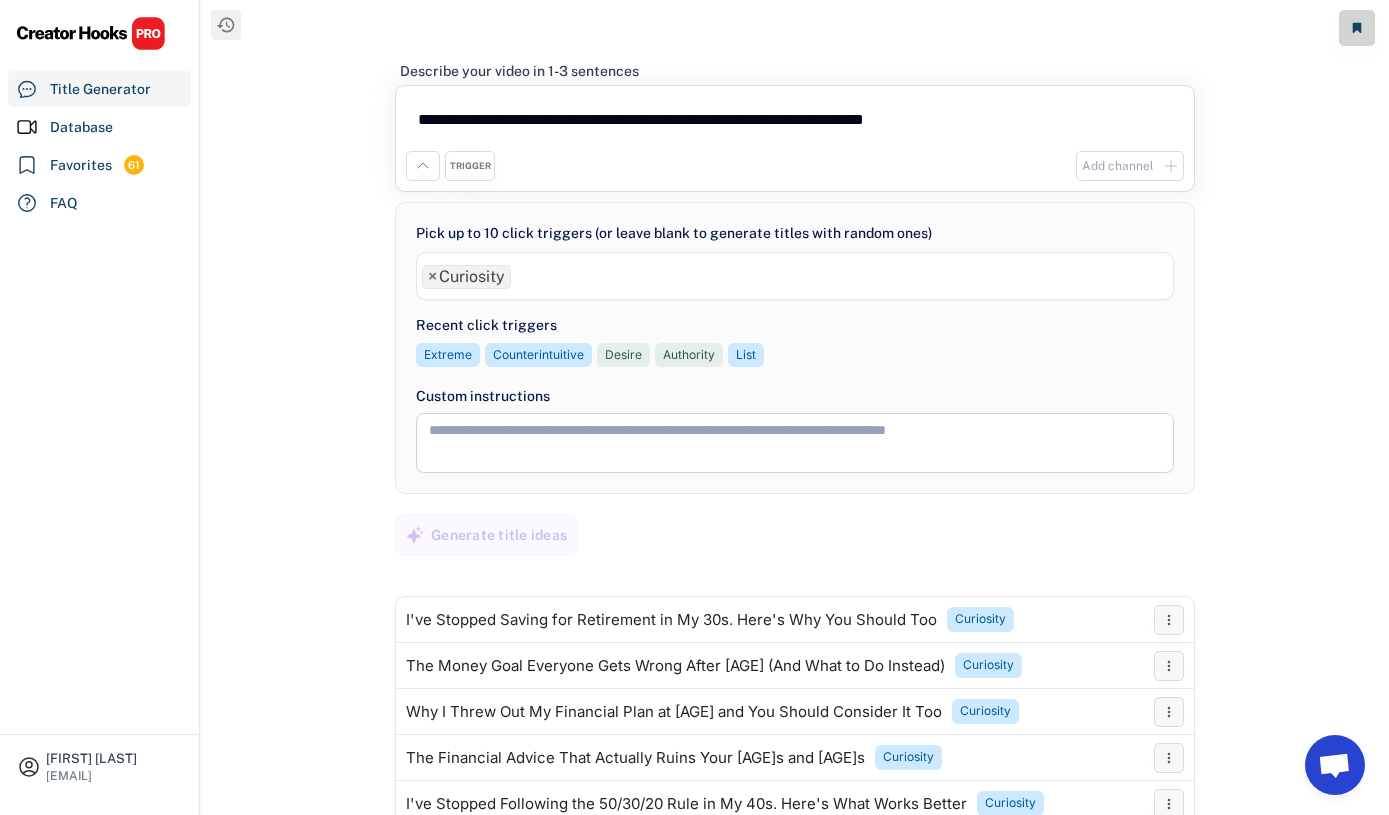 click on "**********" at bounding box center (795, 407) 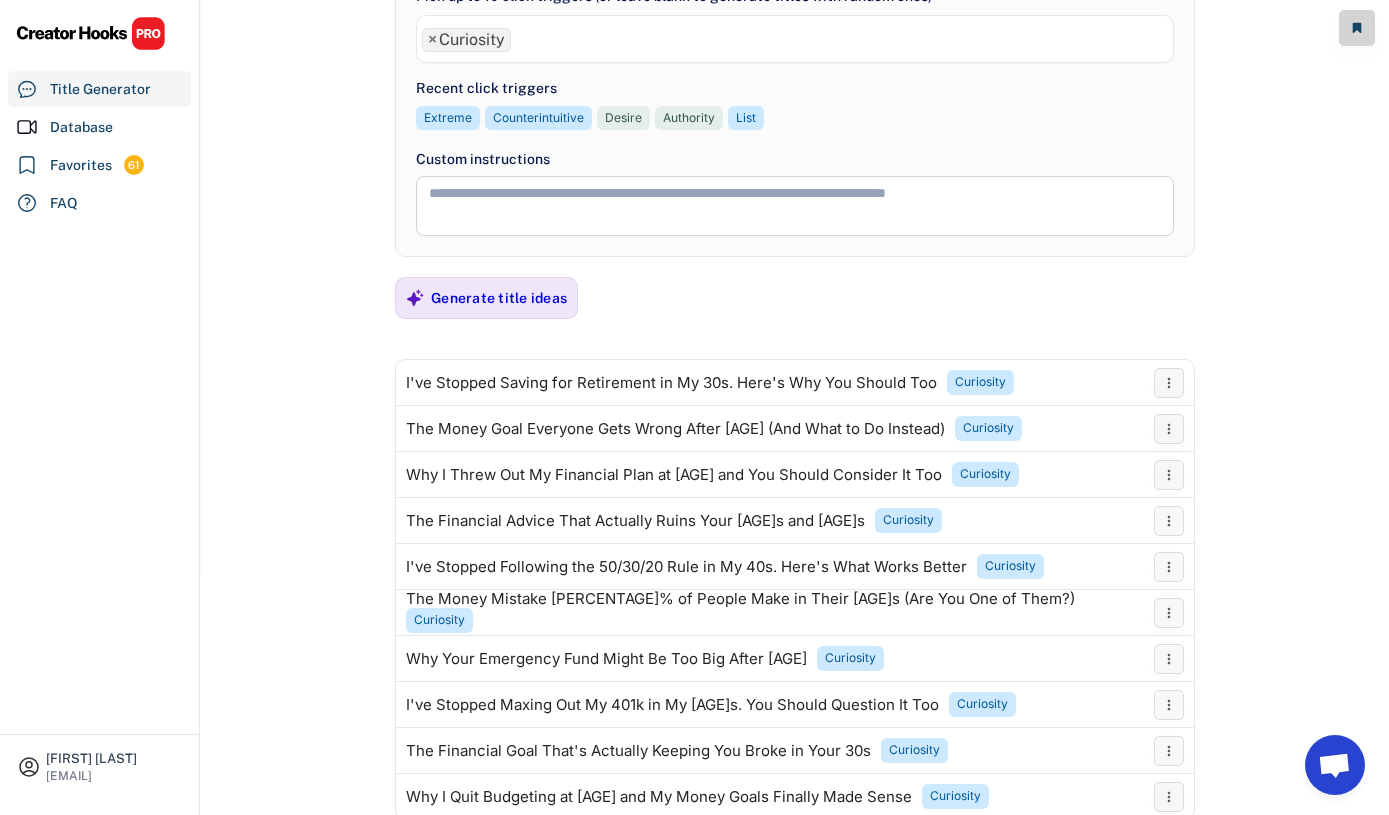 scroll, scrollTop: 249, scrollLeft: 0, axis: vertical 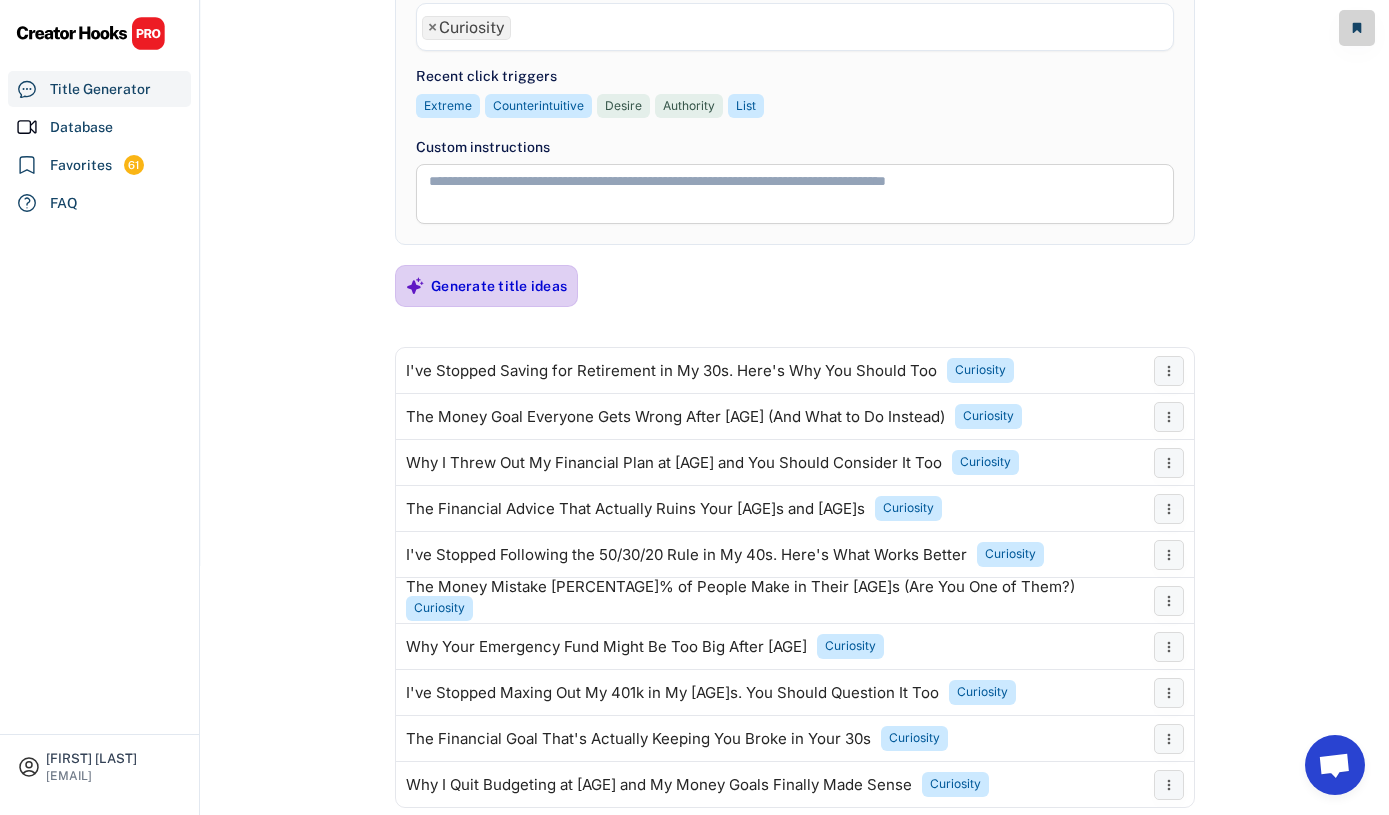 click on "Generate title ideas" at bounding box center (499, 286) 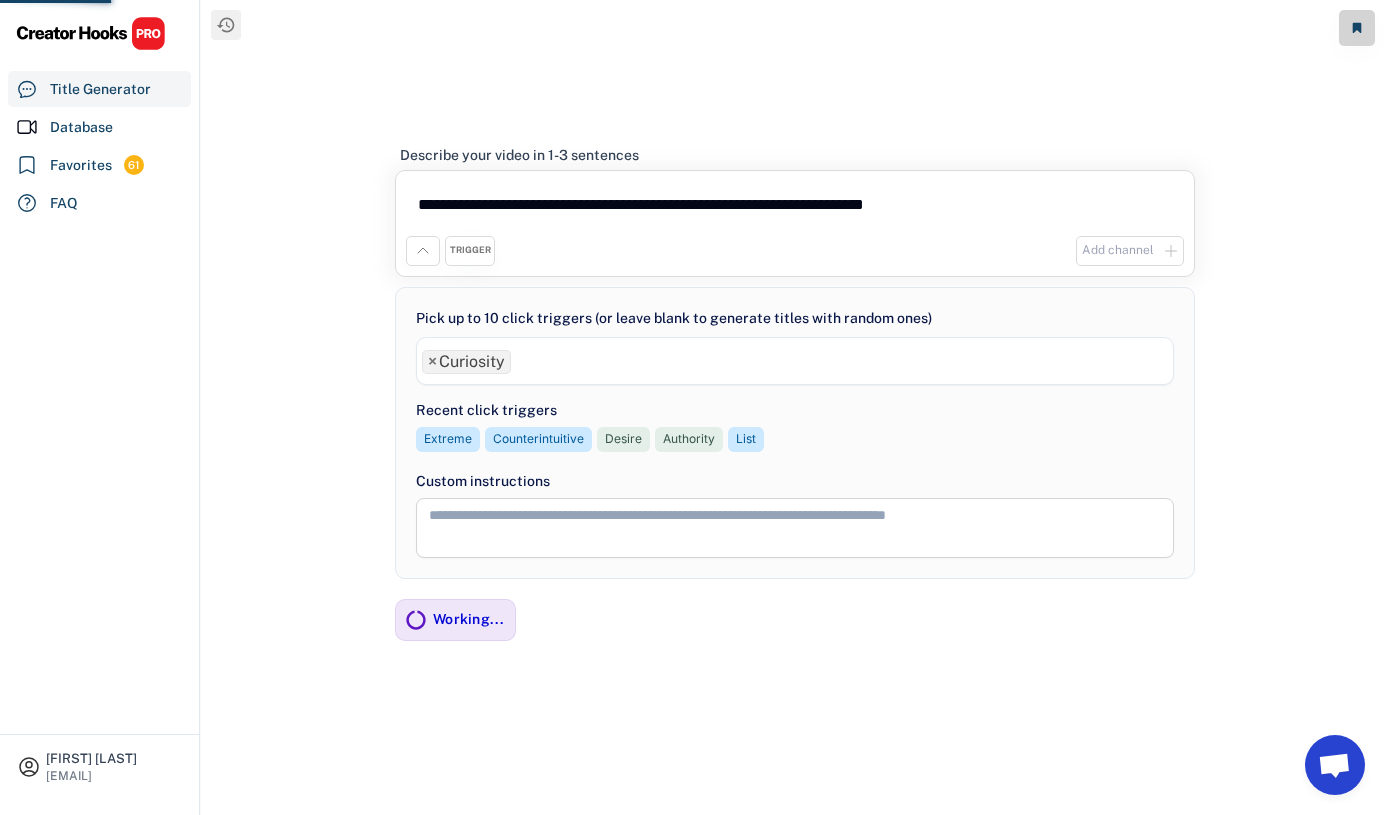 scroll, scrollTop: 0, scrollLeft: 0, axis: both 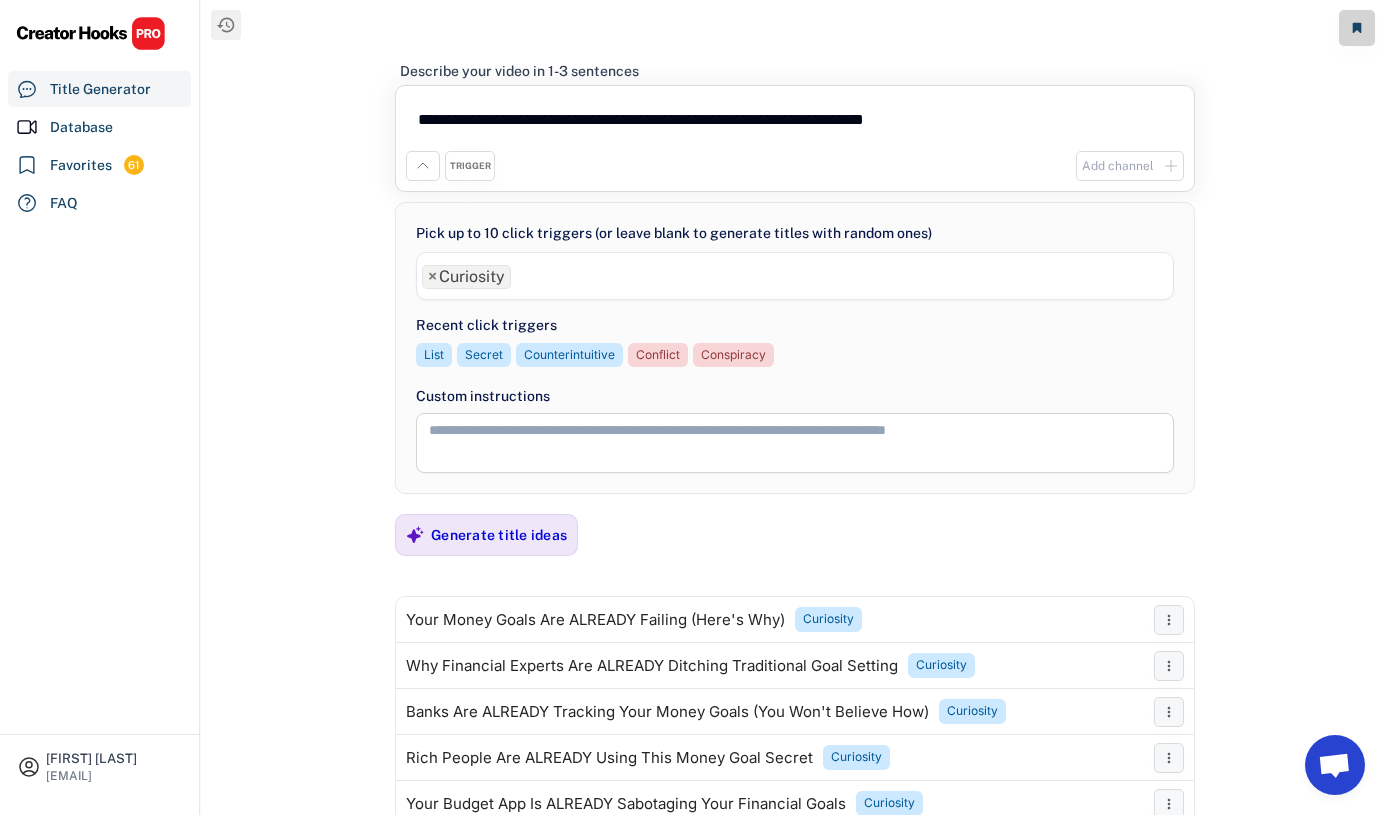 click on "× Curiosity" at bounding box center [795, 274] 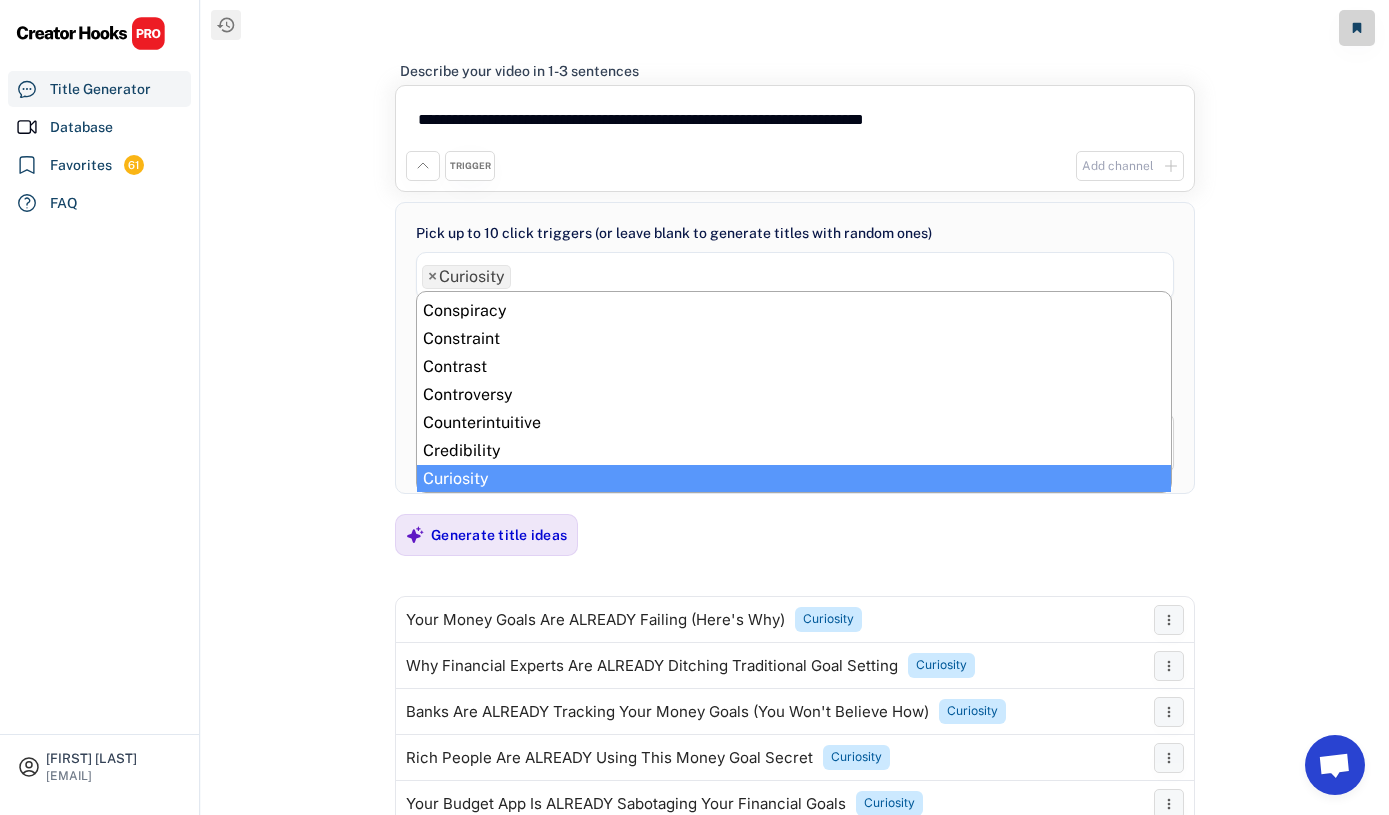 scroll, scrollTop: 97, scrollLeft: 0, axis: vertical 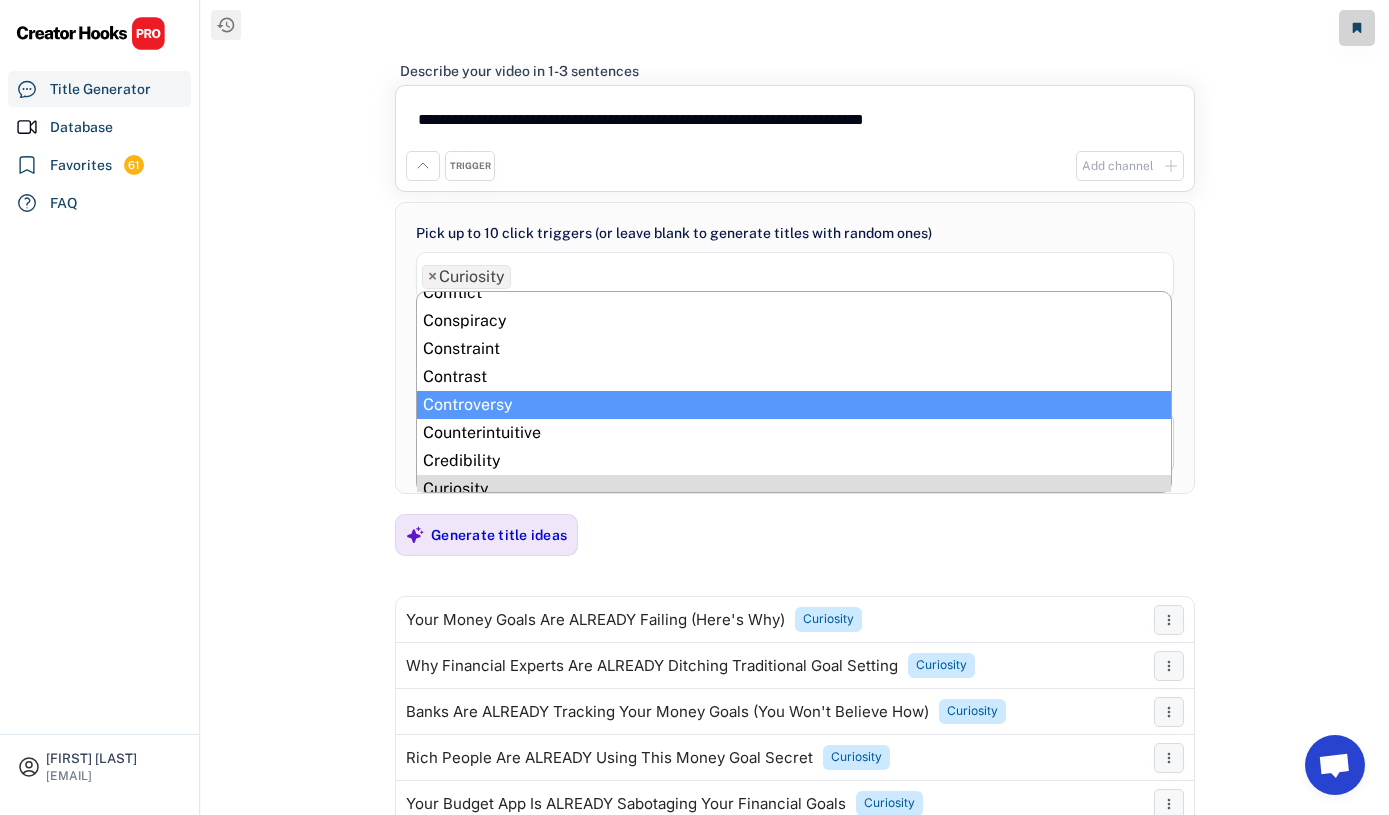 select on "**********" 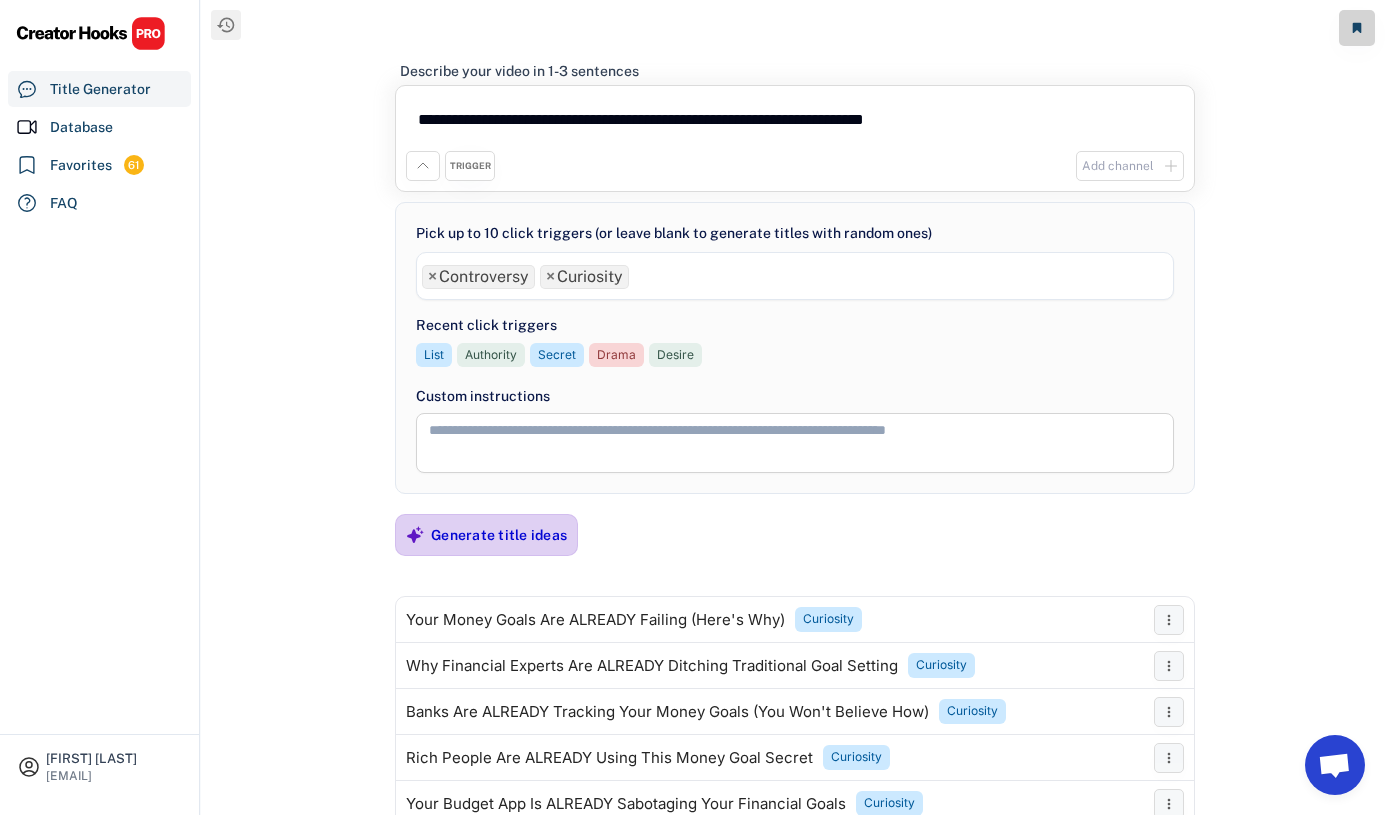 click on "Generate title ideas" at bounding box center [499, 535] 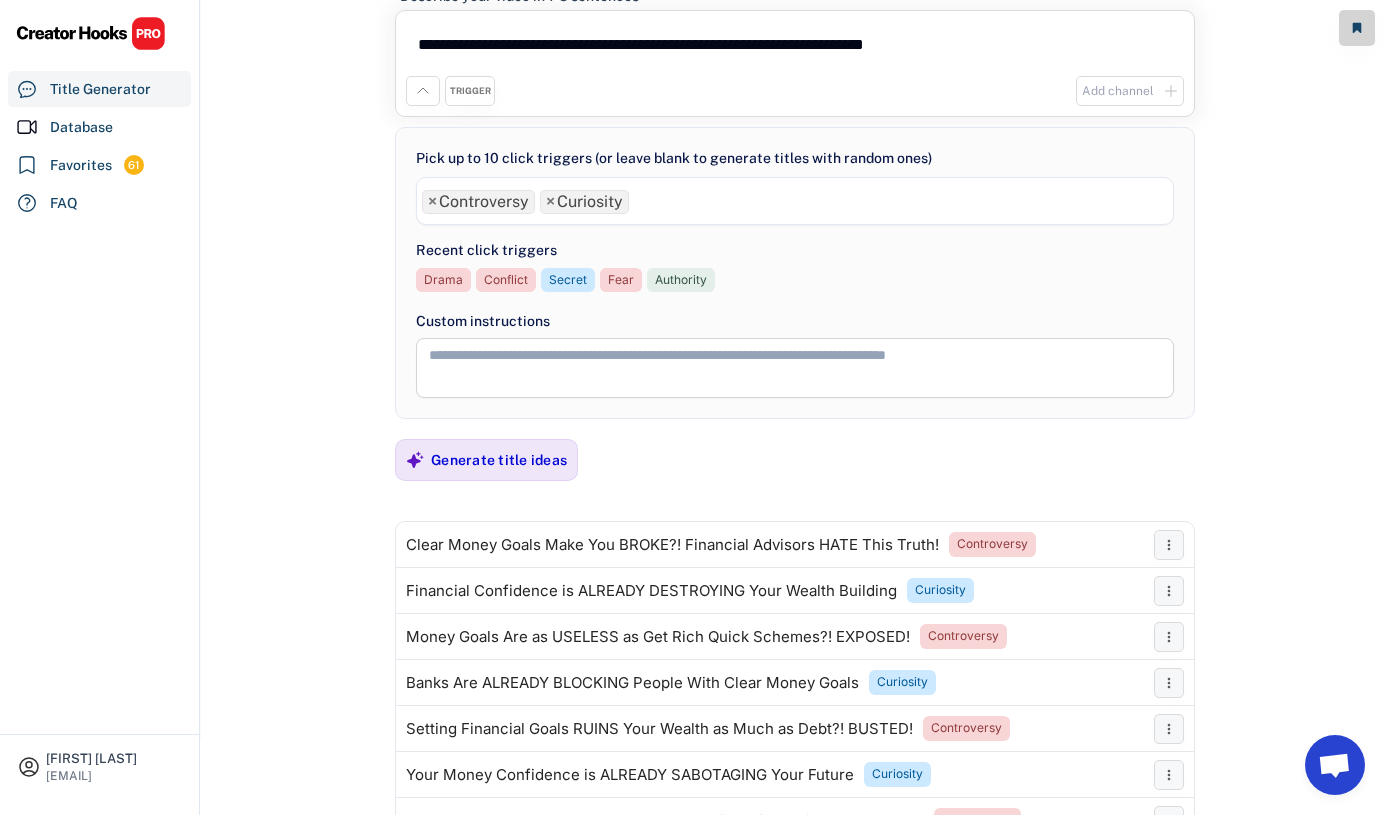 scroll, scrollTop: 0, scrollLeft: 0, axis: both 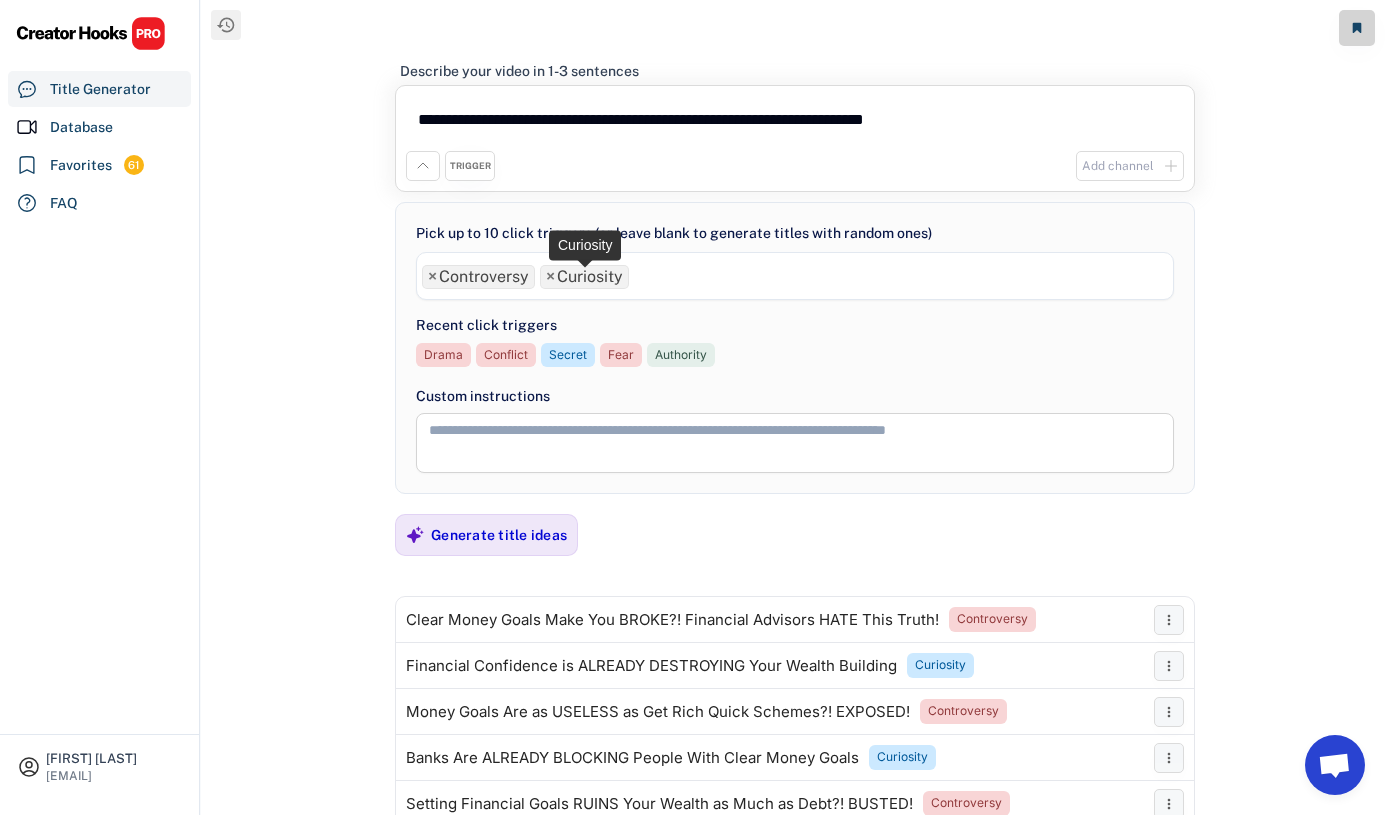 click on "×" at bounding box center (550, 277) 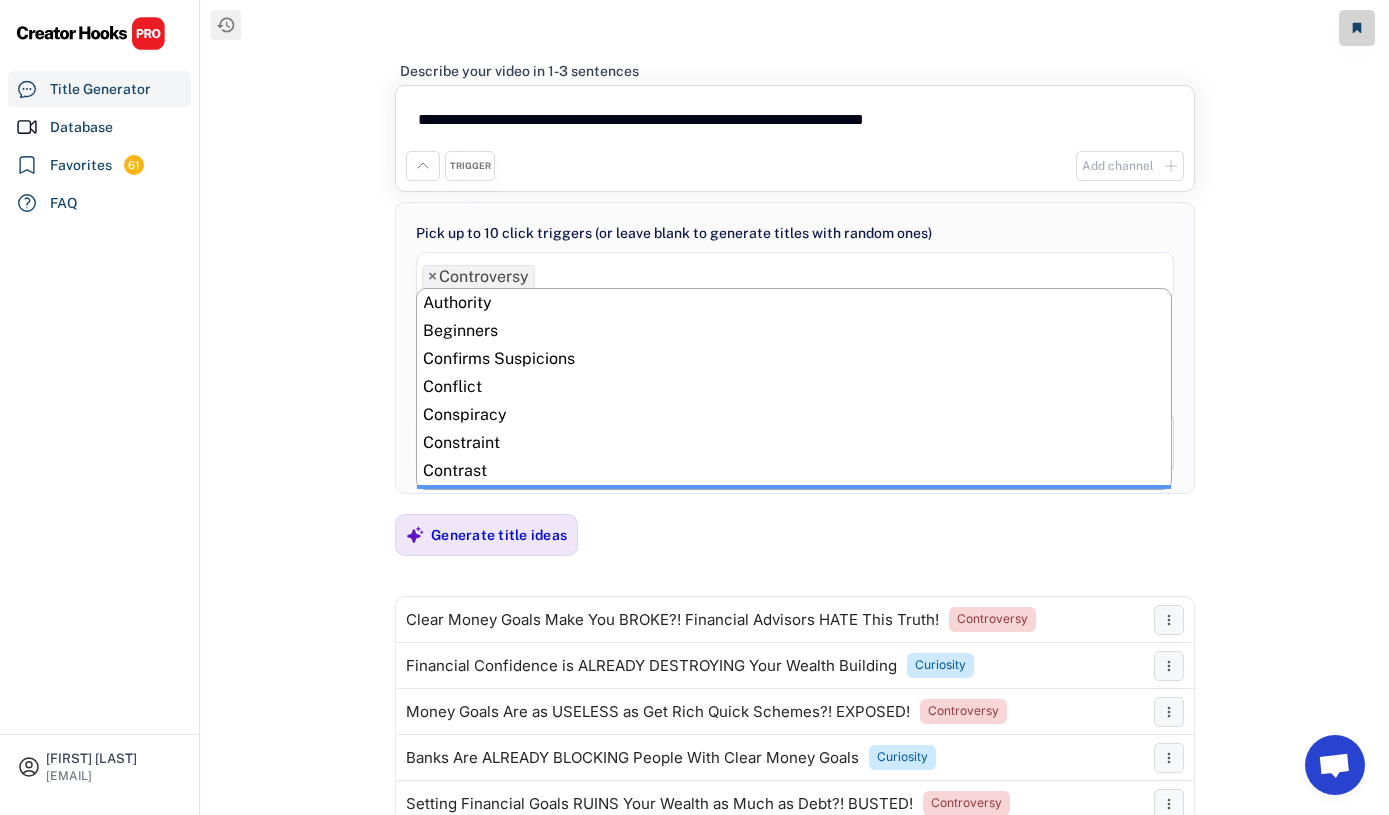 scroll, scrollTop: 168, scrollLeft: 0, axis: vertical 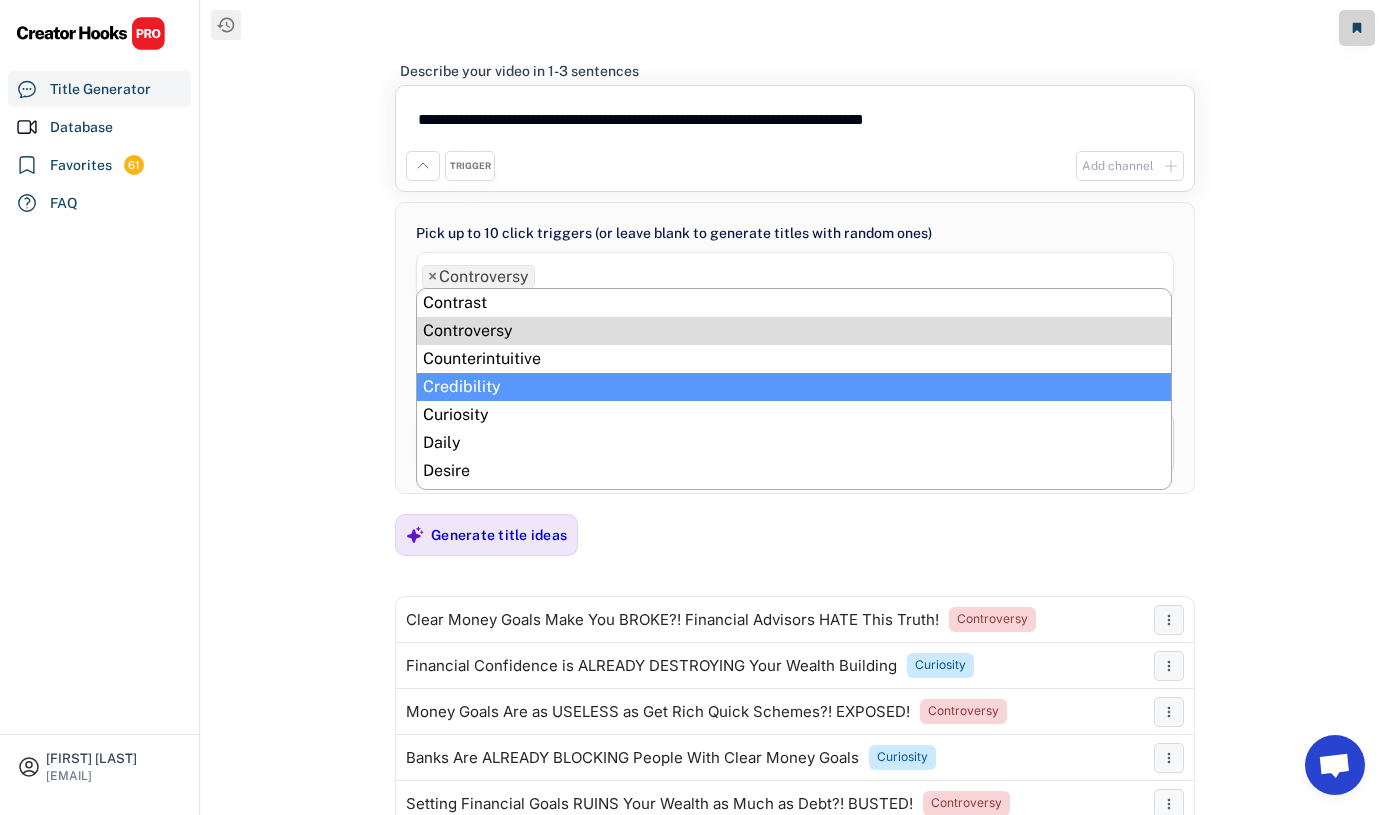 click on "**********" at bounding box center (795, 407) 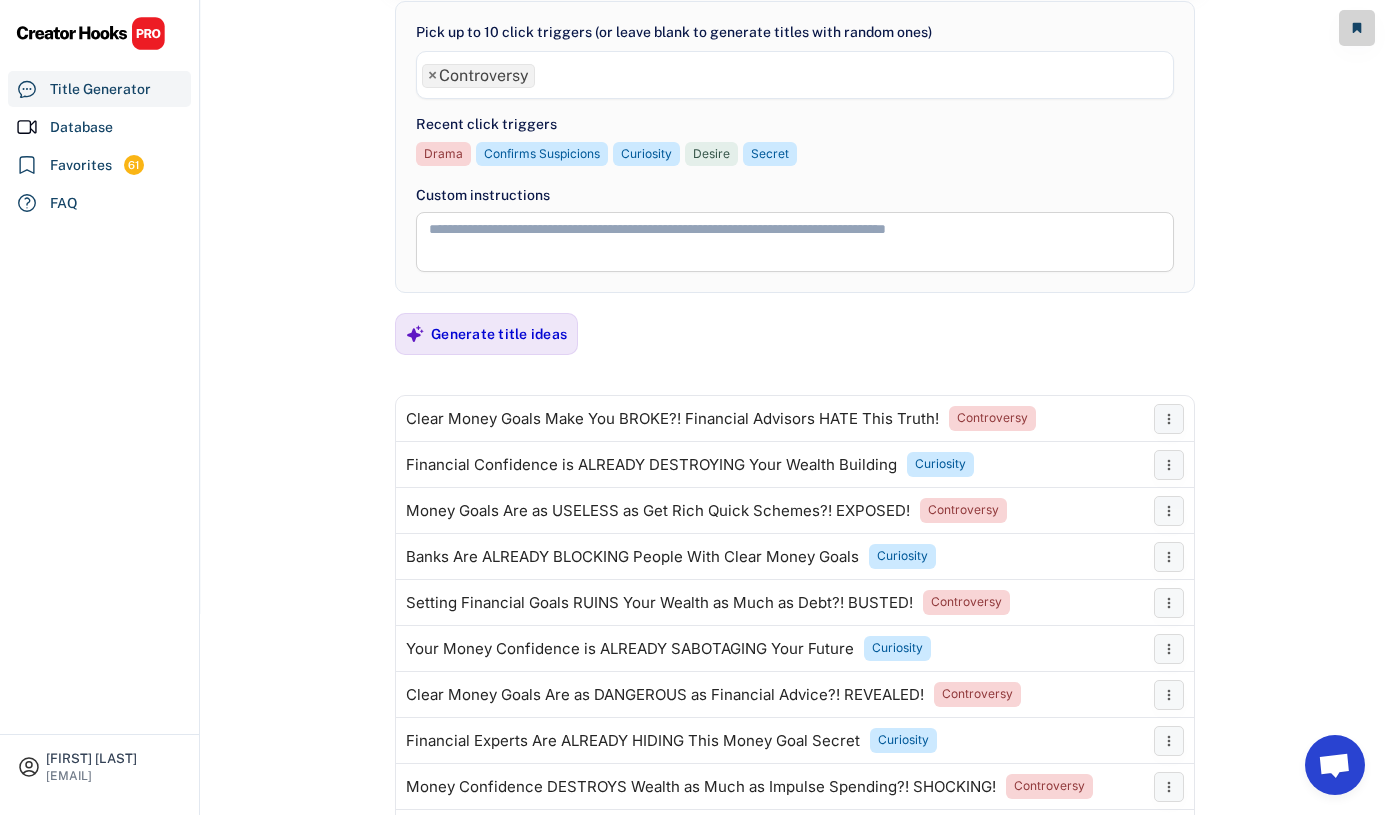 scroll, scrollTop: 194, scrollLeft: 0, axis: vertical 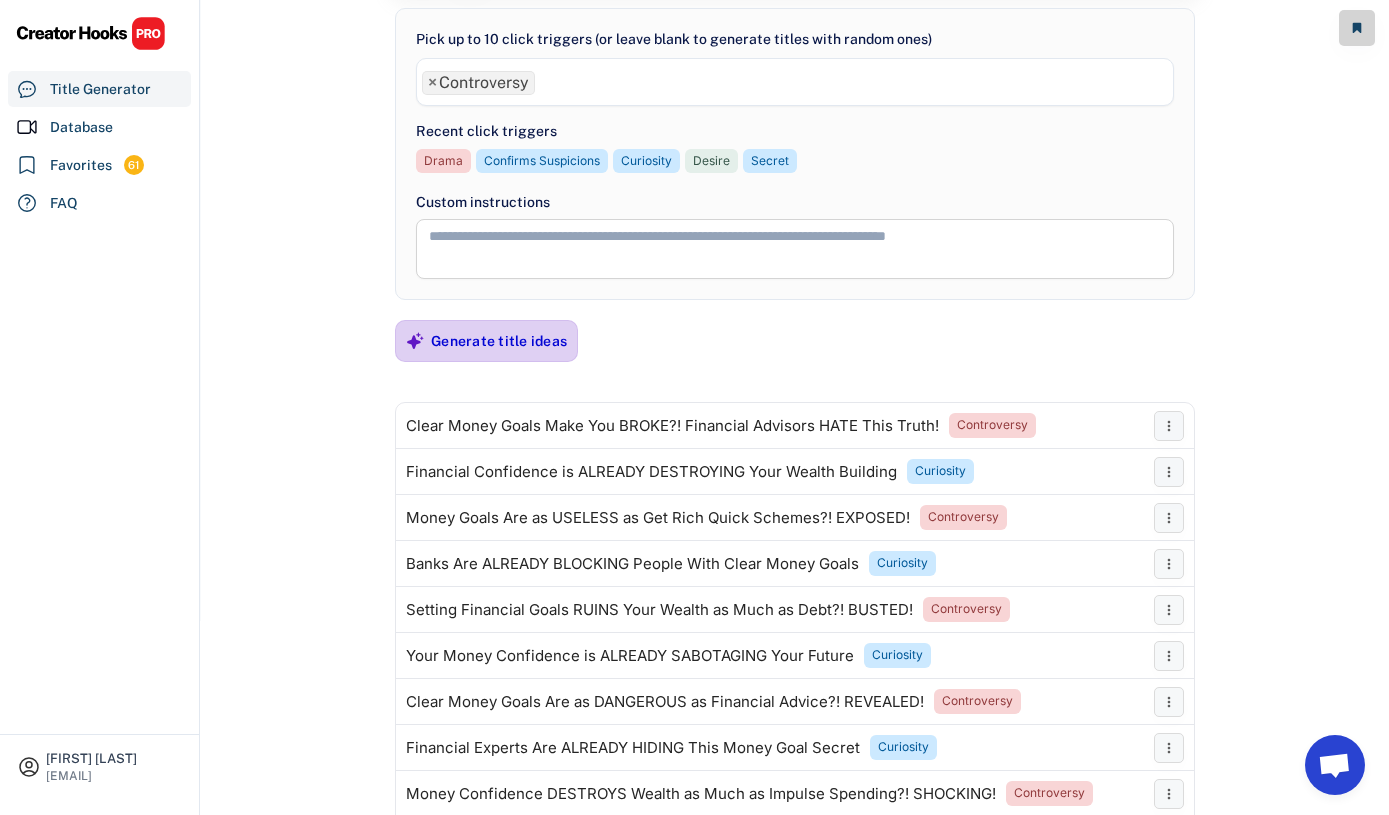 click on "Generate title ideas" at bounding box center [499, 341] 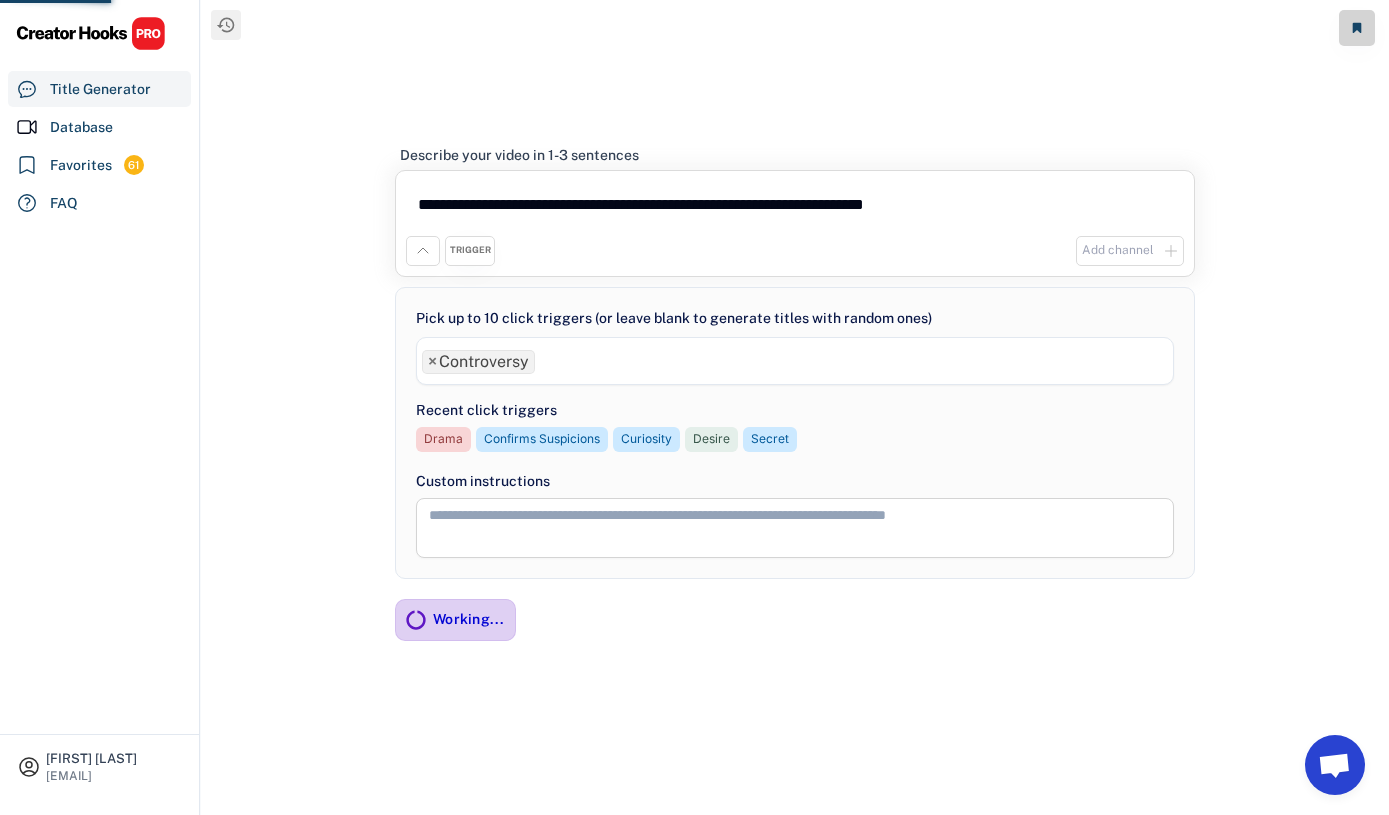 scroll, scrollTop: 0, scrollLeft: 0, axis: both 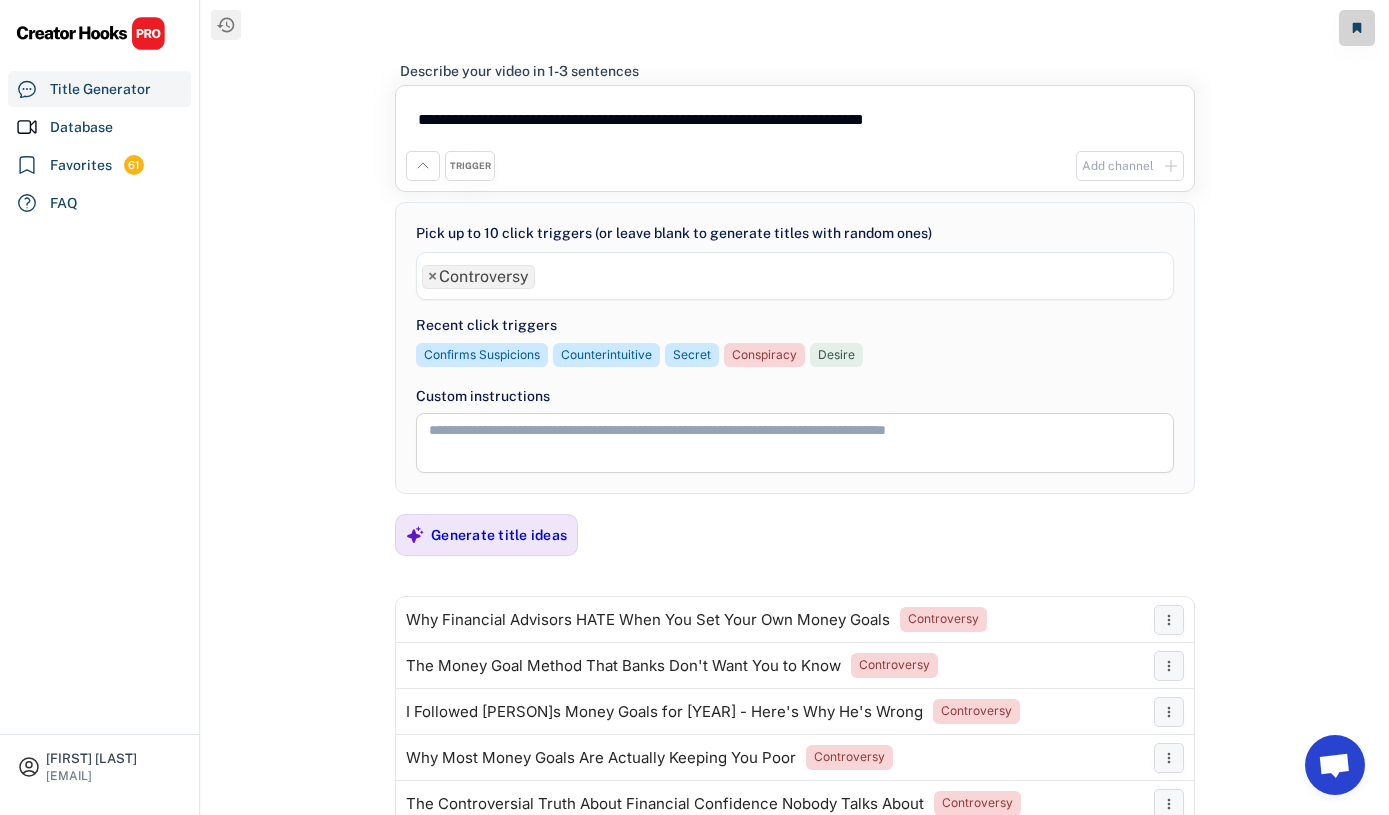click on "**********" at bounding box center (795, 407) 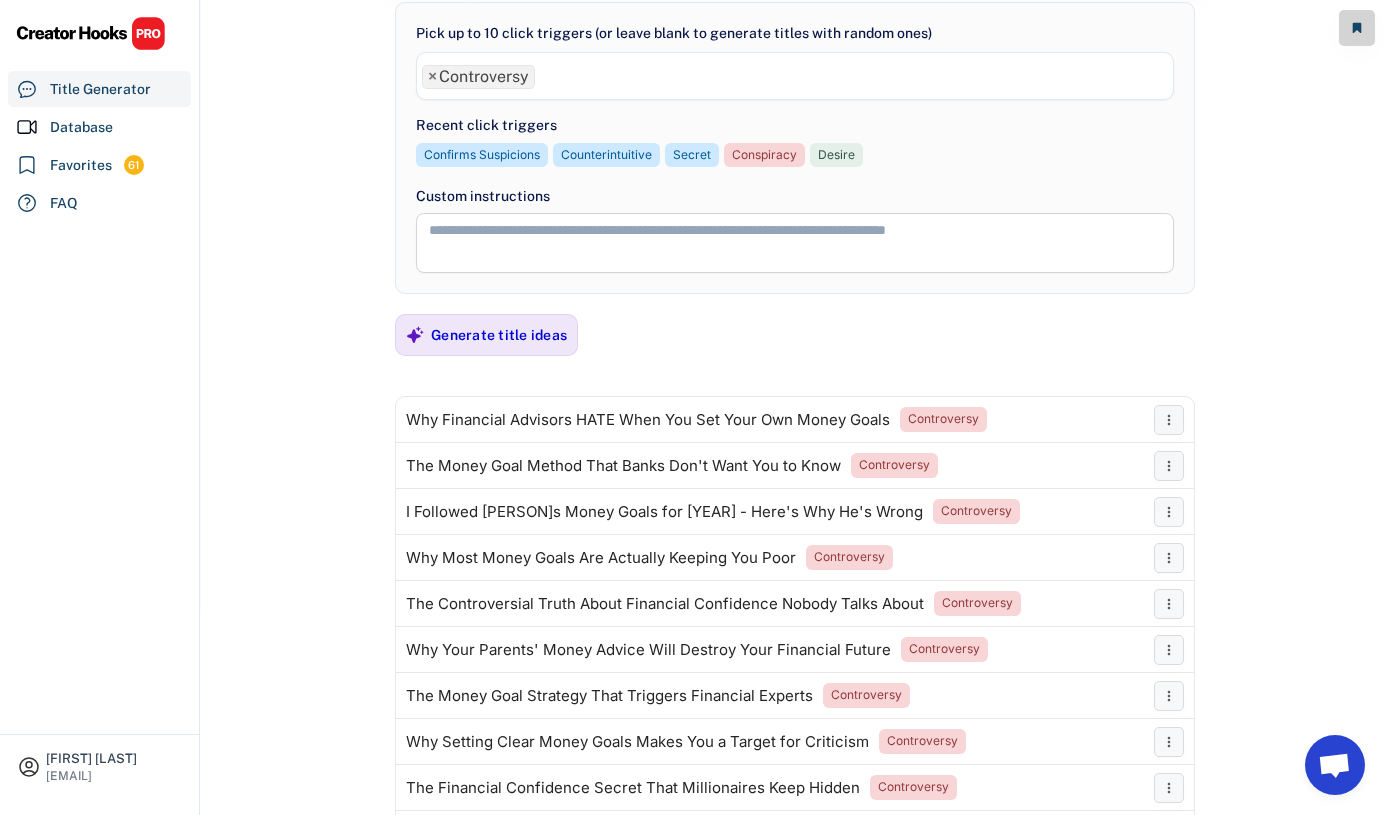 scroll, scrollTop: 16, scrollLeft: 0, axis: vertical 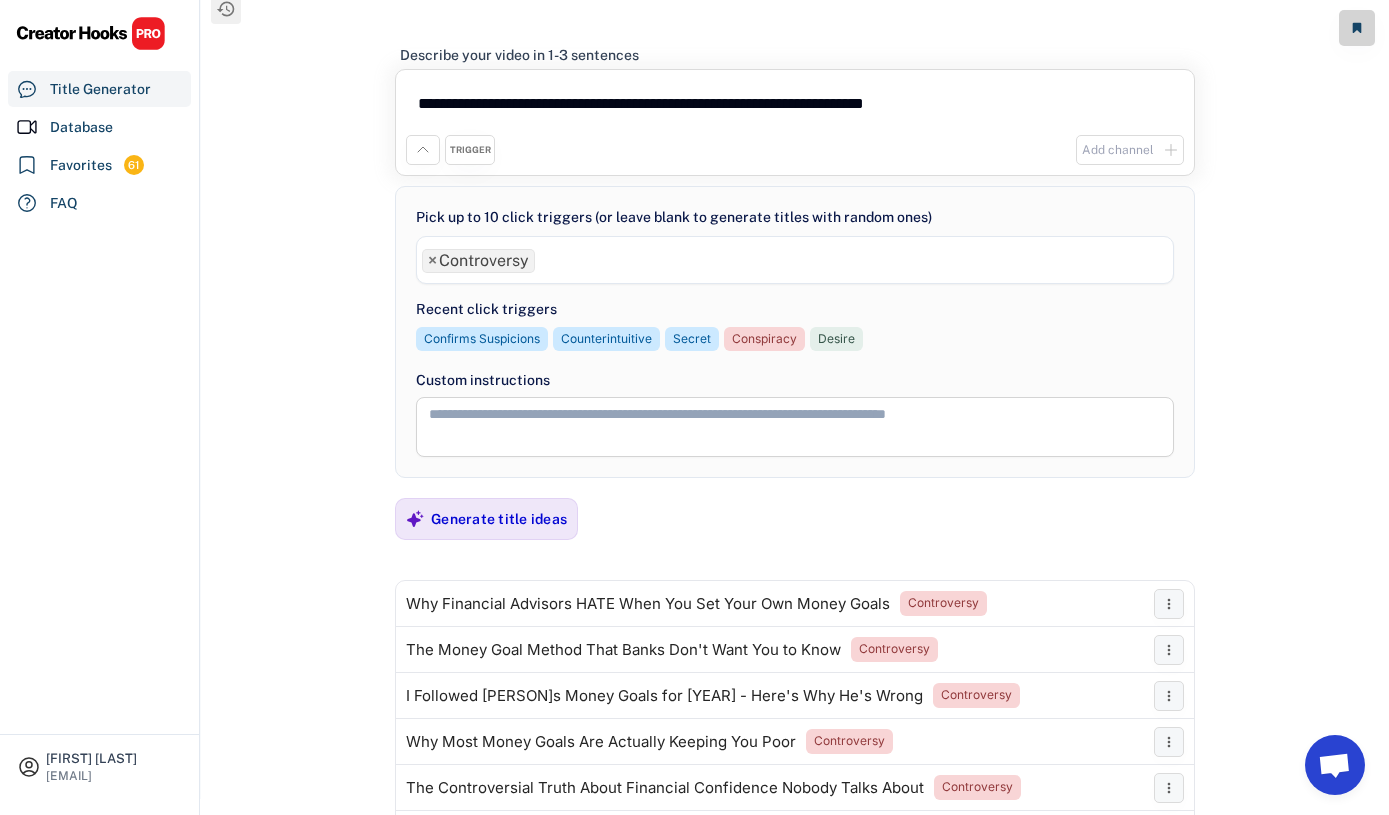 click on "×" at bounding box center (432, 261) 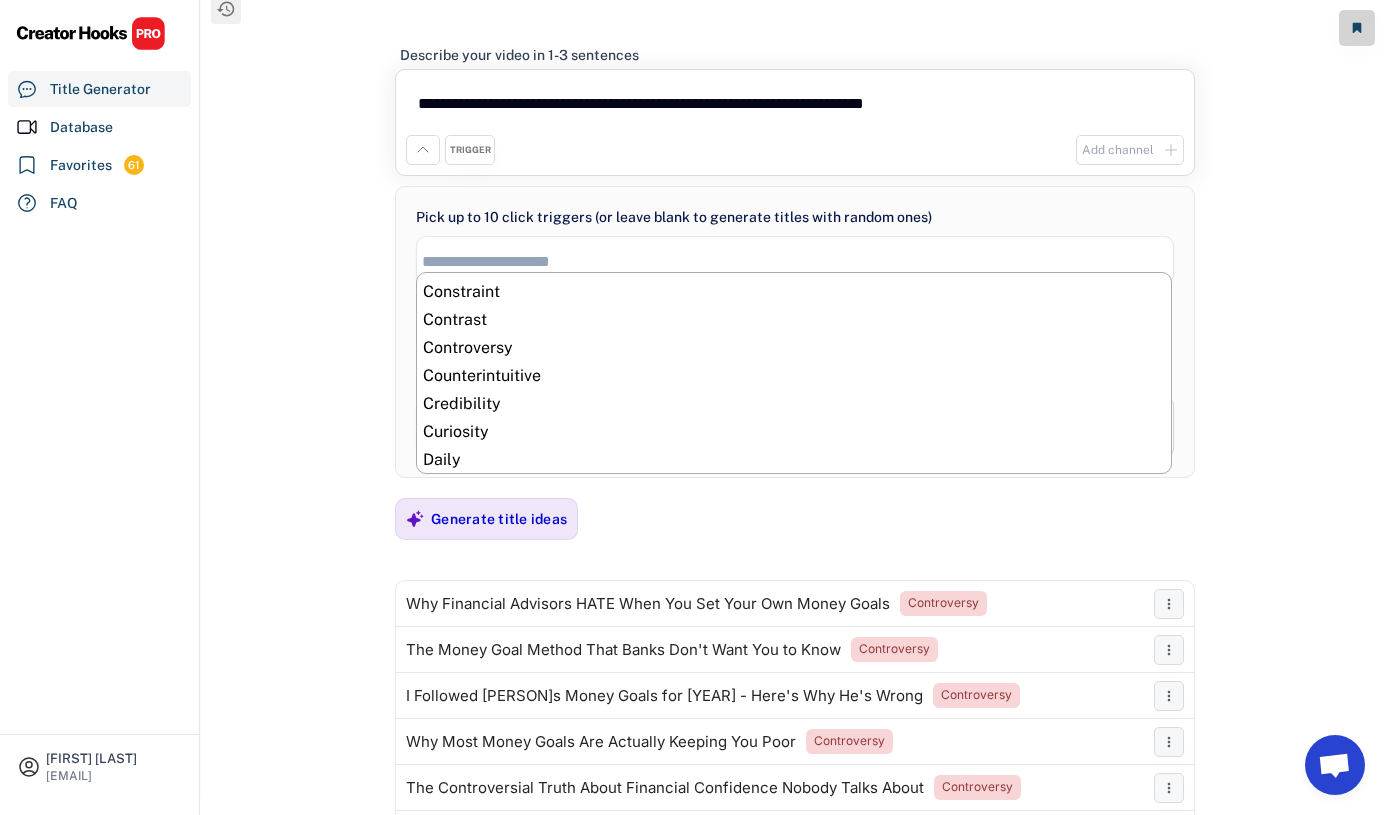 scroll, scrollTop: 141, scrollLeft: 0, axis: vertical 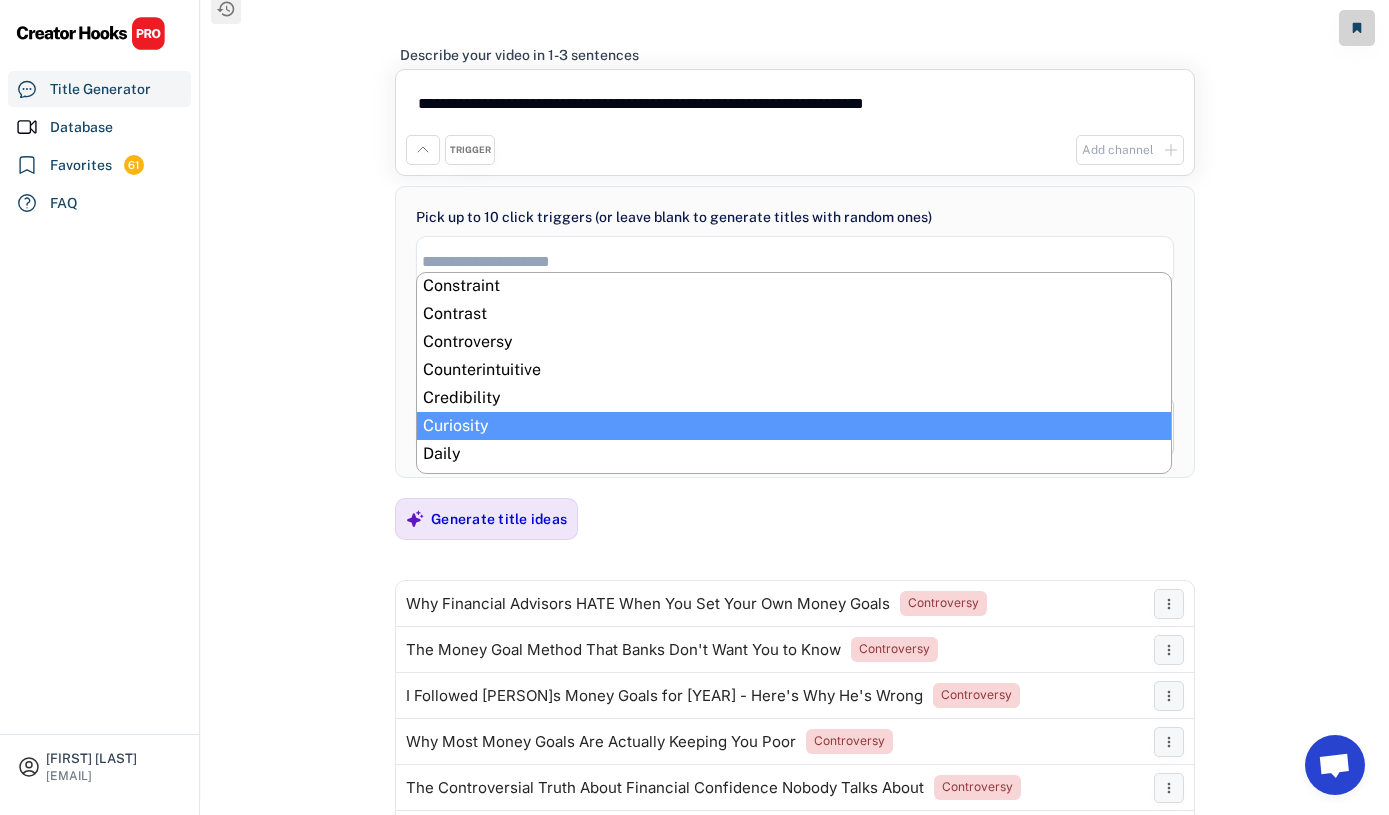 select on "**********" 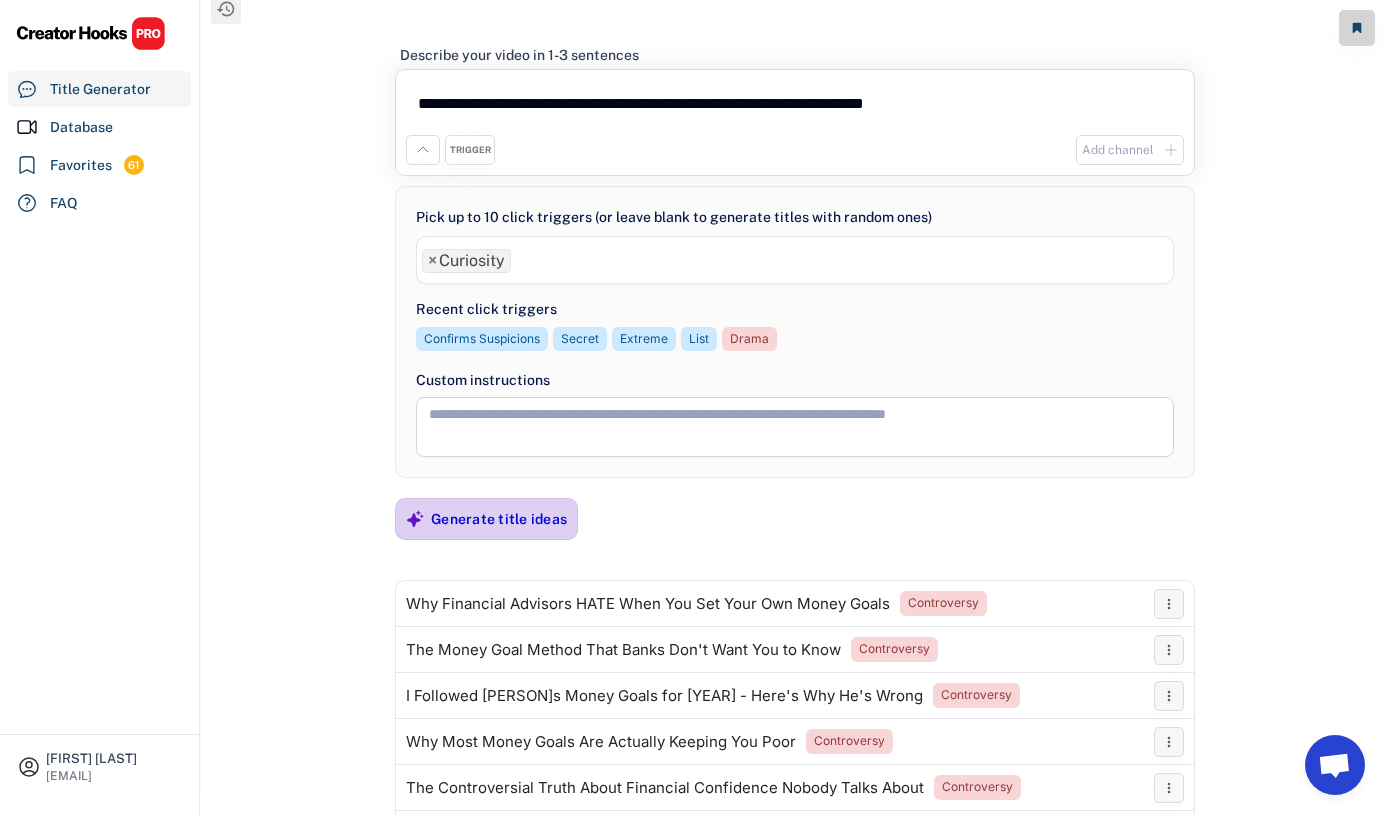 click on "Generate title ideas" at bounding box center (499, 519) 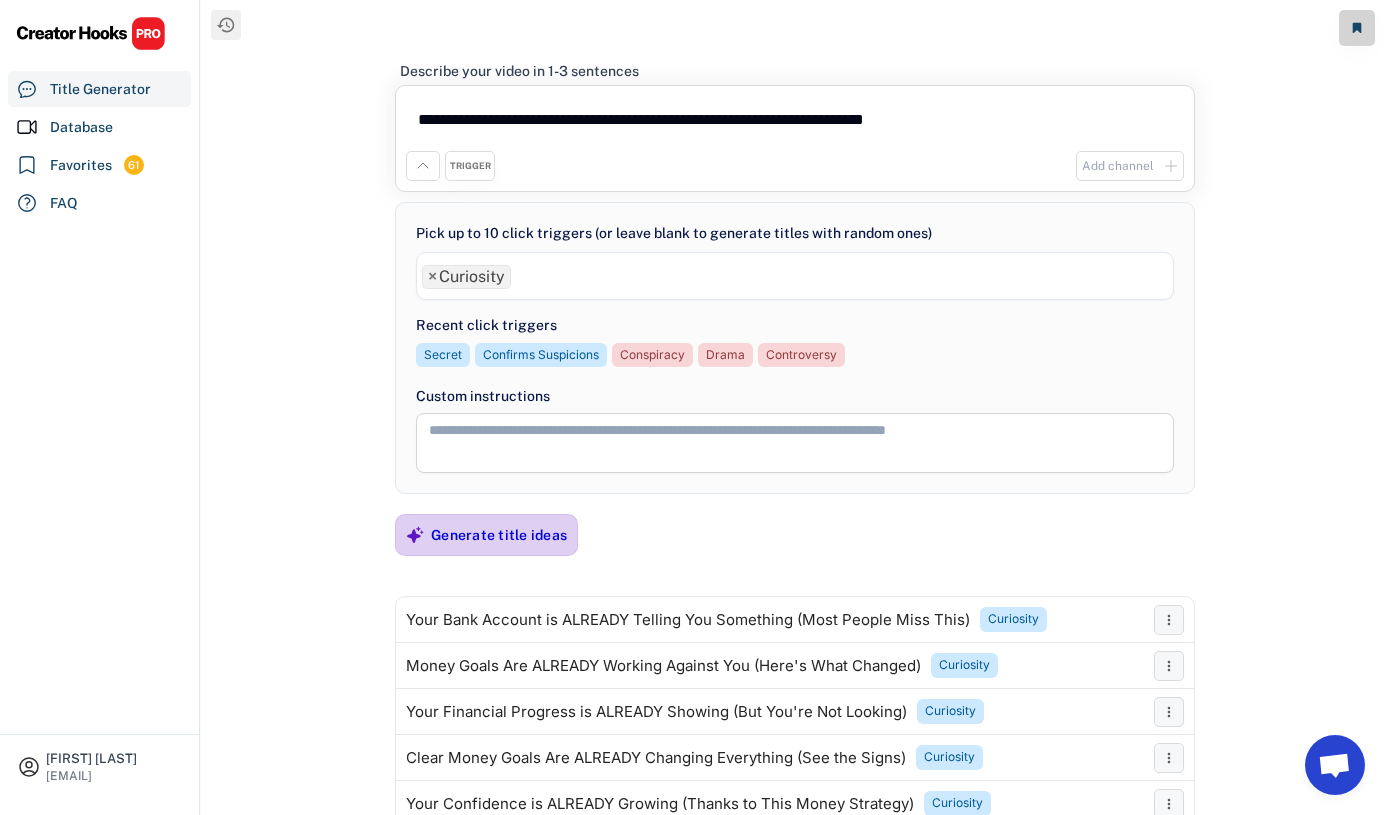click on "Generate title ideas" at bounding box center (499, 535) 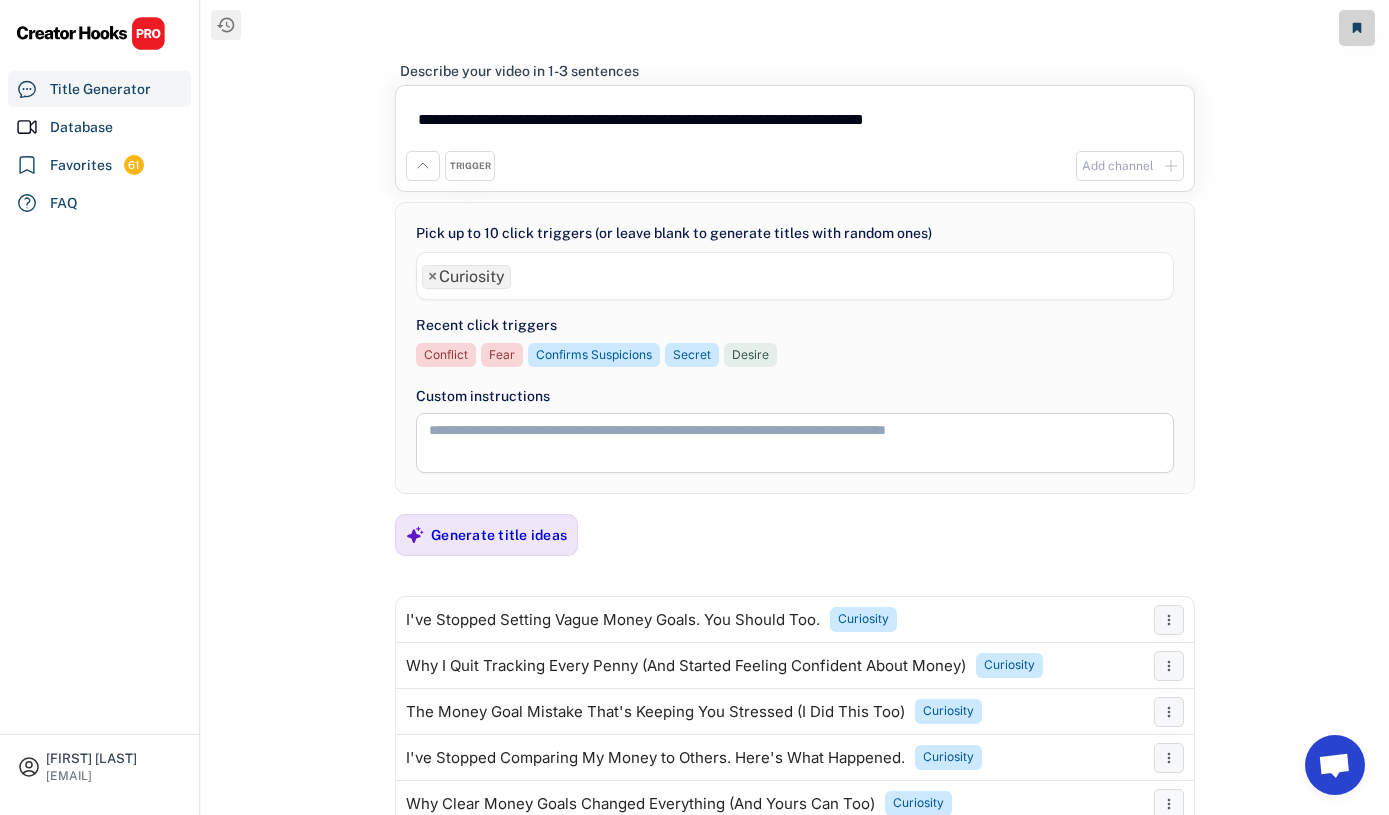 click on "**********" at bounding box center [795, 407] 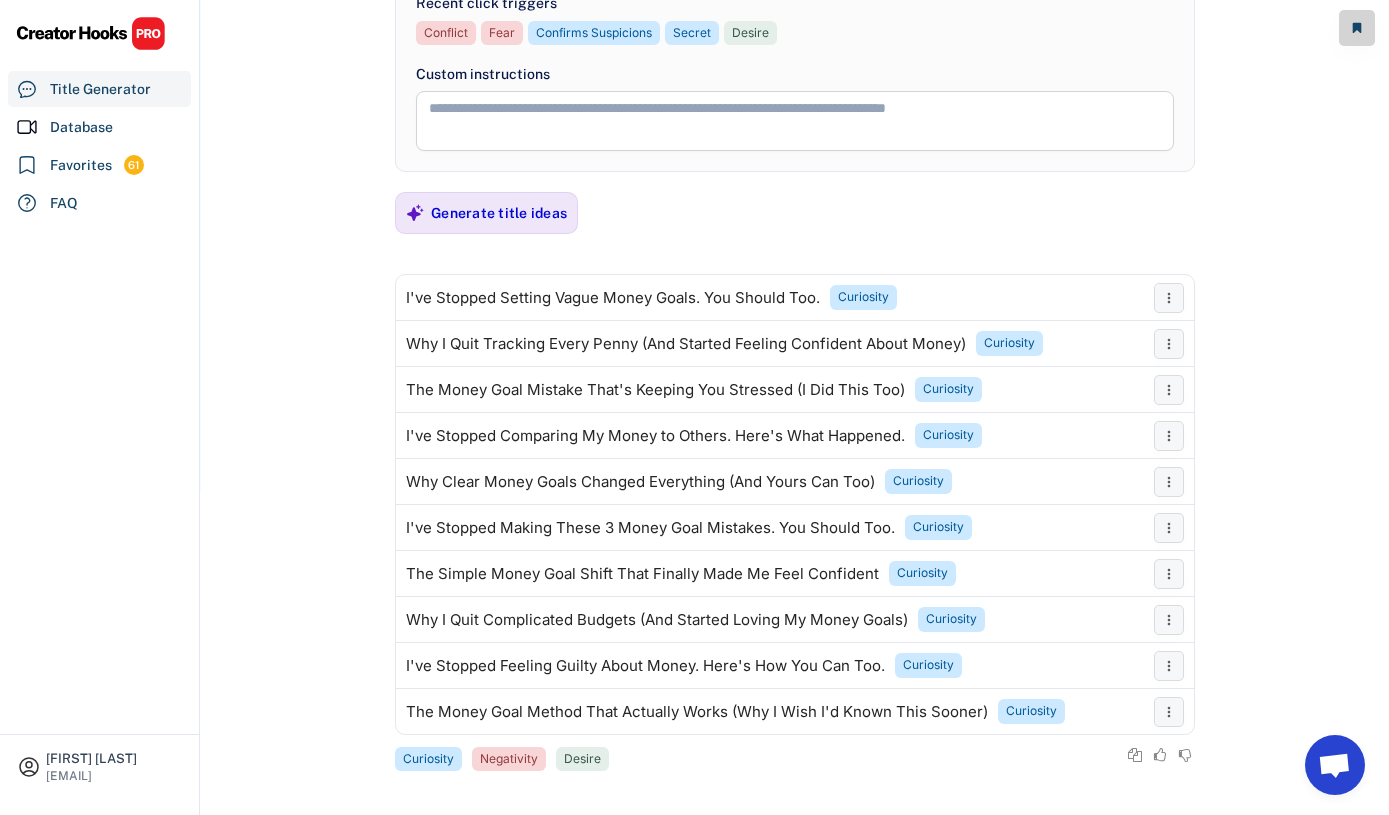 scroll, scrollTop: 330, scrollLeft: 0, axis: vertical 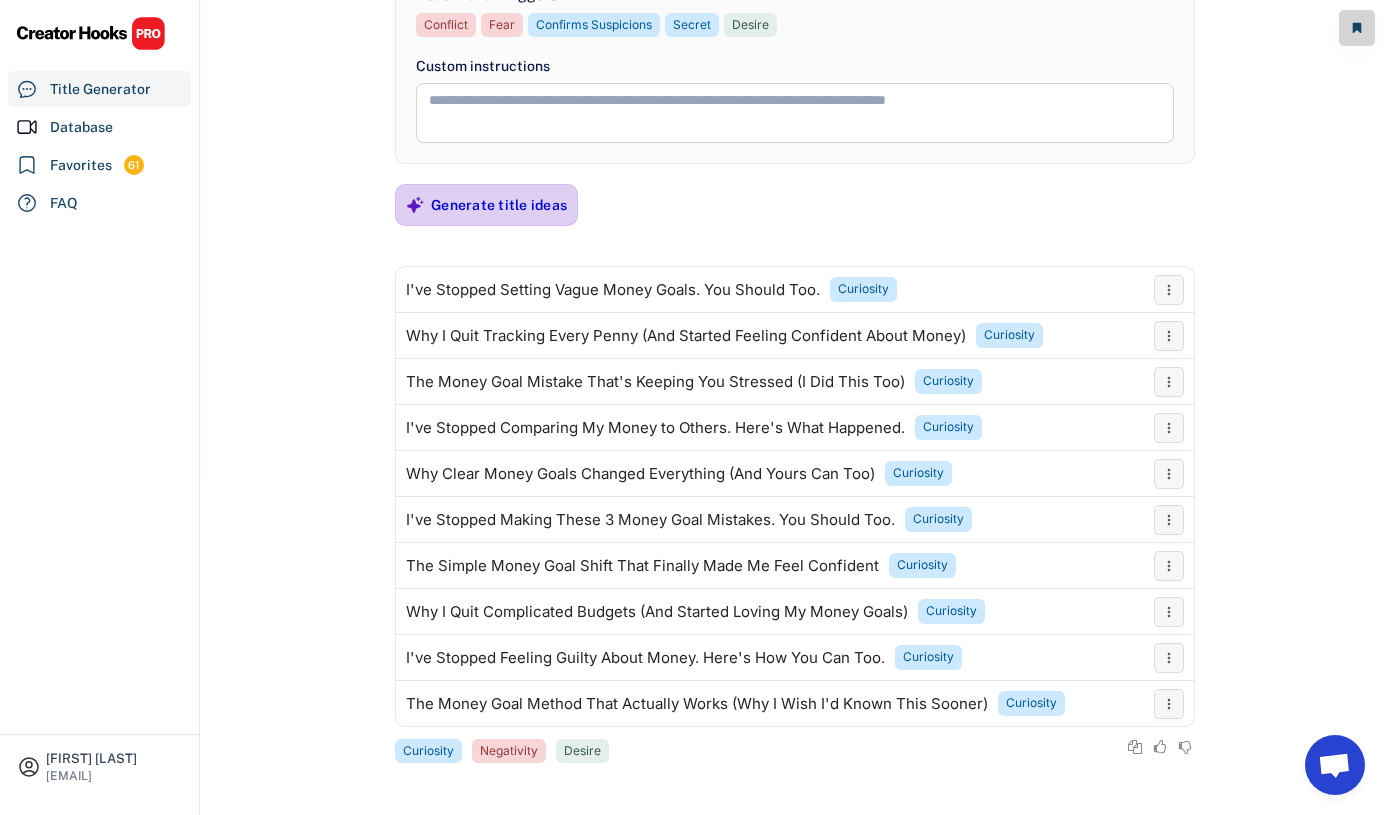 click on "Generate title ideas" at bounding box center [499, 205] 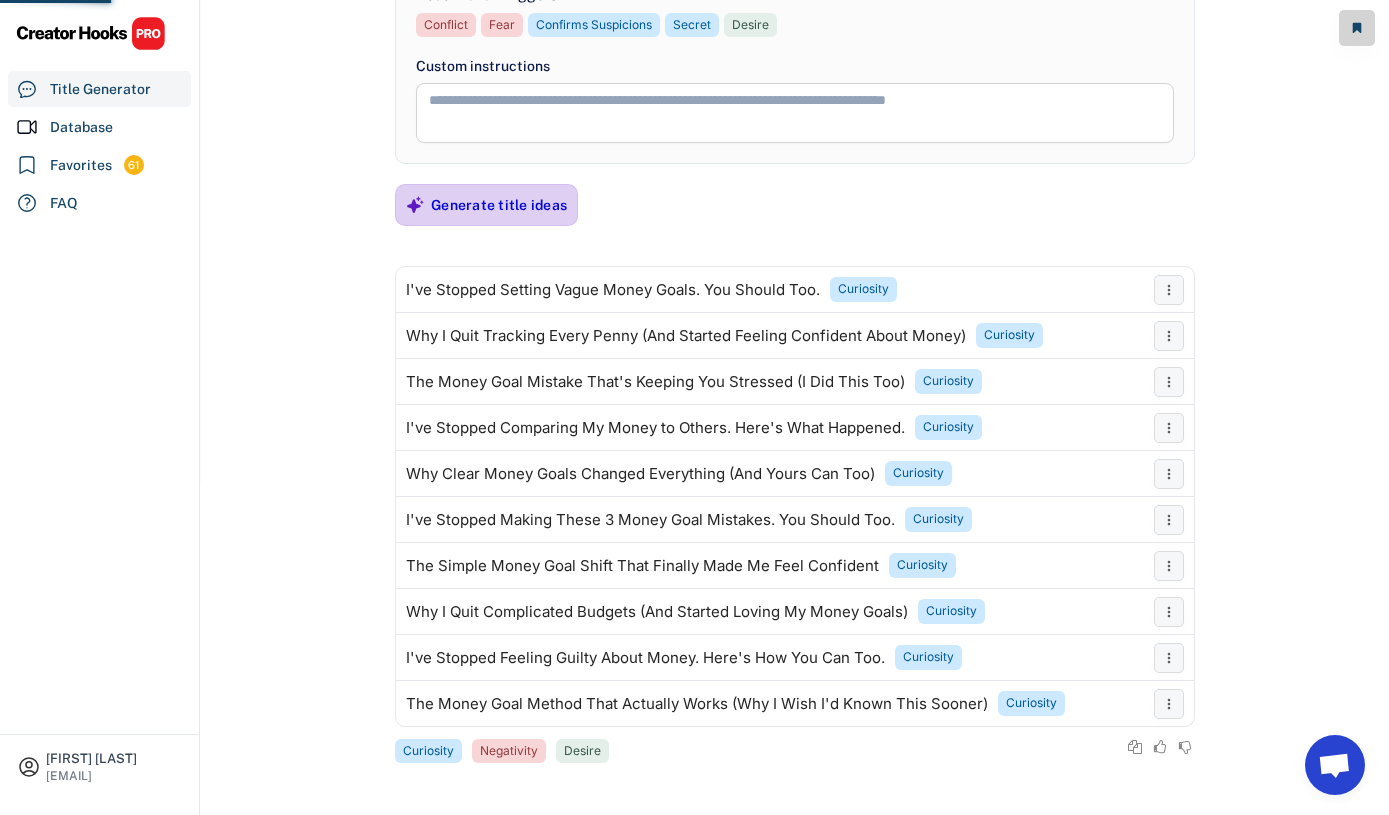 scroll, scrollTop: 0, scrollLeft: 0, axis: both 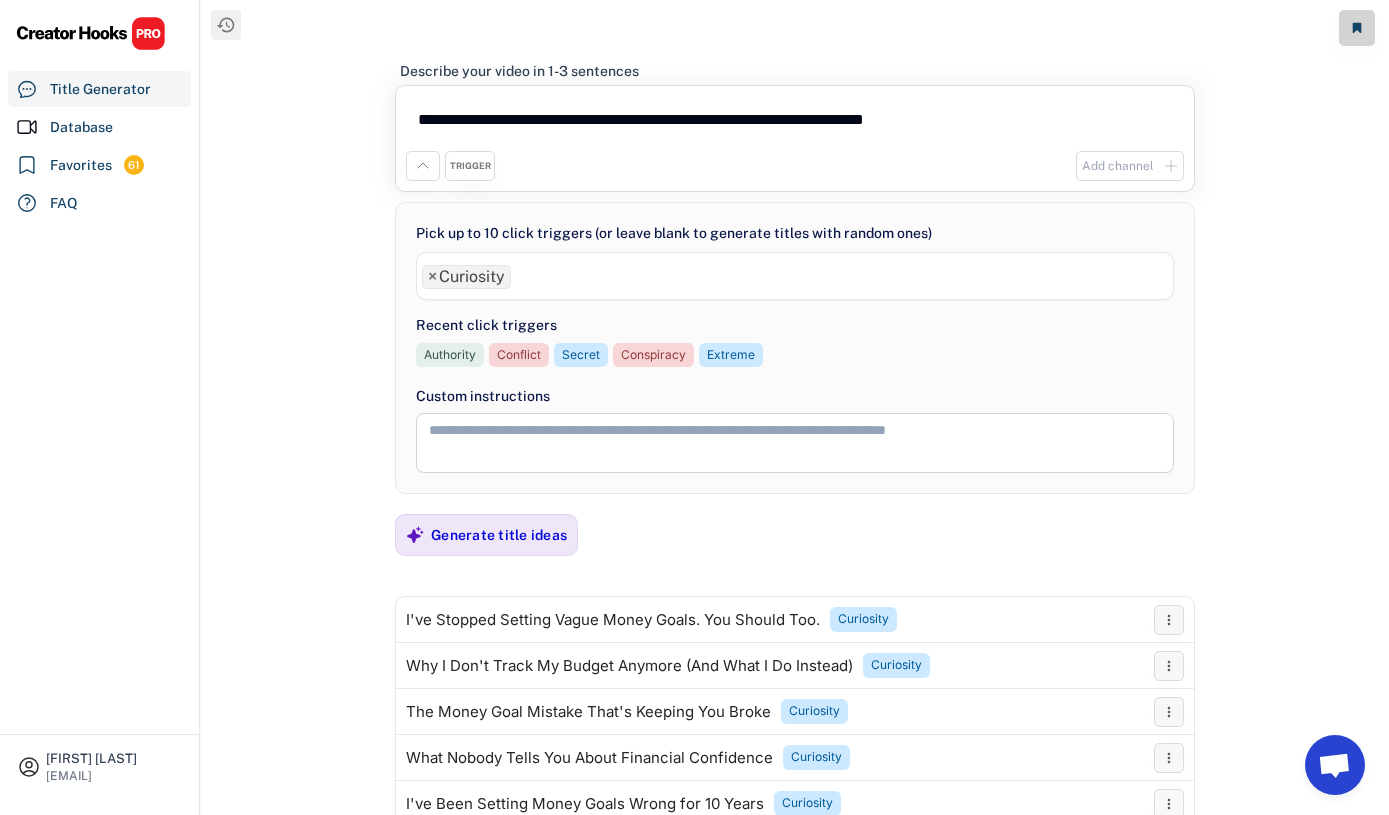 click on "**********" at bounding box center [795, 407] 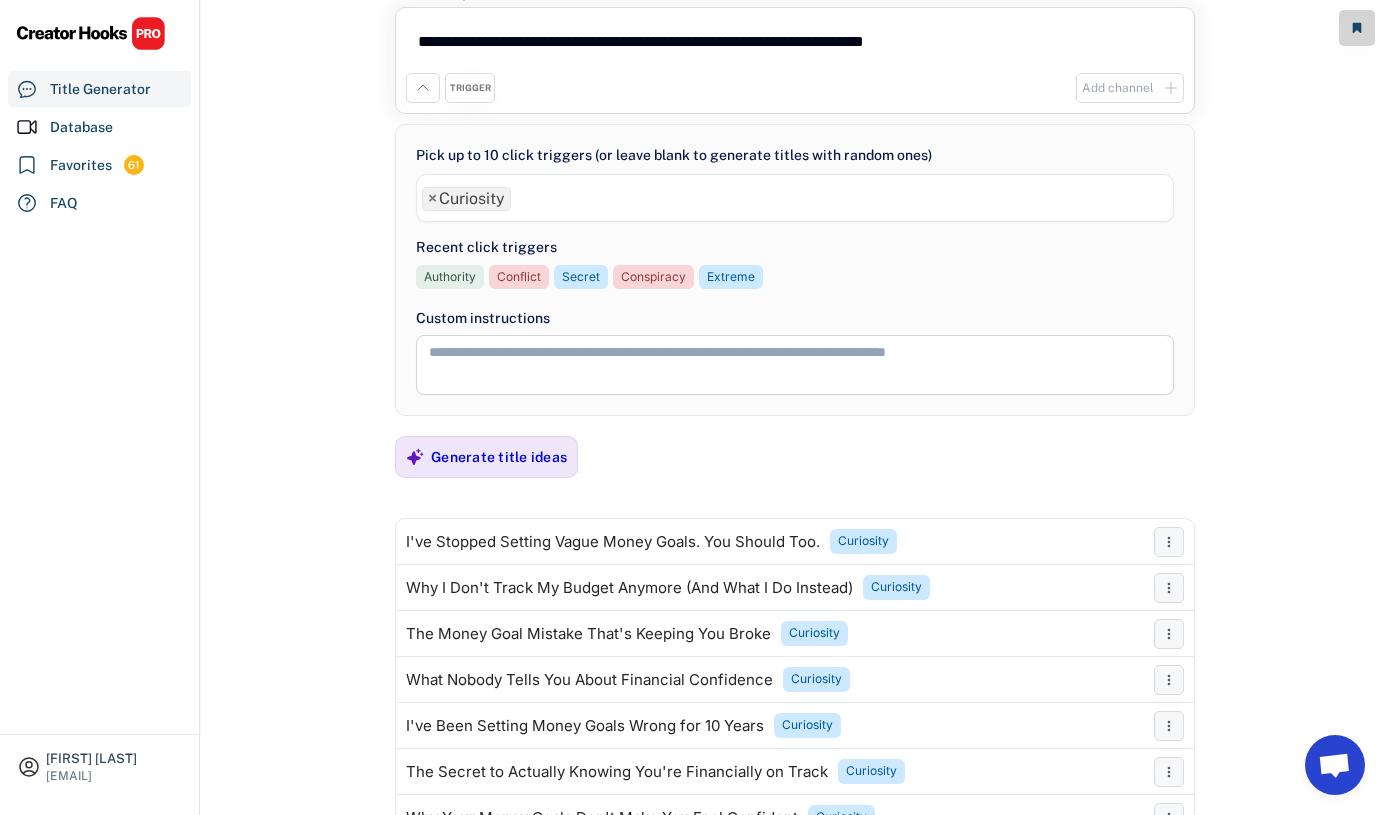 scroll, scrollTop: 0, scrollLeft: 0, axis: both 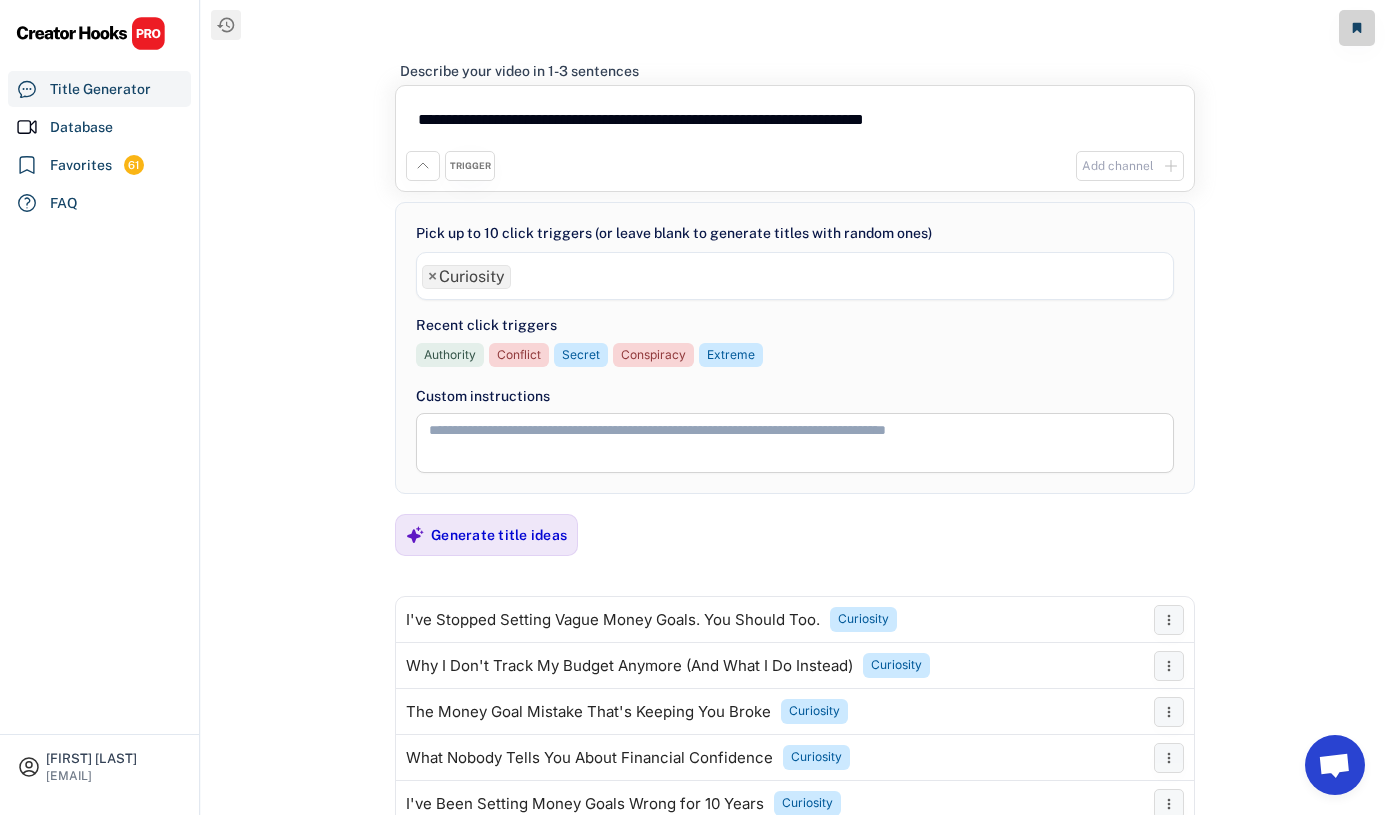click on "**********" at bounding box center (795, 123) 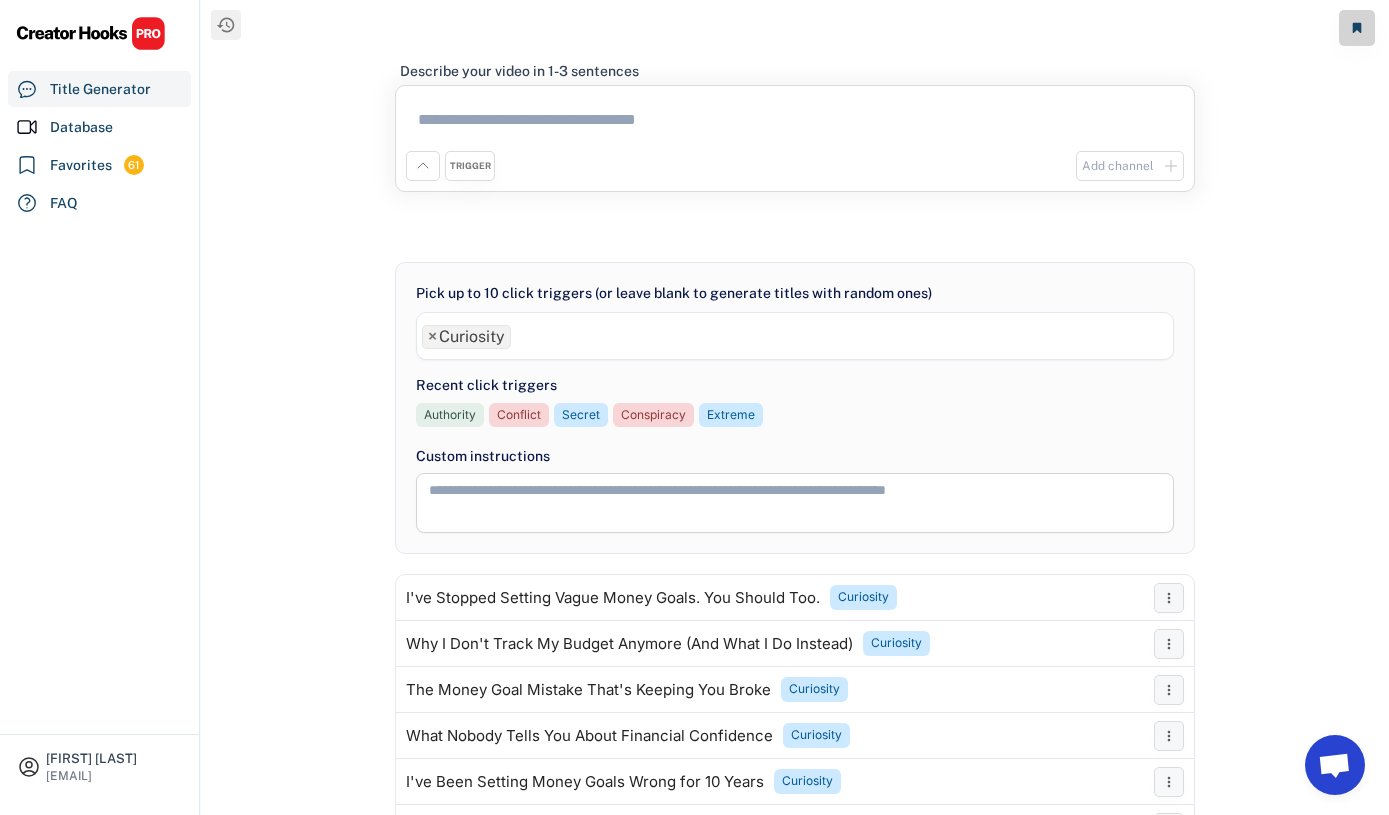 click at bounding box center [795, 123] 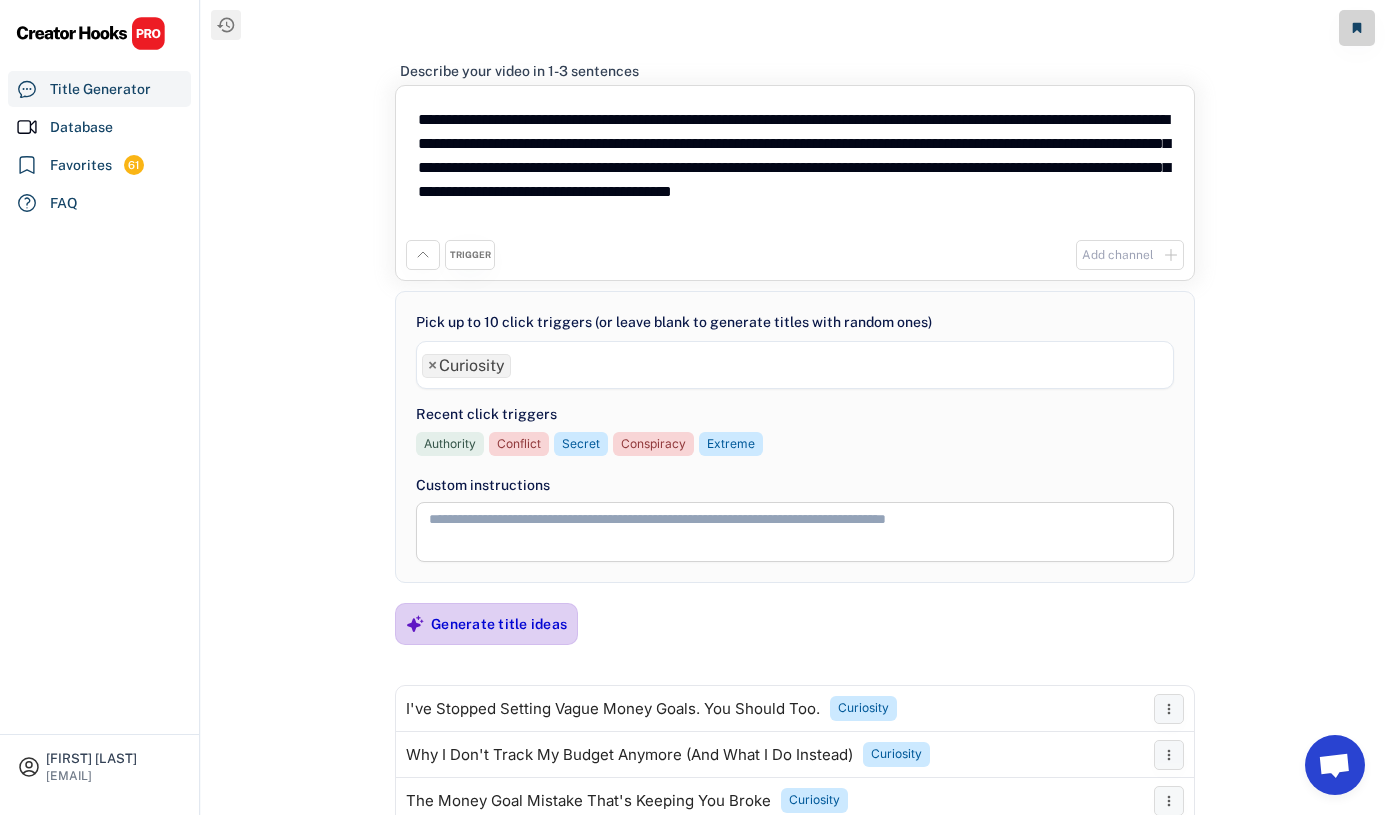 click on "Generate title ideas" at bounding box center (499, 624) 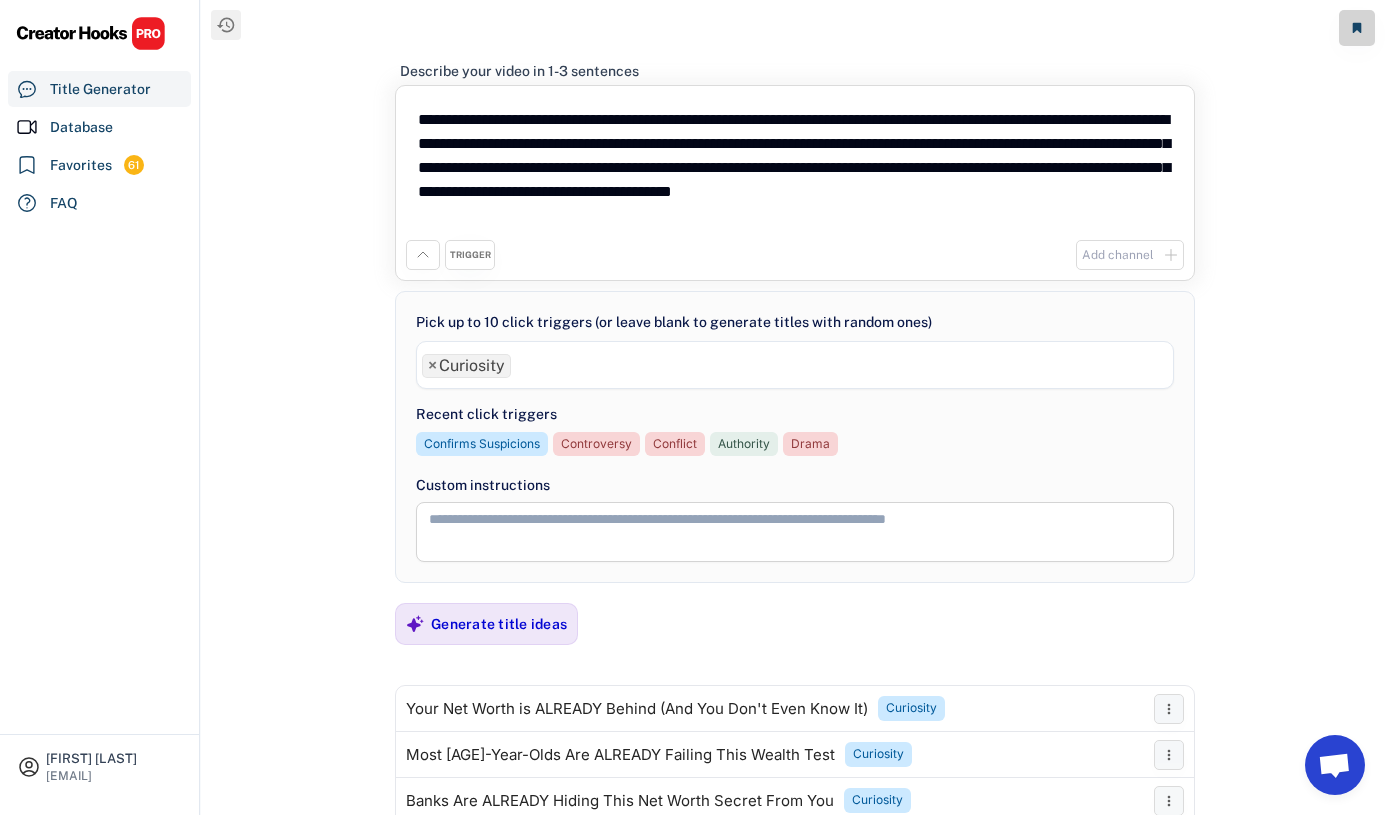 click on "**********" at bounding box center [795, 407] 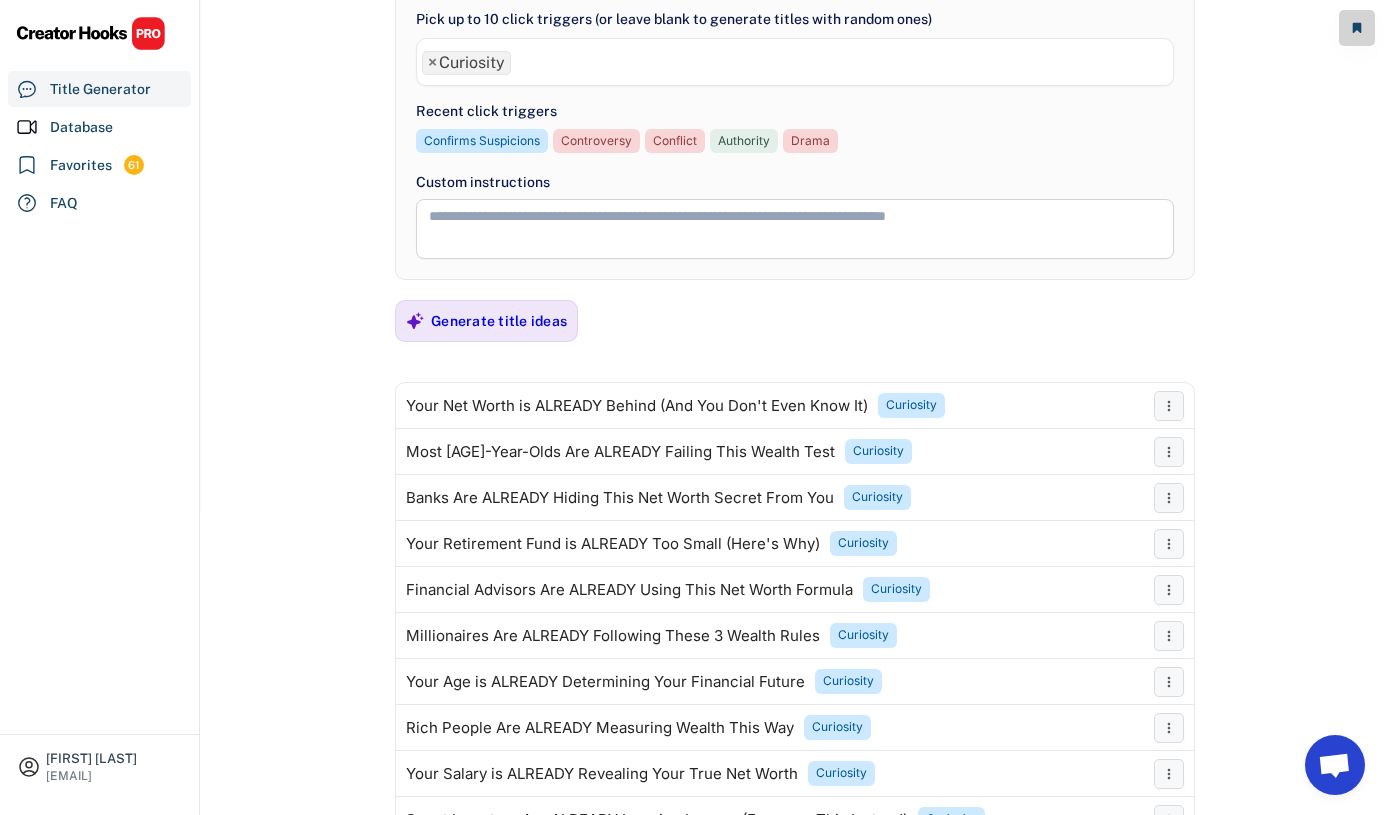 scroll, scrollTop: 311, scrollLeft: 0, axis: vertical 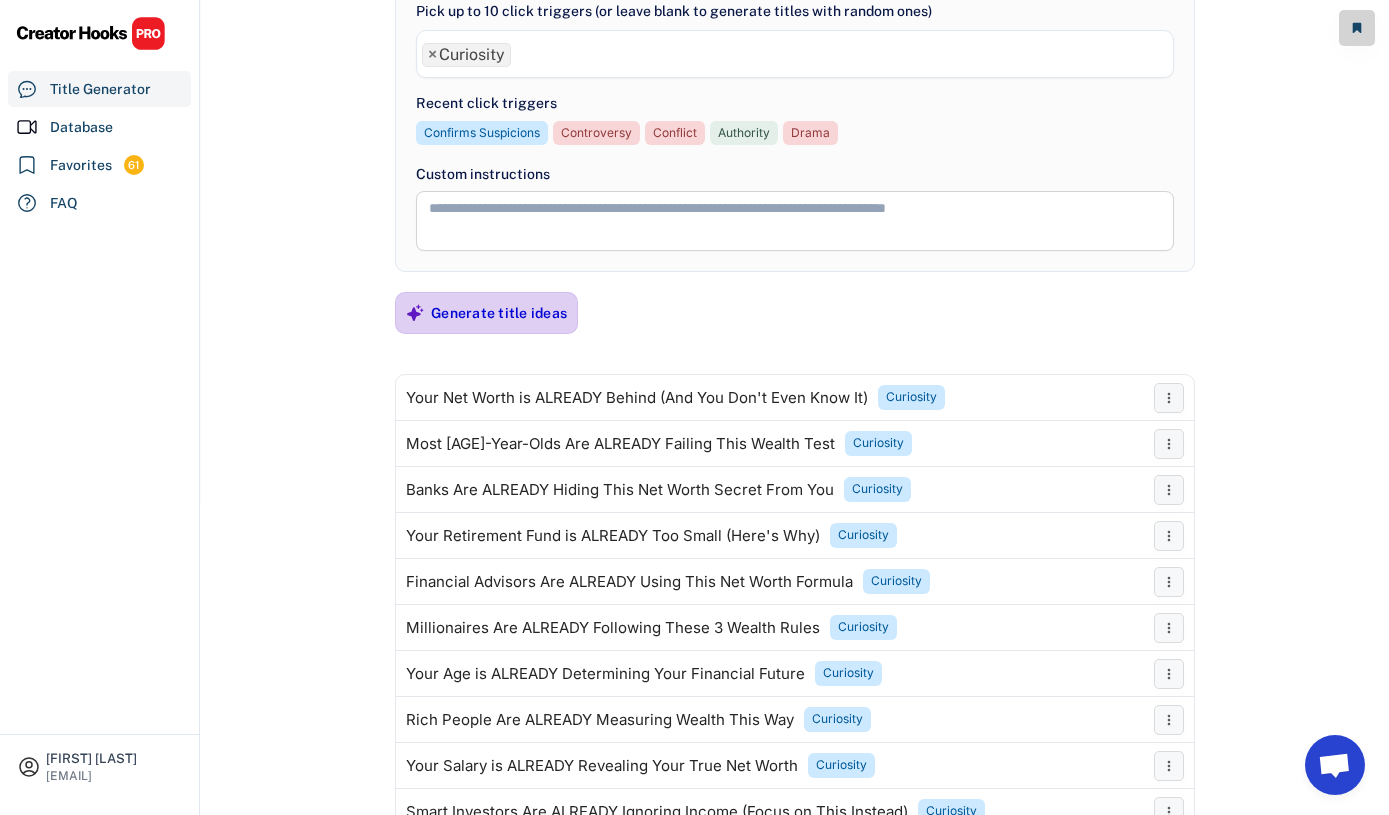 click on "Generate title ideas" at bounding box center [499, 313] 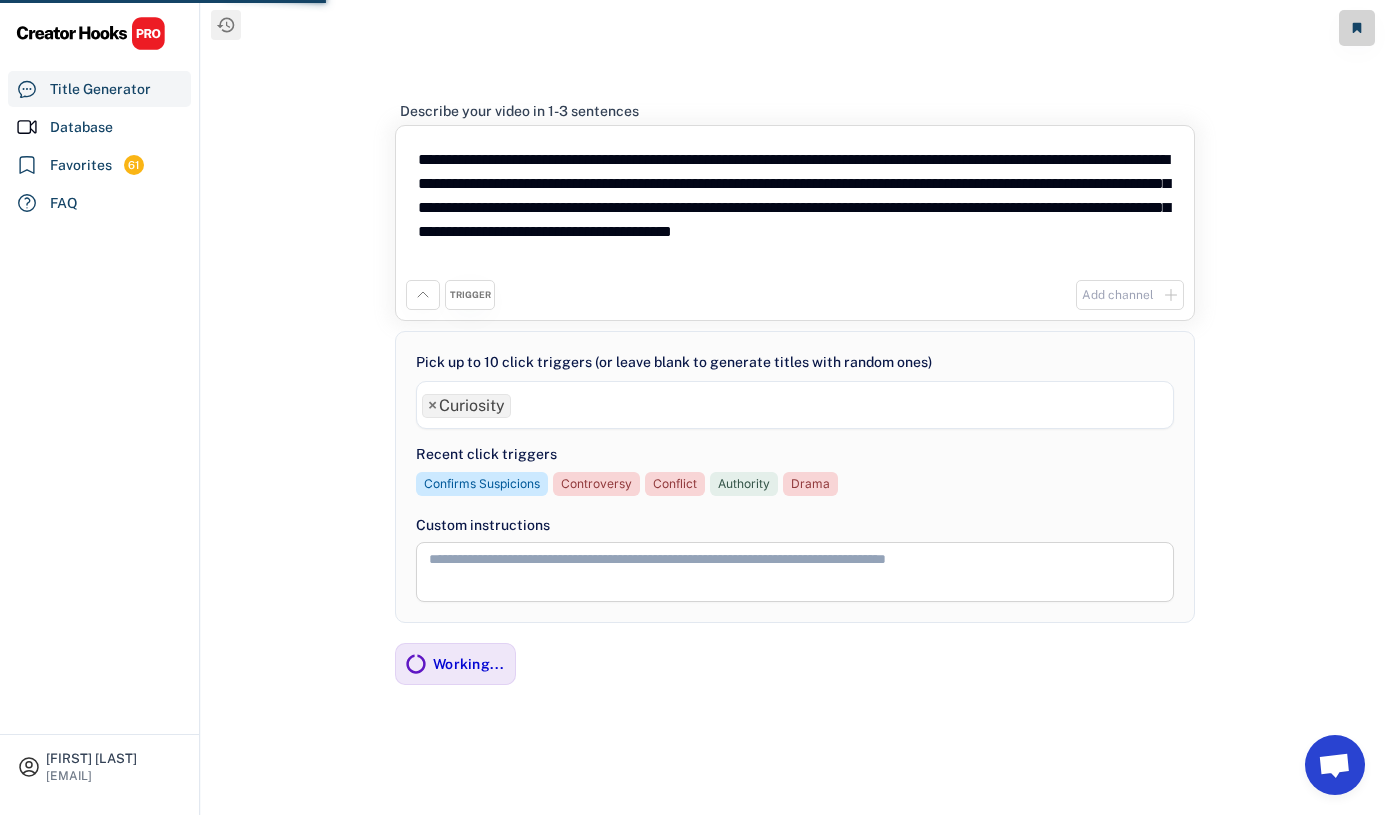 drag, startPoint x: 564, startPoint y: 257, endPoint x: 361, endPoint y: 105, distance: 253.60008 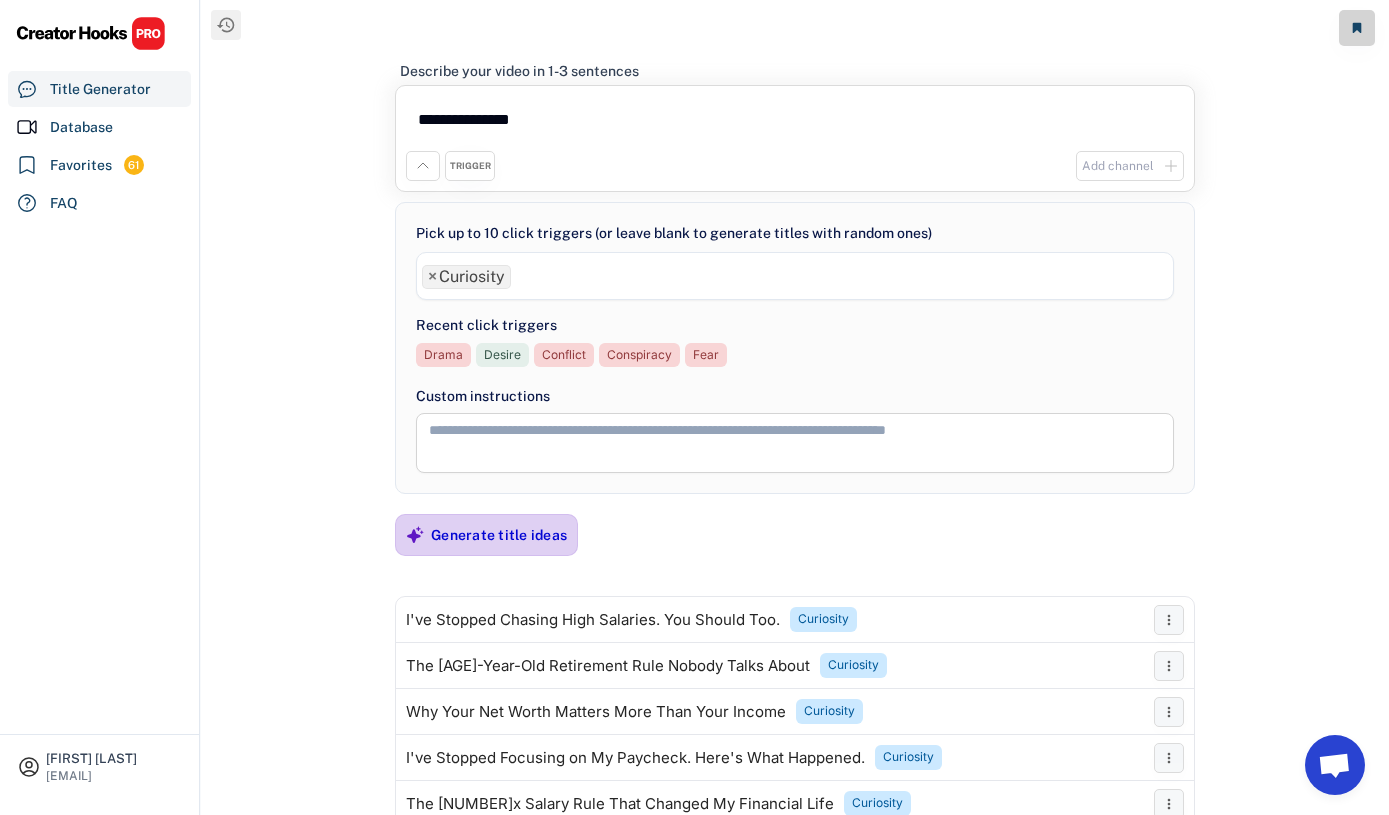 type on "**********" 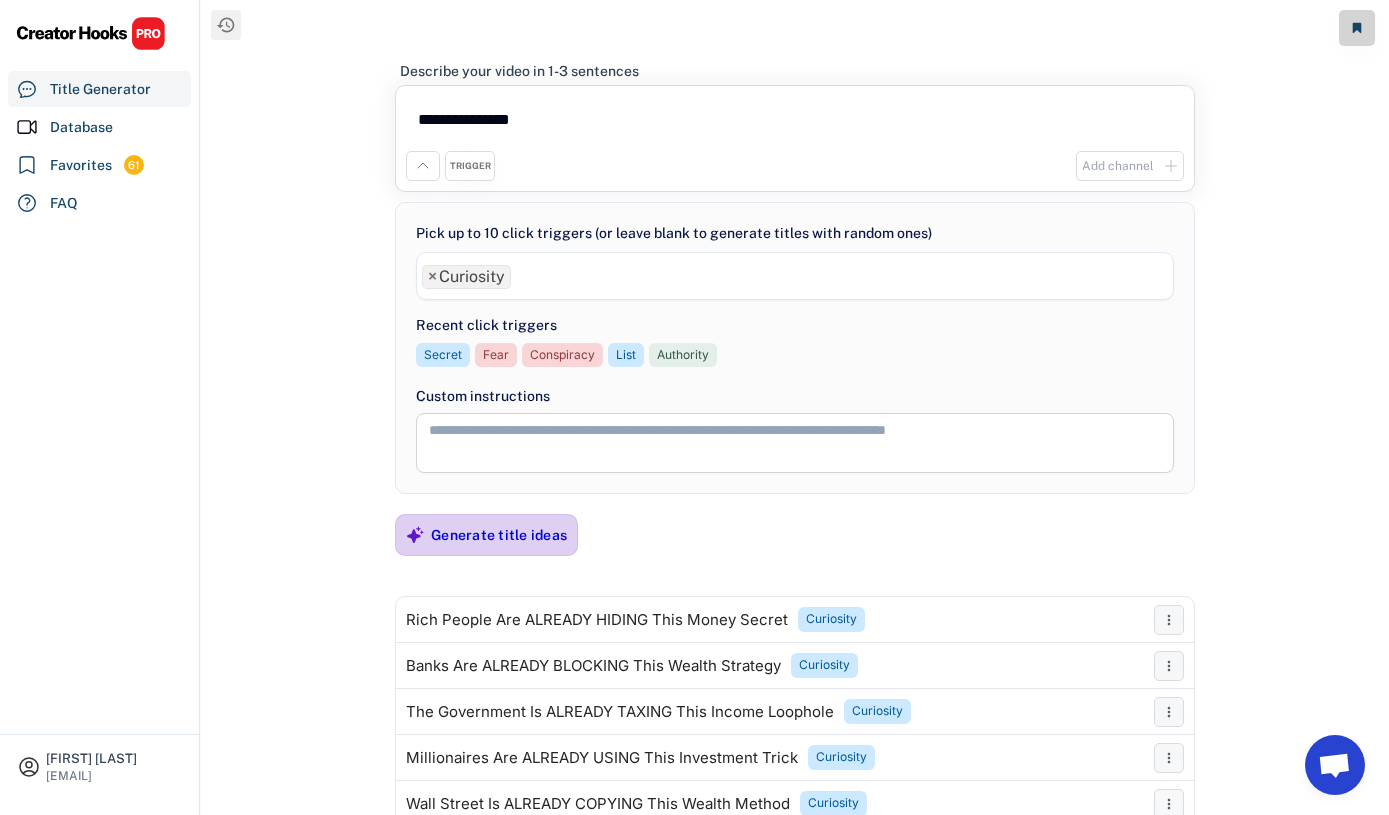 click on "Generate title ideas" at bounding box center [499, 535] 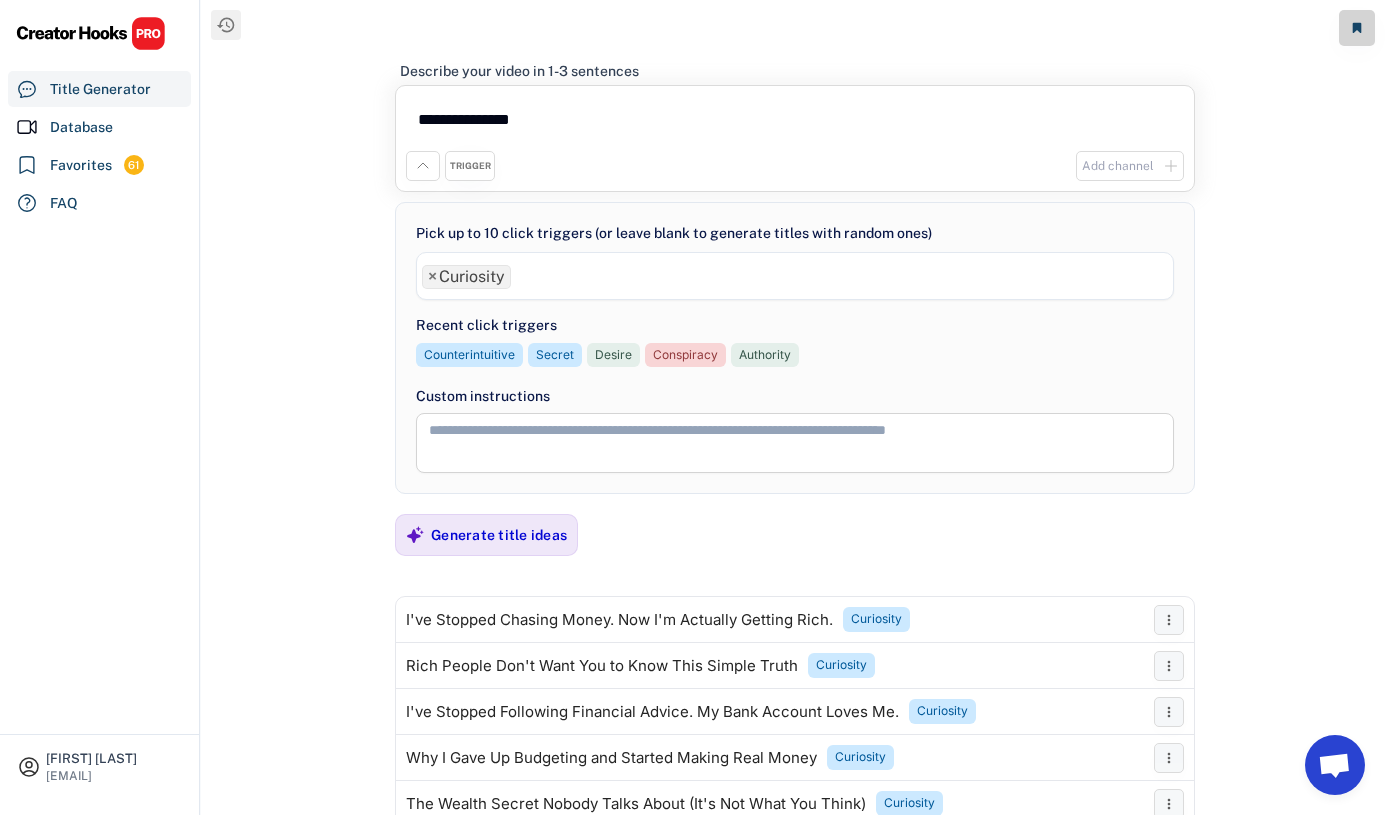 click on "**********" at bounding box center [795, 407] 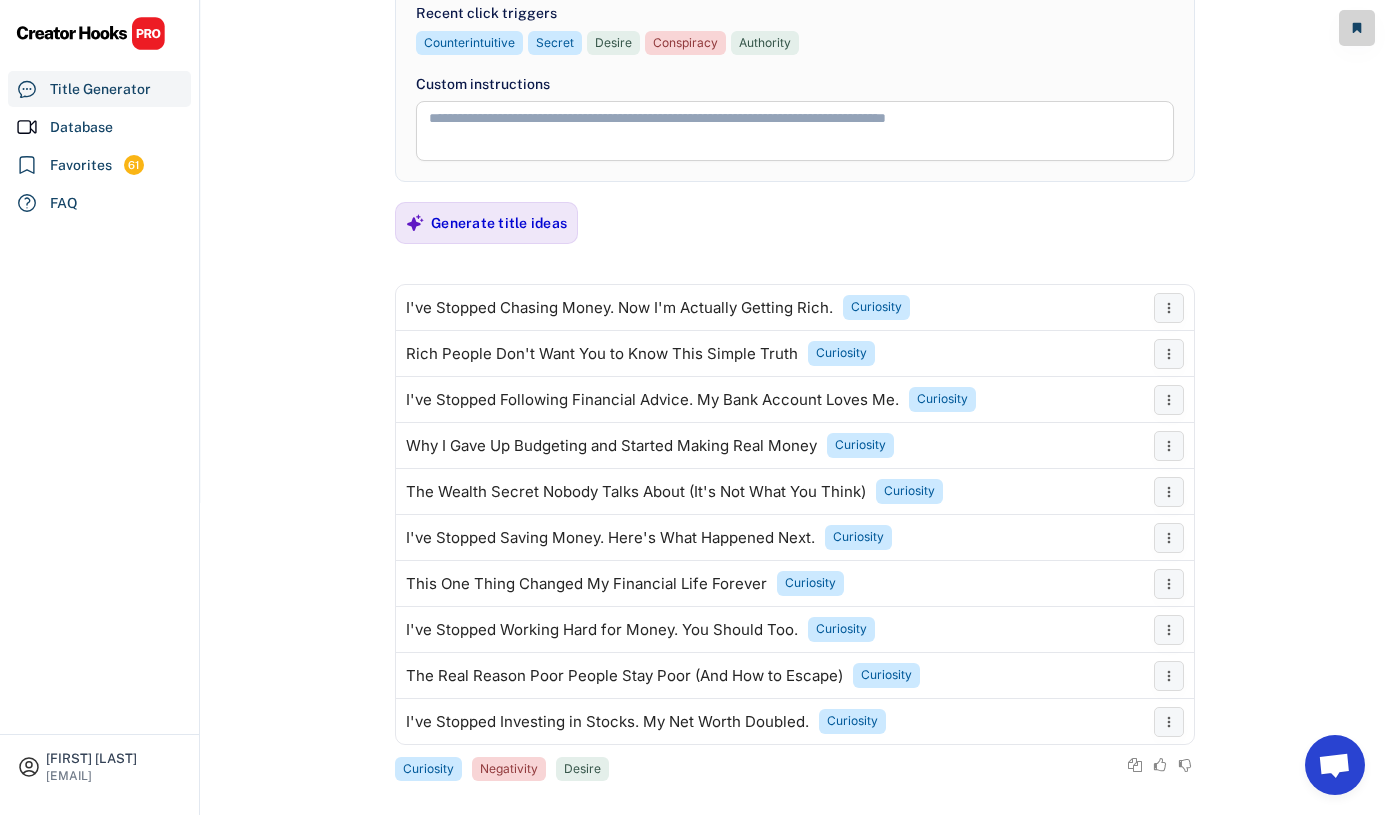 scroll, scrollTop: 308, scrollLeft: 0, axis: vertical 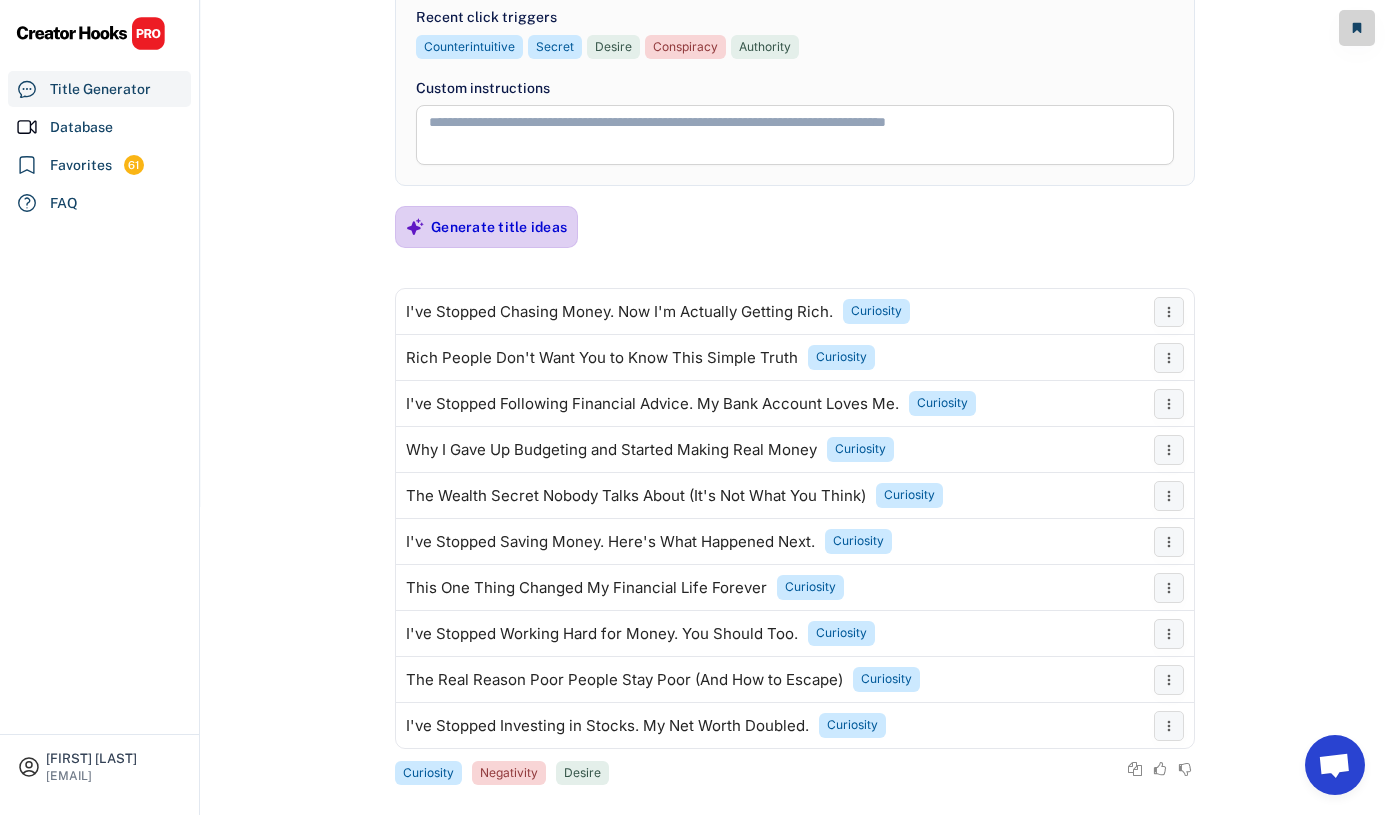click on "Generate title ideas" at bounding box center (499, 227) 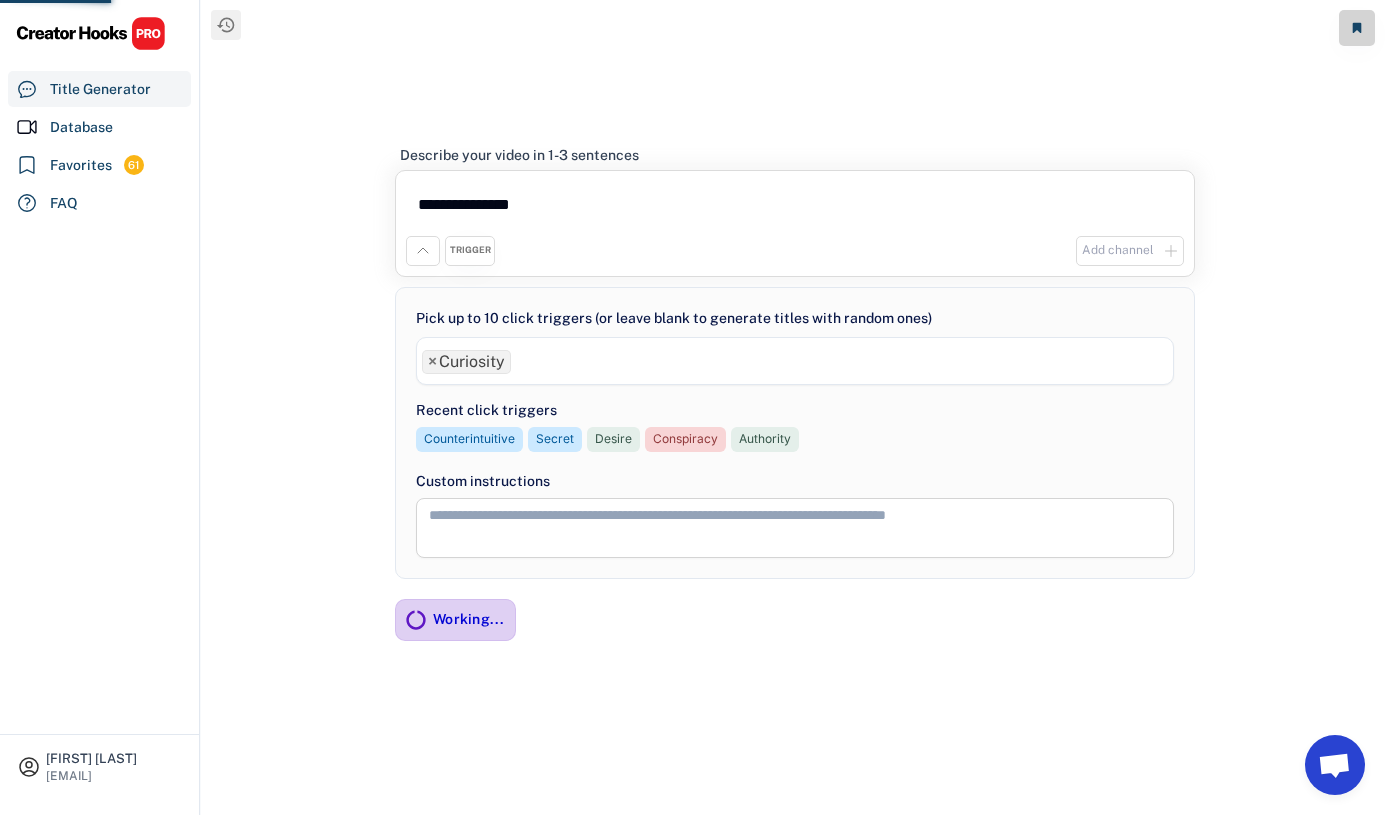 scroll, scrollTop: 0, scrollLeft: 0, axis: both 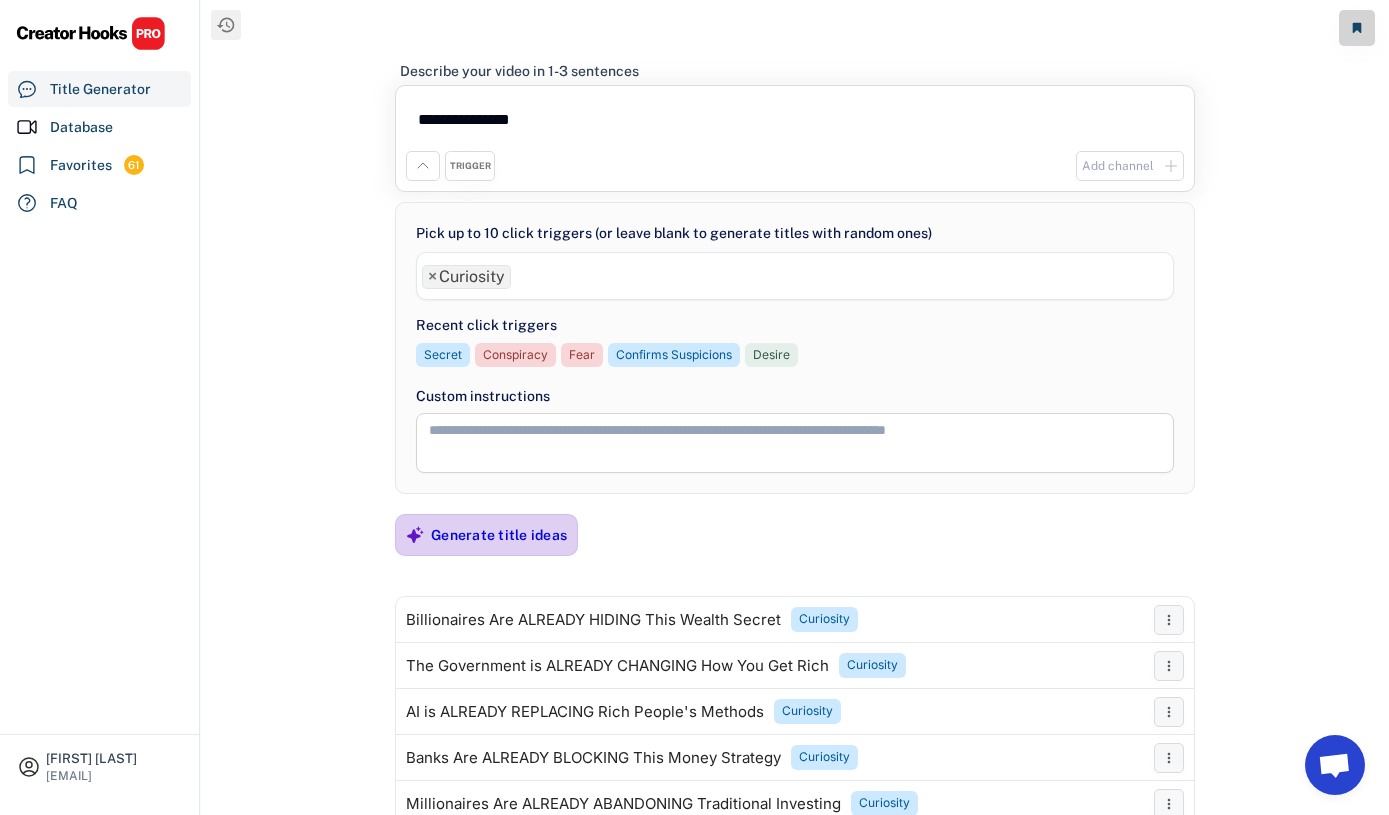 click on "Generate title ideas" at bounding box center [499, 535] 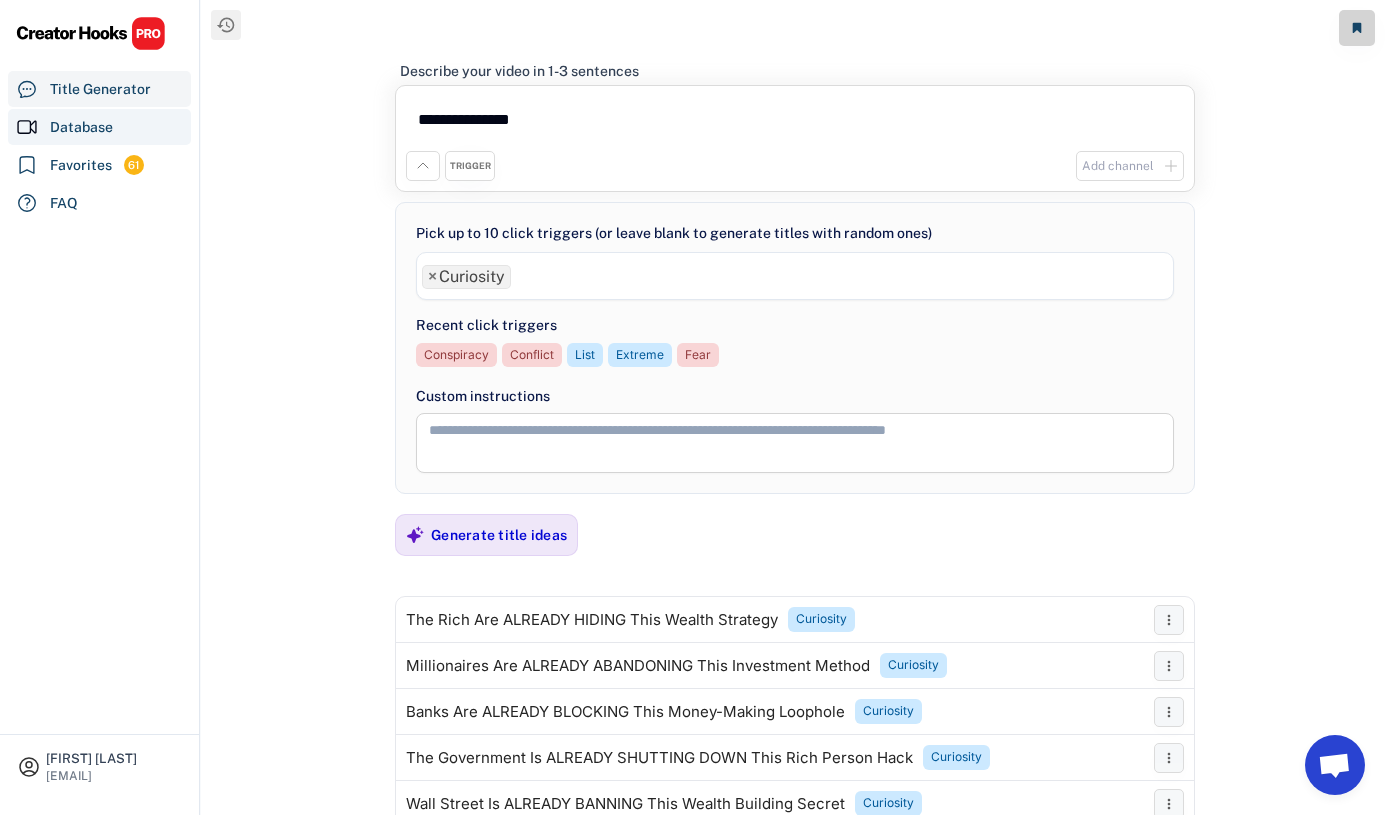 click on "Database" at bounding box center (99, 127) 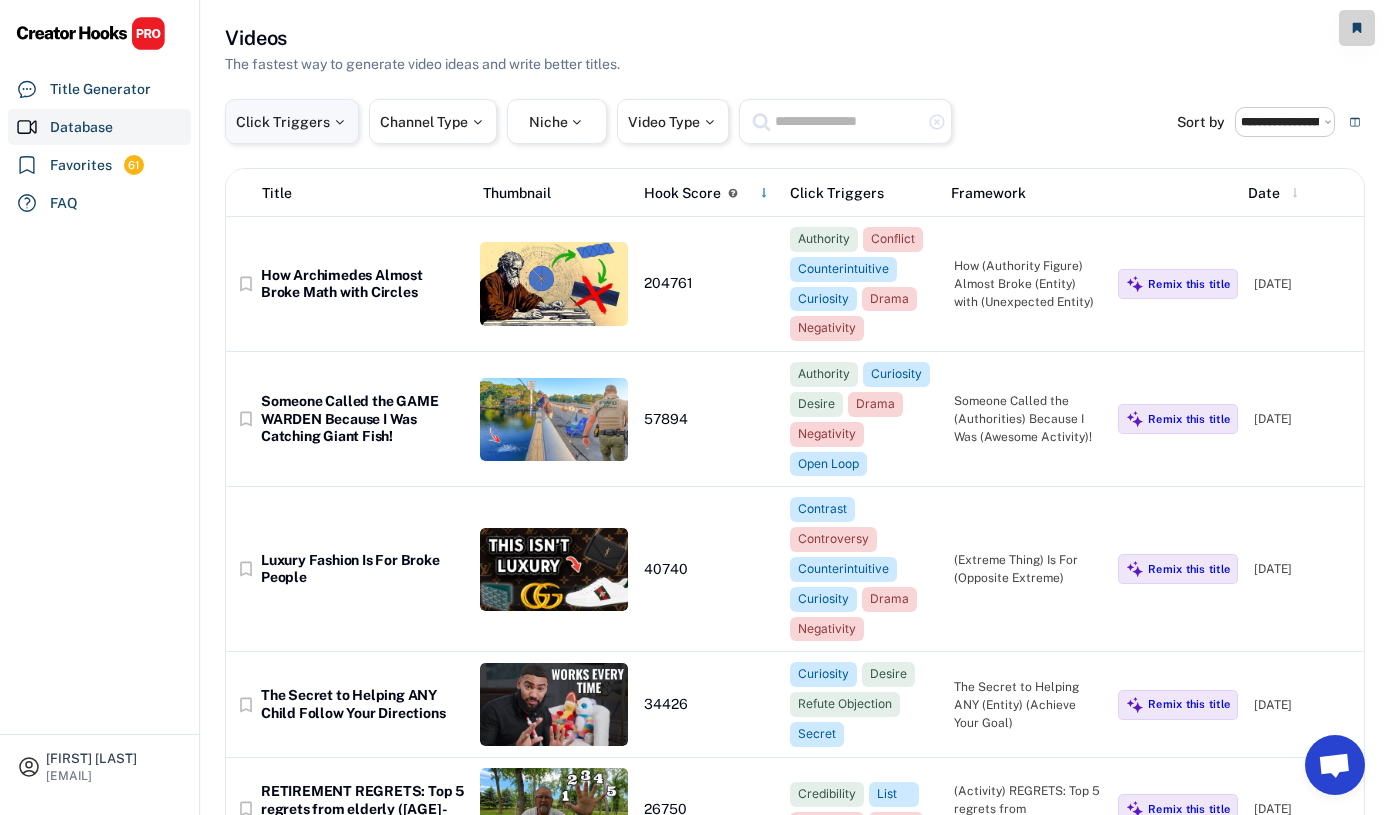click on "Click Triggers" at bounding box center [292, 121] 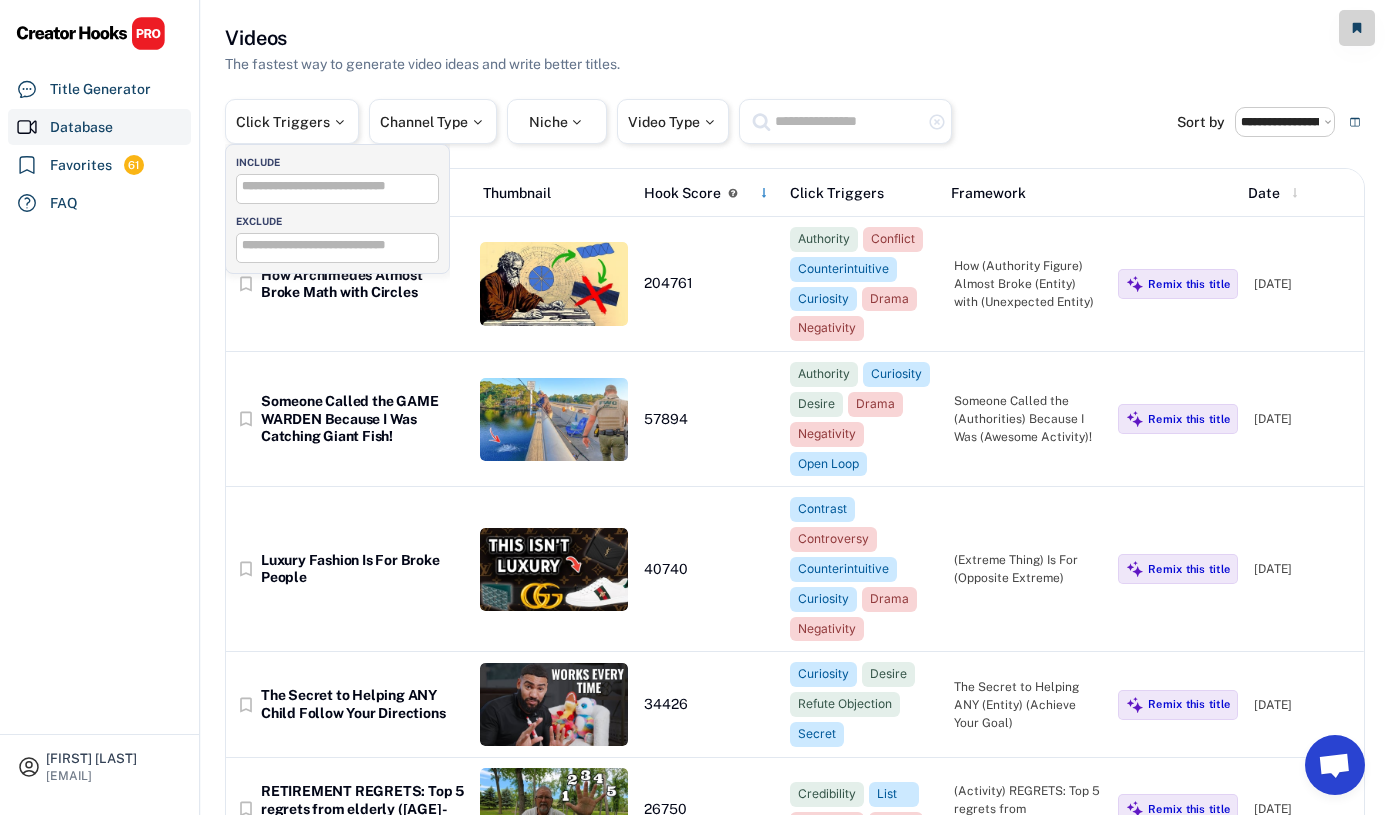 click on "Videos The fastest way to generate video ideas and write better titles." at bounding box center (795, 49) 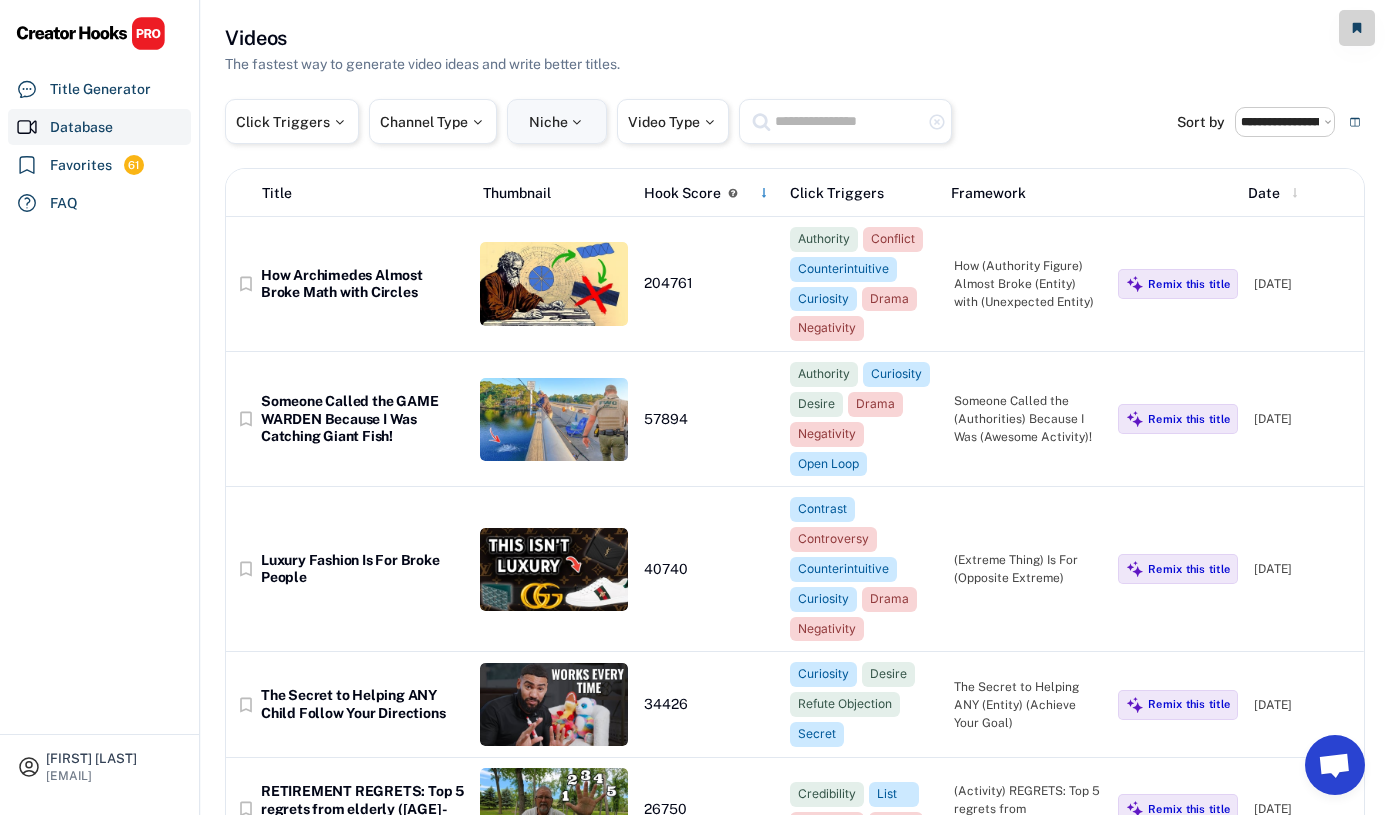 click at bounding box center [577, 122] 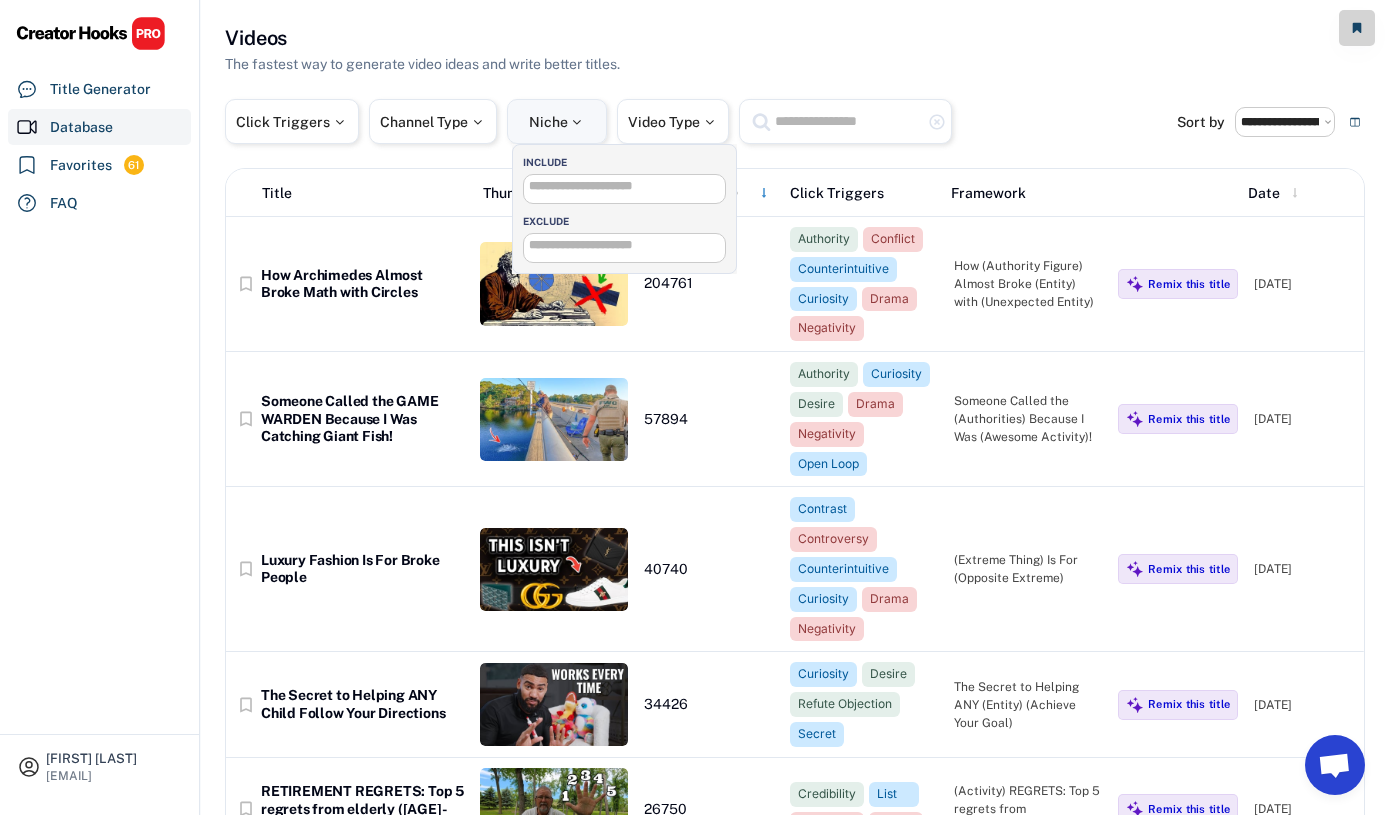 select 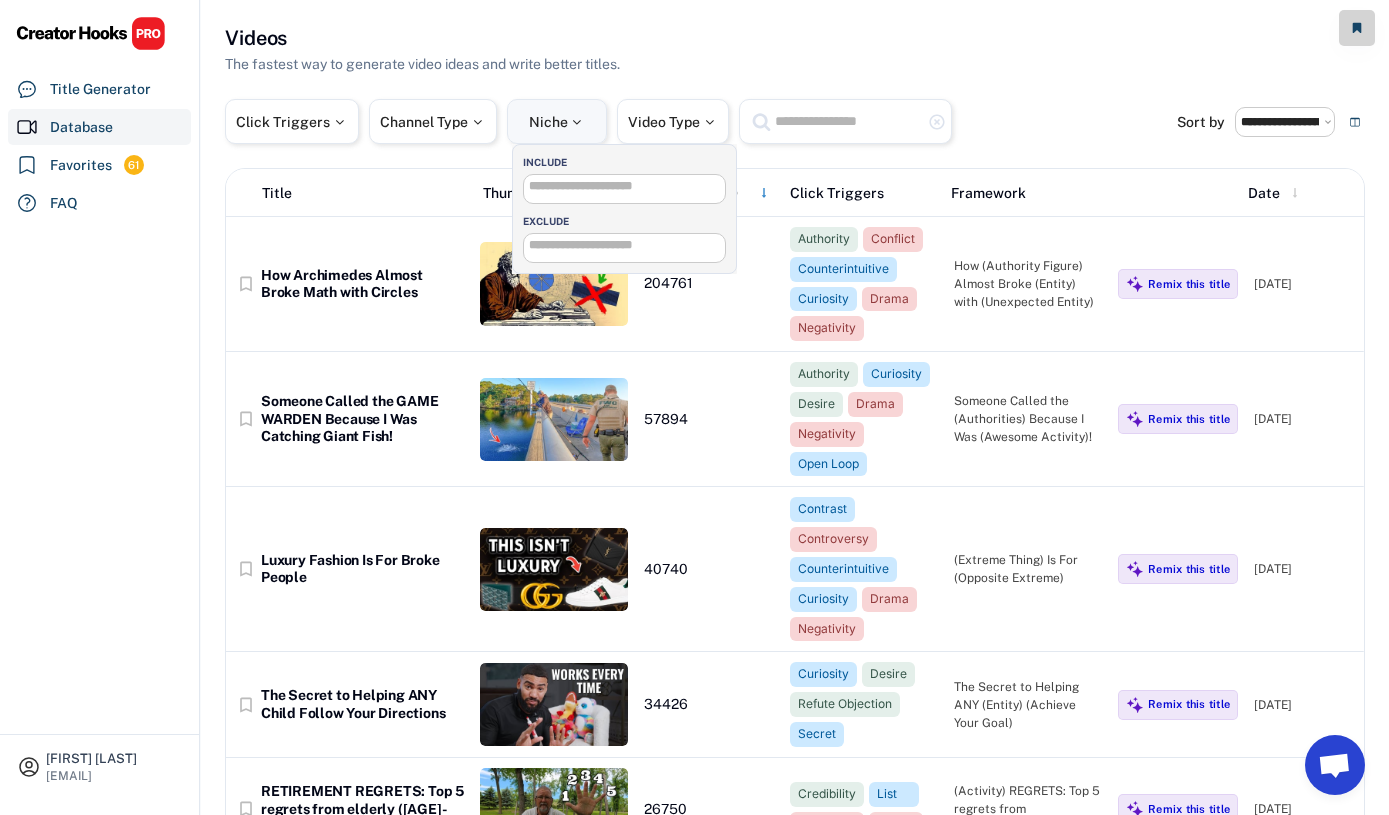 select 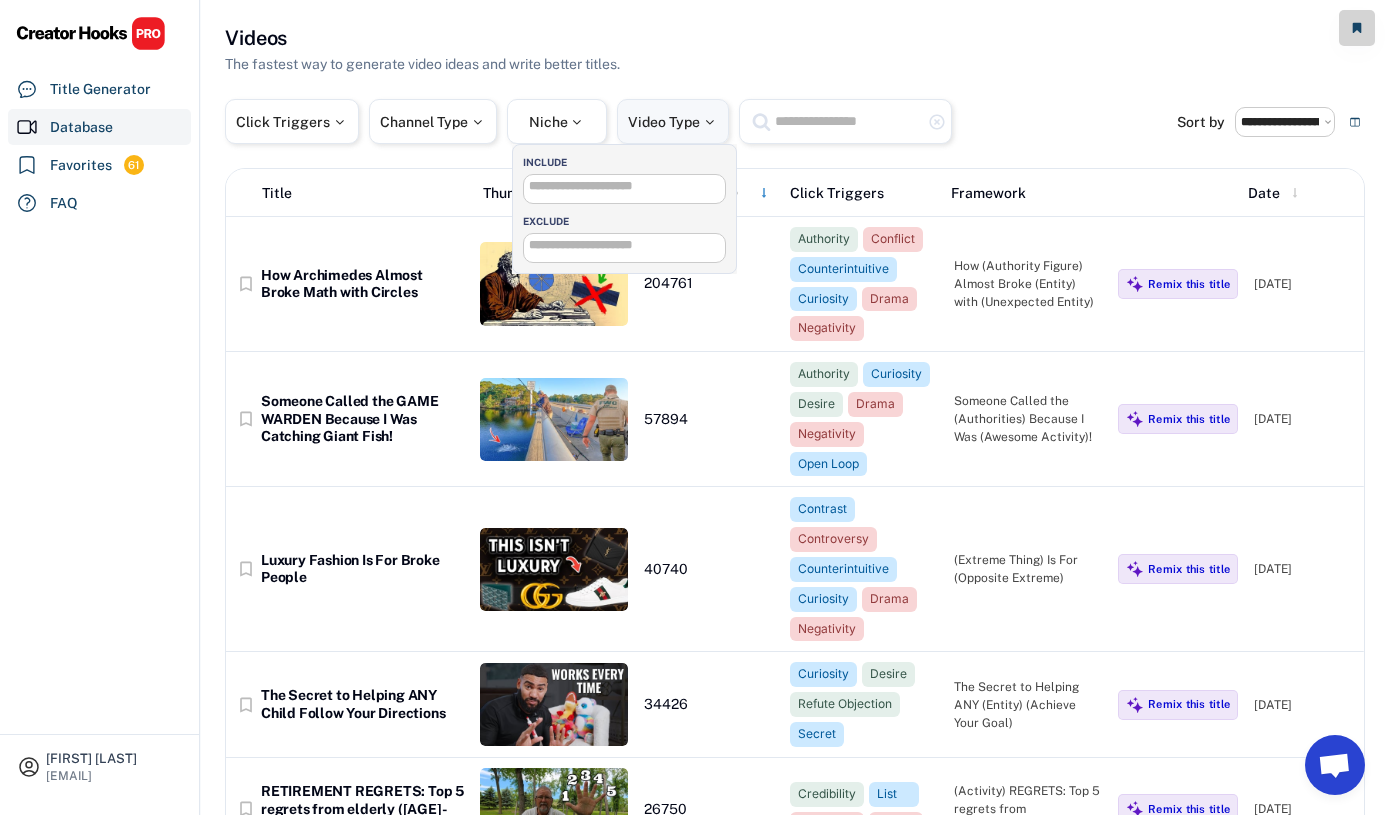 click on "Video Type" at bounding box center (673, 122) 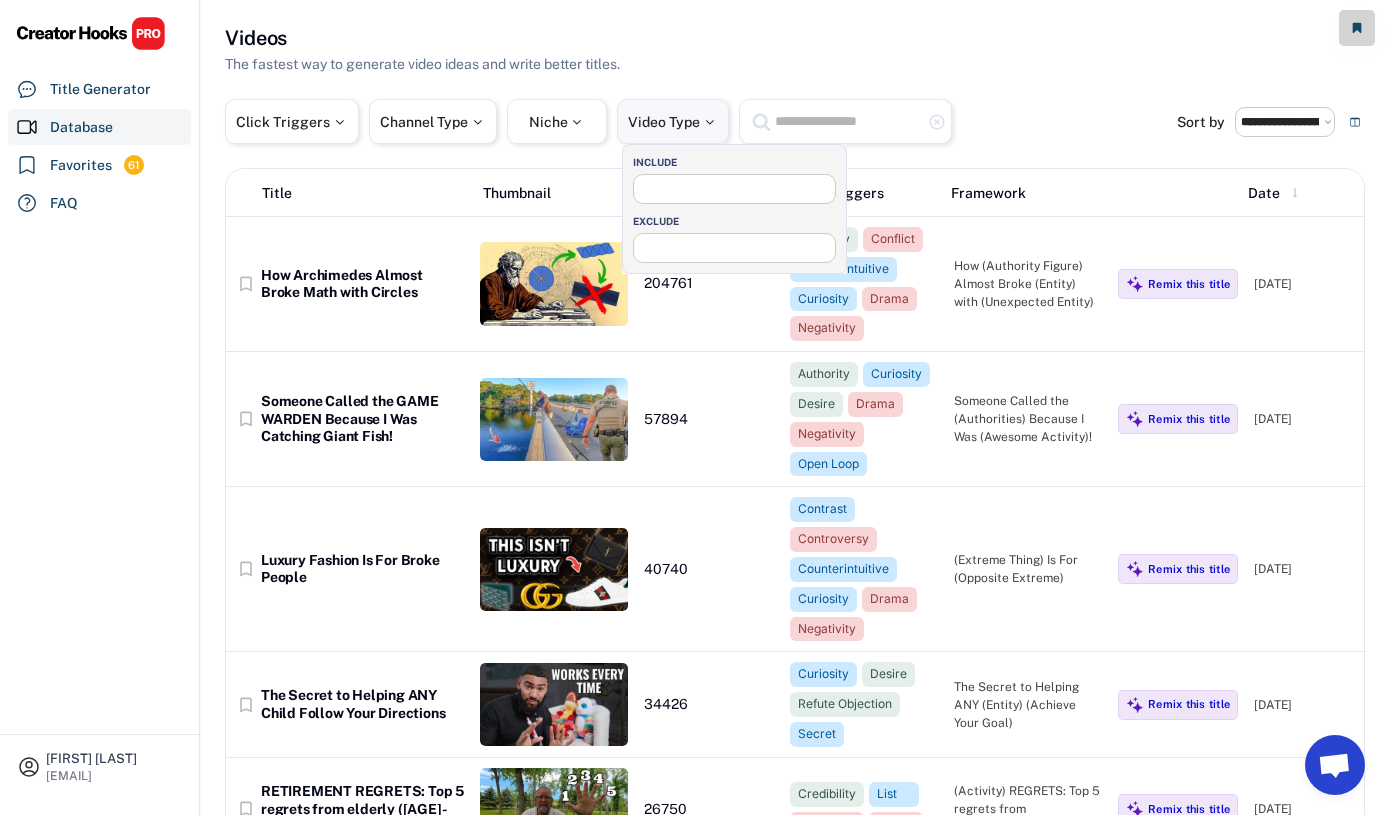 select 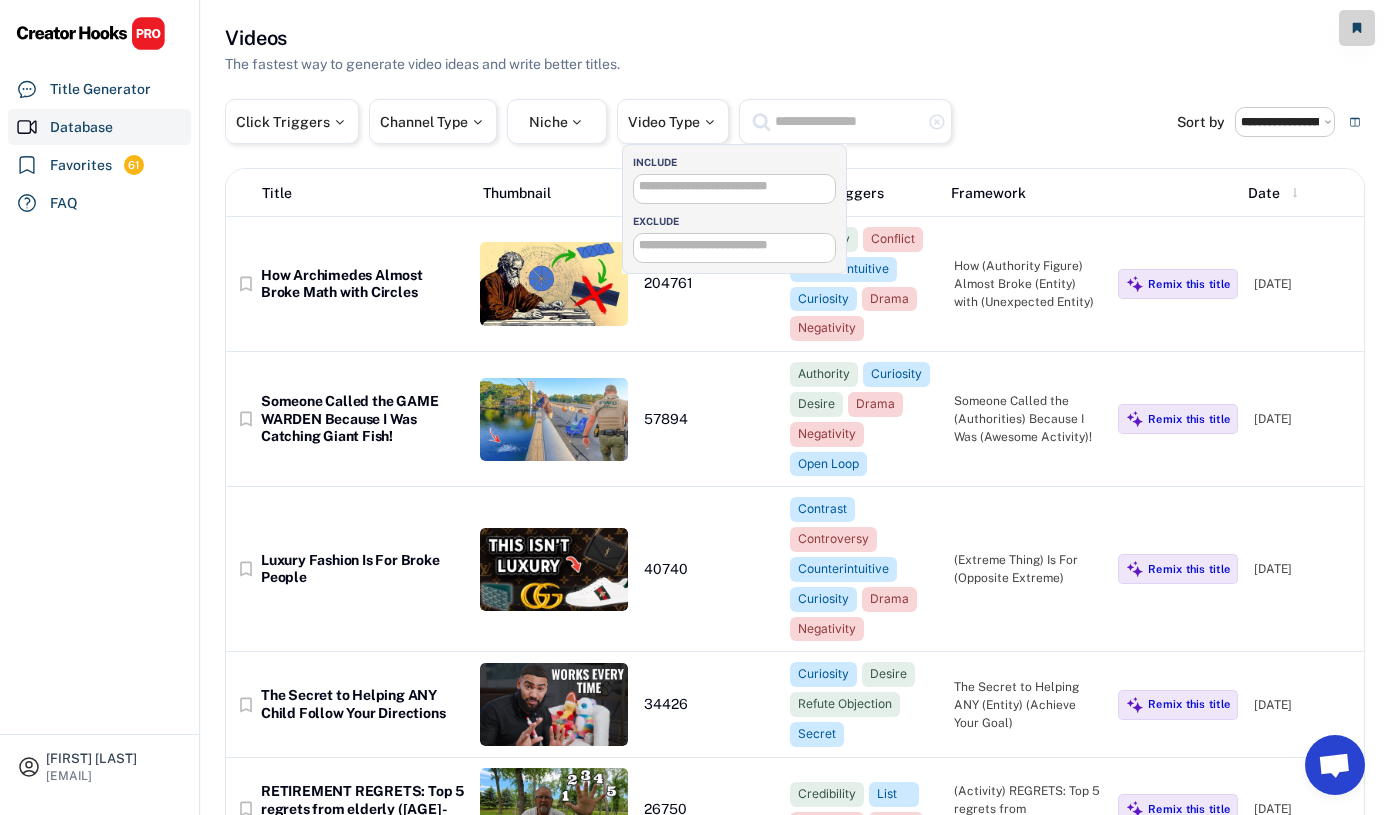 click at bounding box center [739, 186] 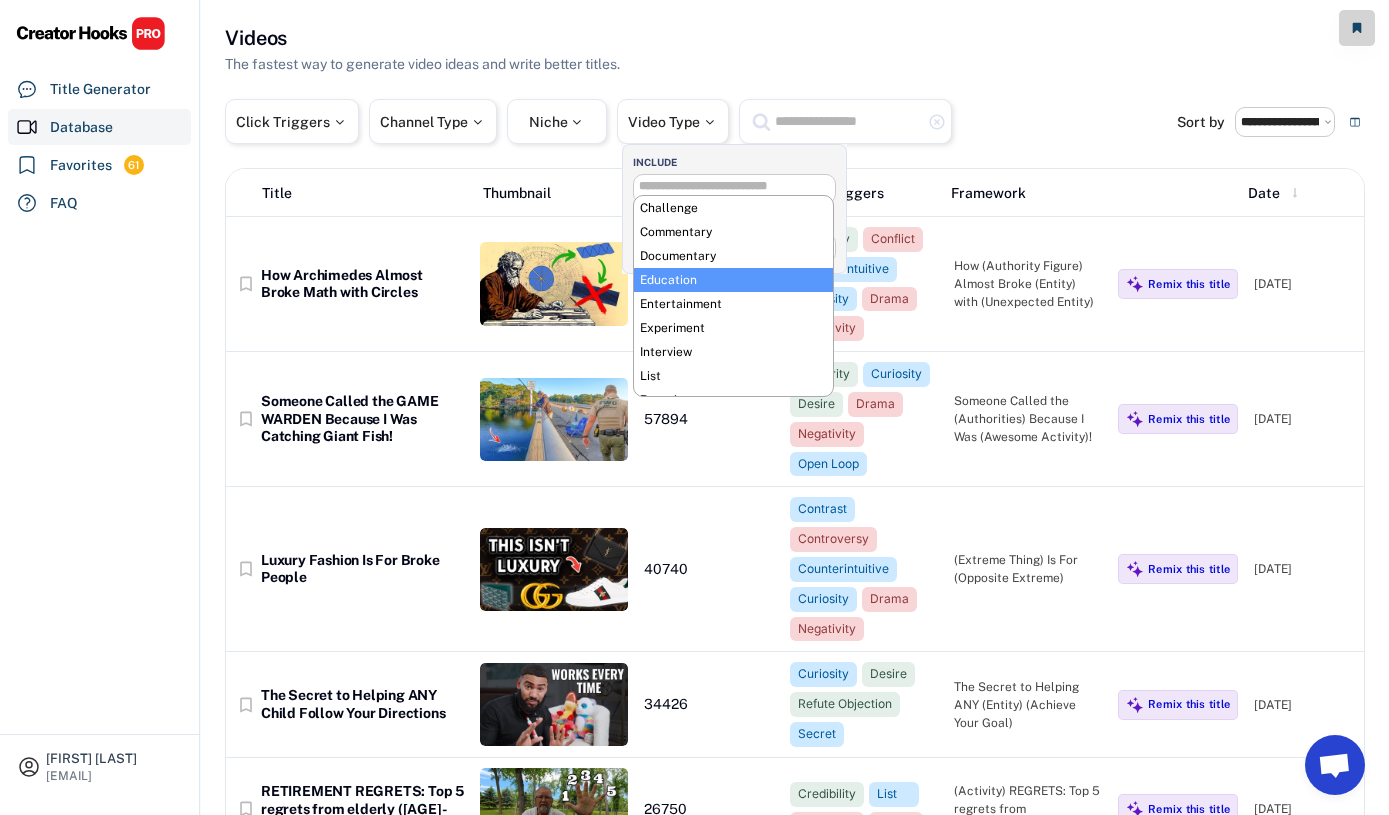 select on "**********" 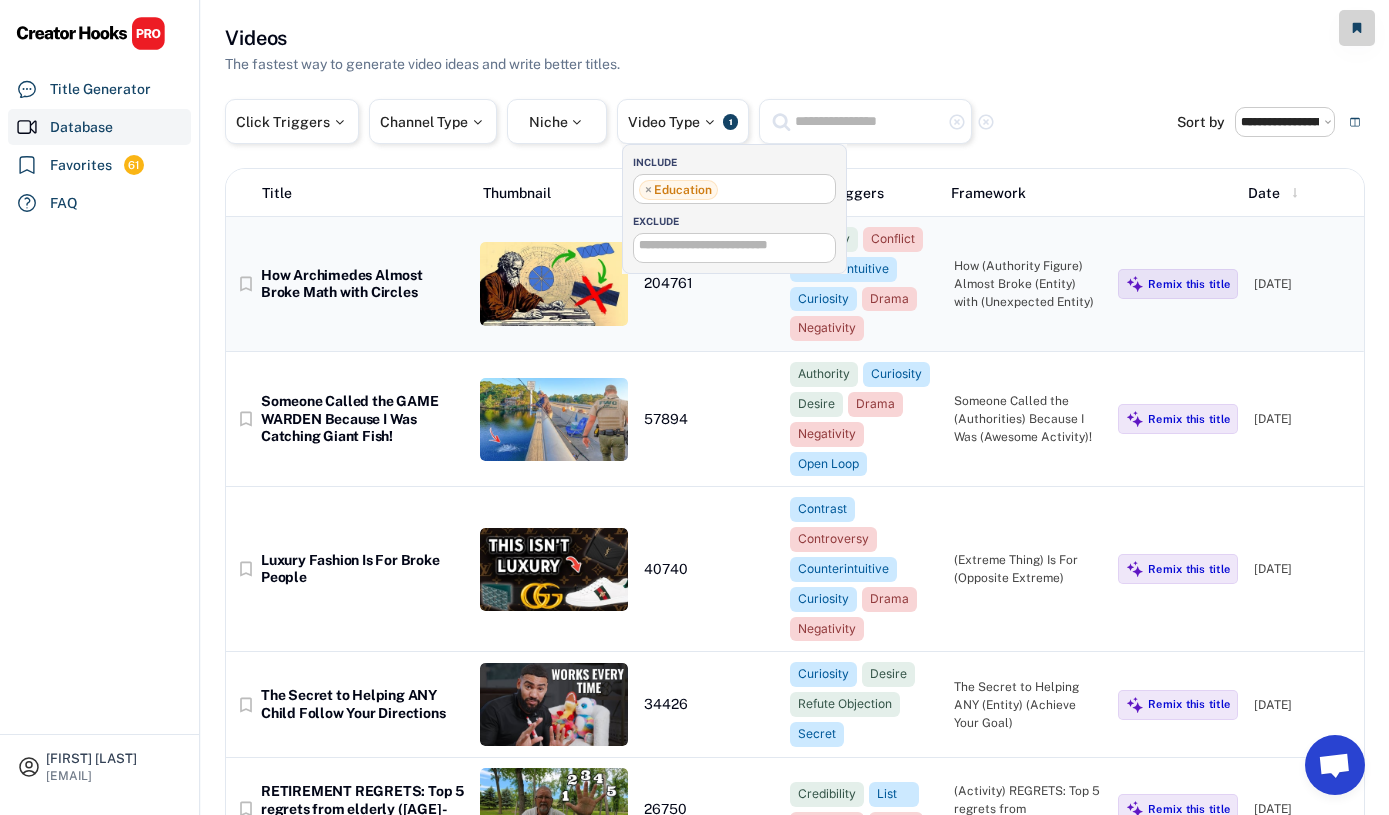 scroll, scrollTop: 51, scrollLeft: 0, axis: vertical 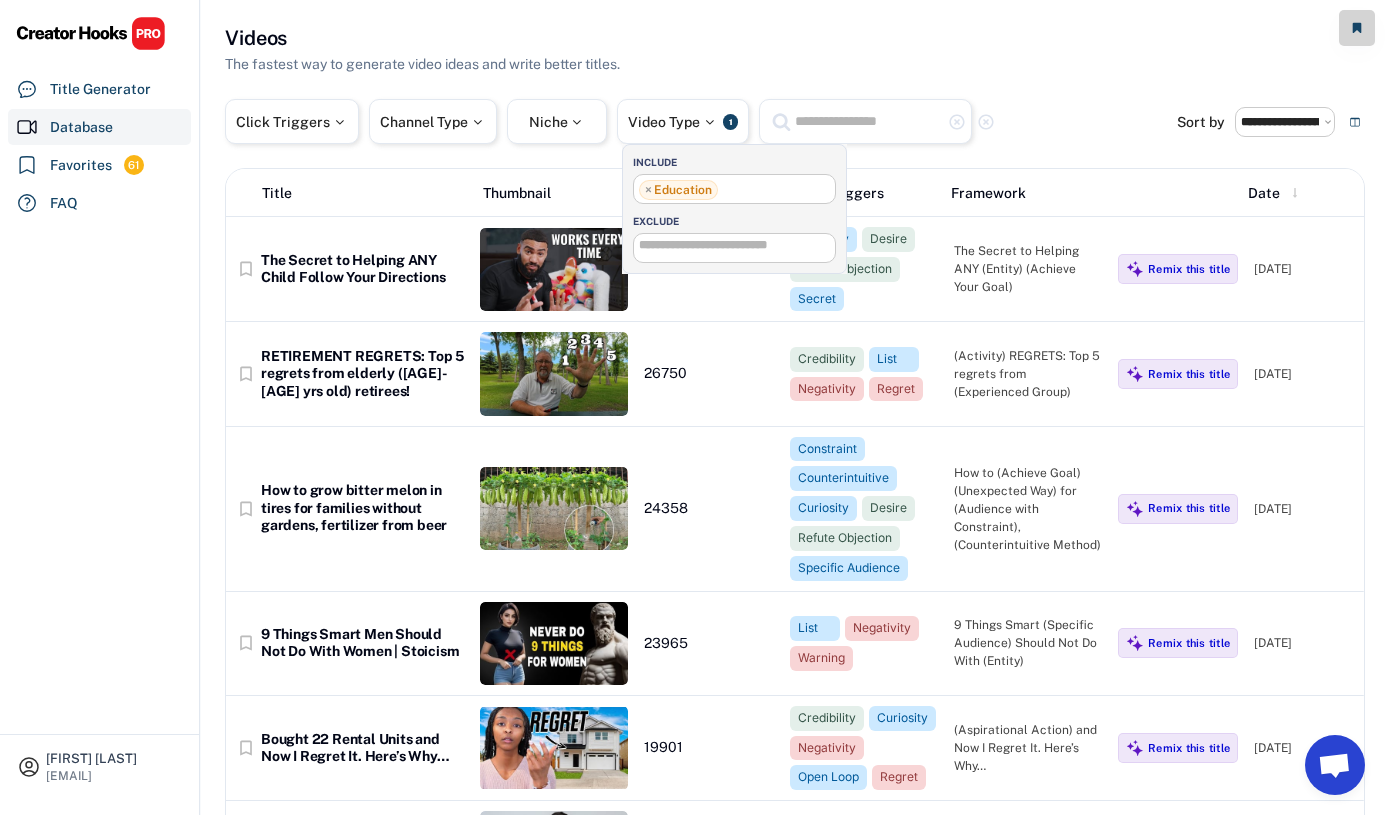 click on "Videos The fastest way to generate video ideas and write better titles." at bounding box center [795, 49] 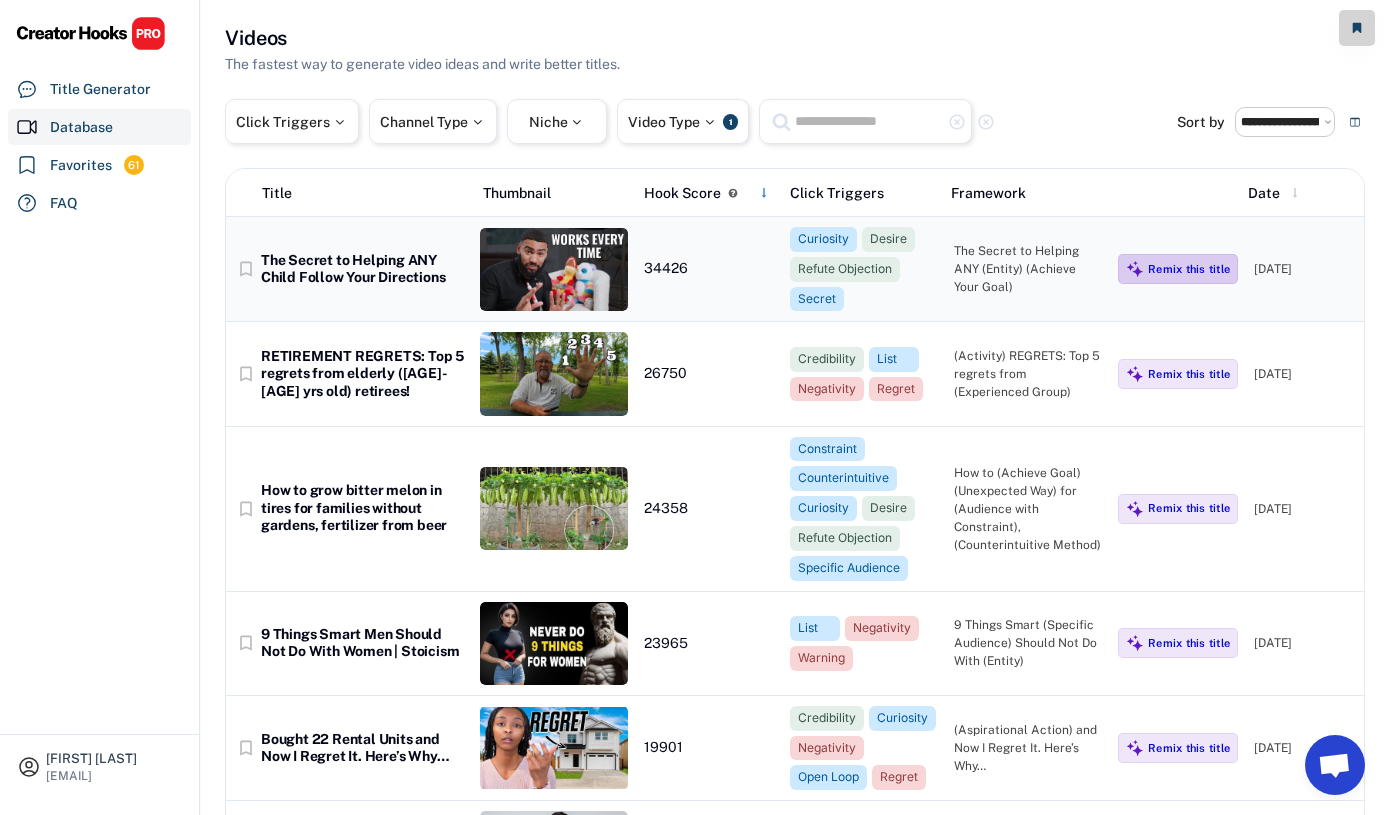 click on "Remix this title" at bounding box center (1178, 269) 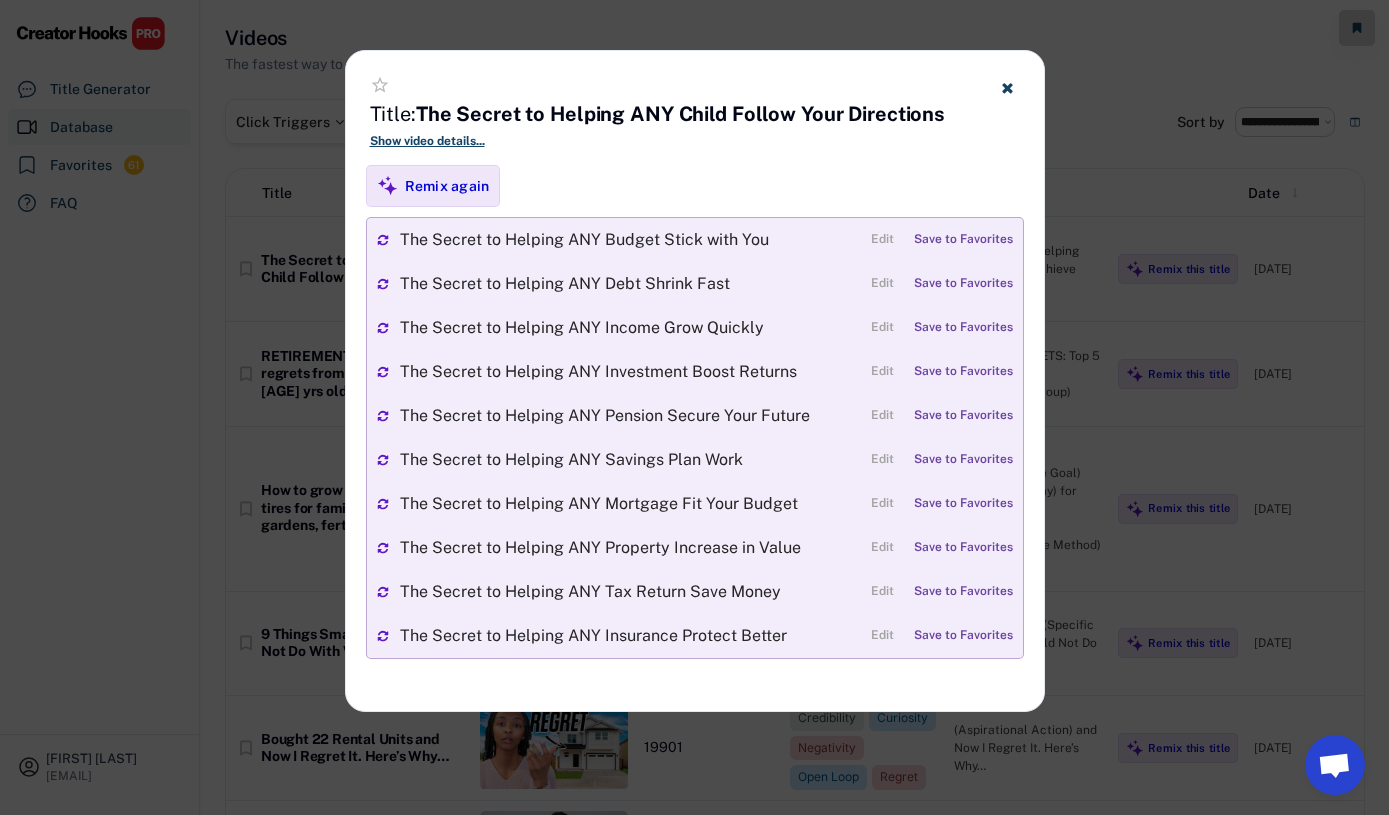 click at bounding box center [694, 407] 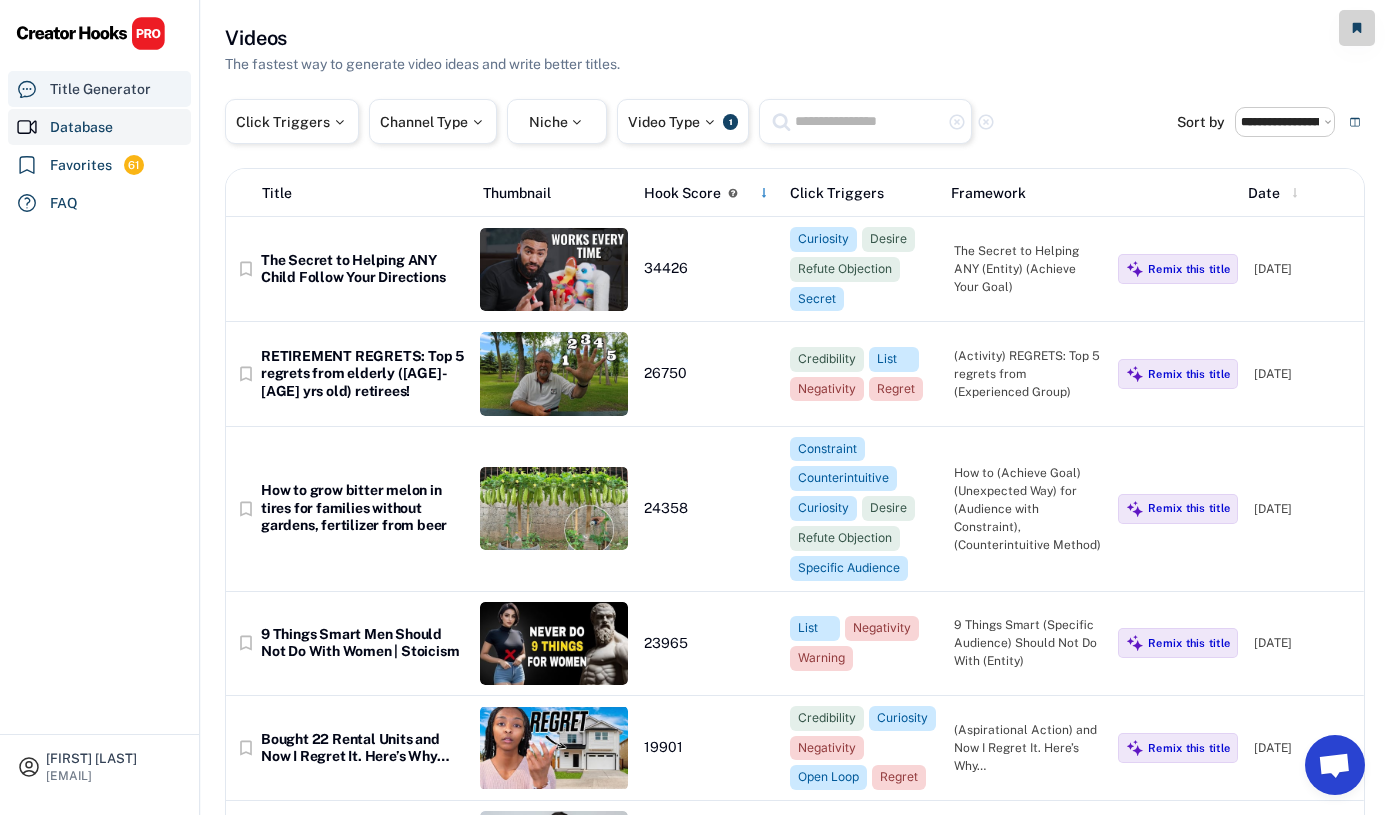 click on "Title Generator" at bounding box center [99, 89] 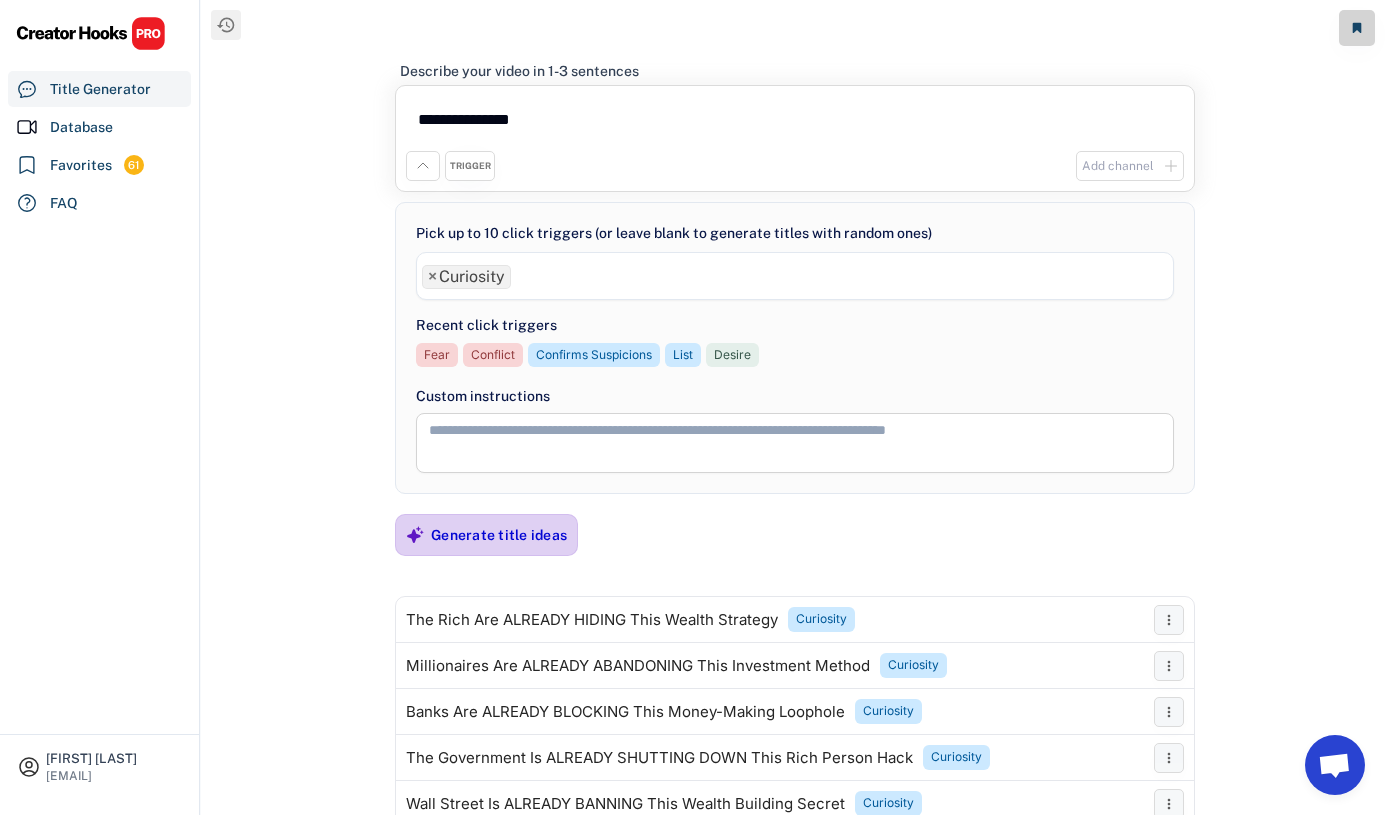 click on "Generate title ideas" at bounding box center (499, 535) 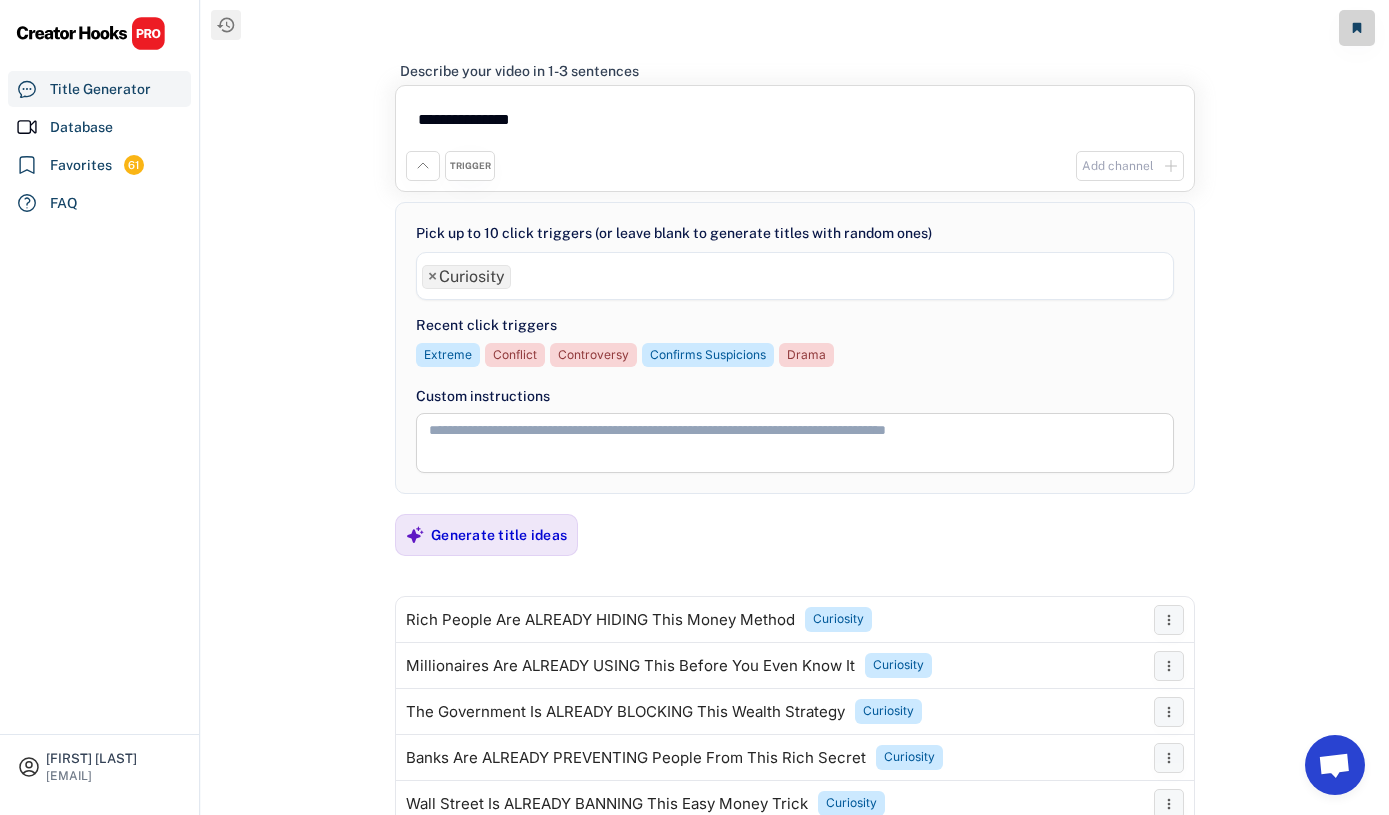 click on "**********" at bounding box center [795, 567] 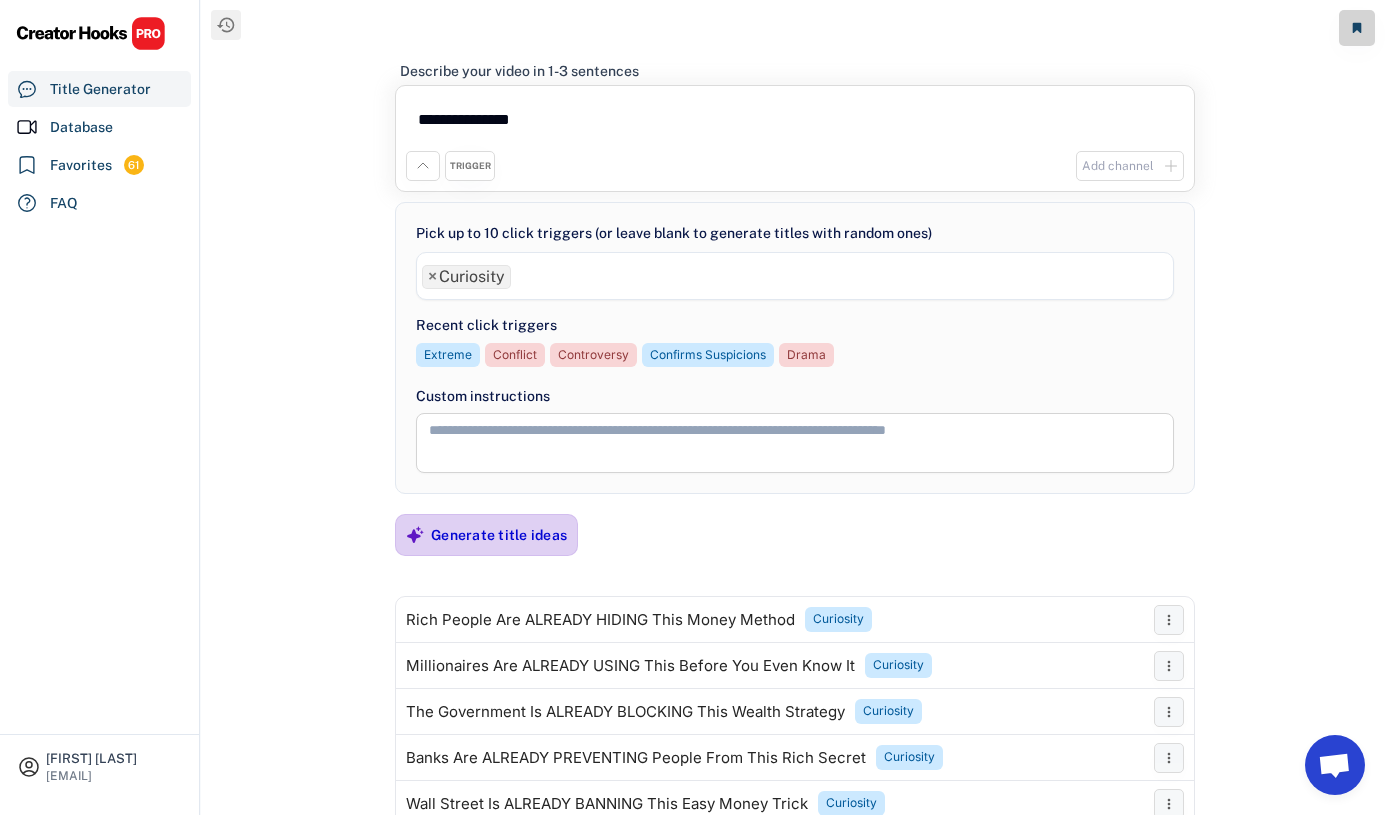 click on "Generate title ideas" at bounding box center [499, 535] 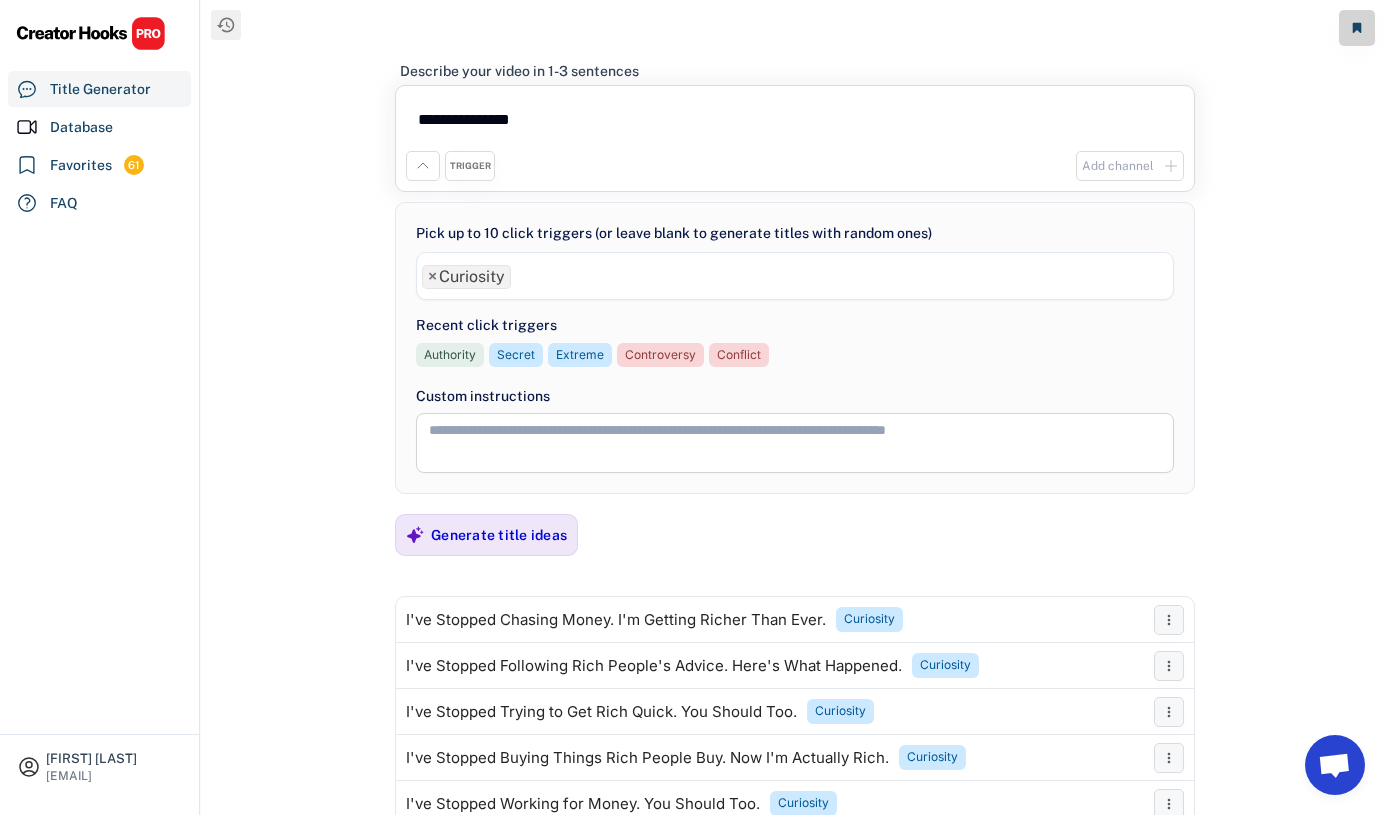 click on "**********" at bounding box center (795, 407) 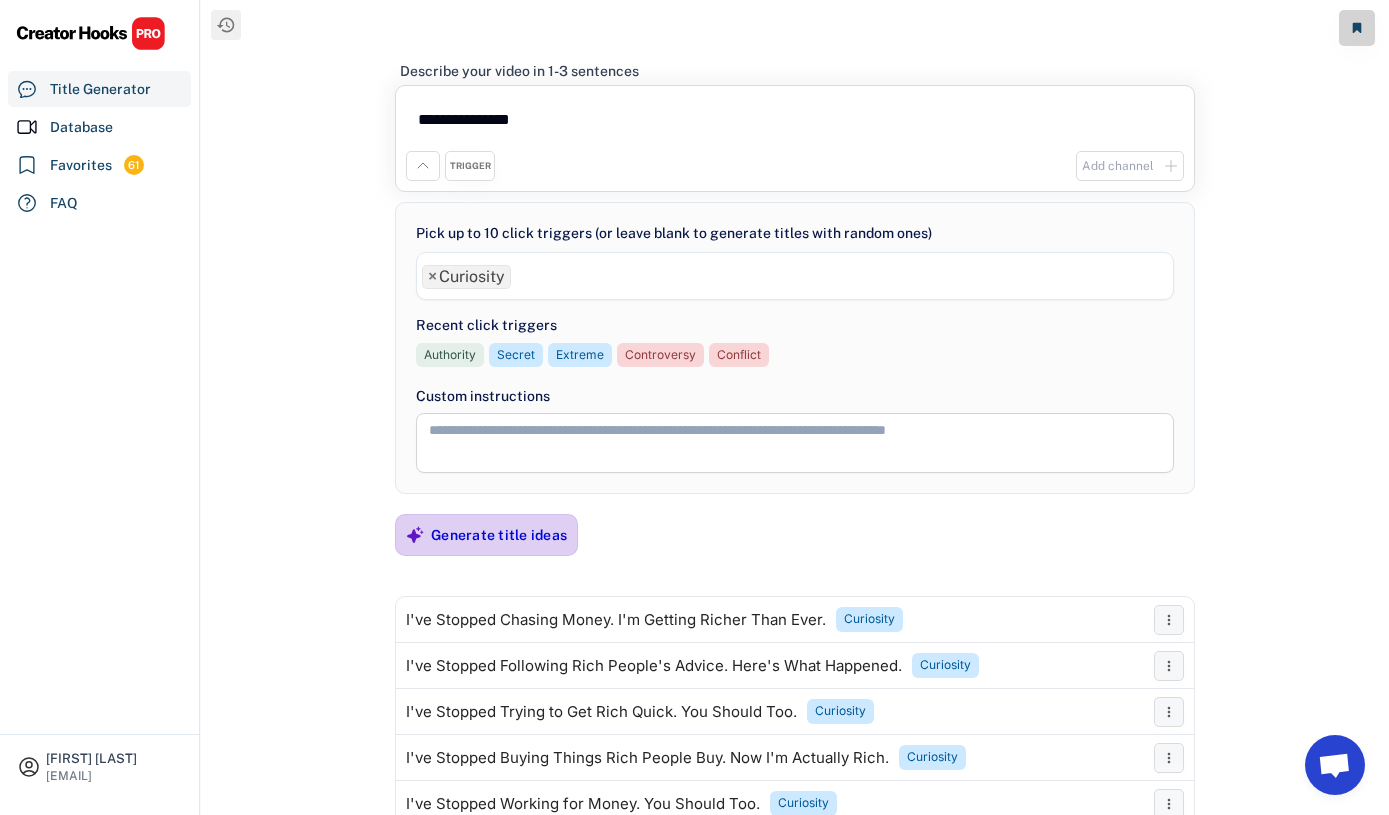 click on "Generate title ideas" at bounding box center [499, 535] 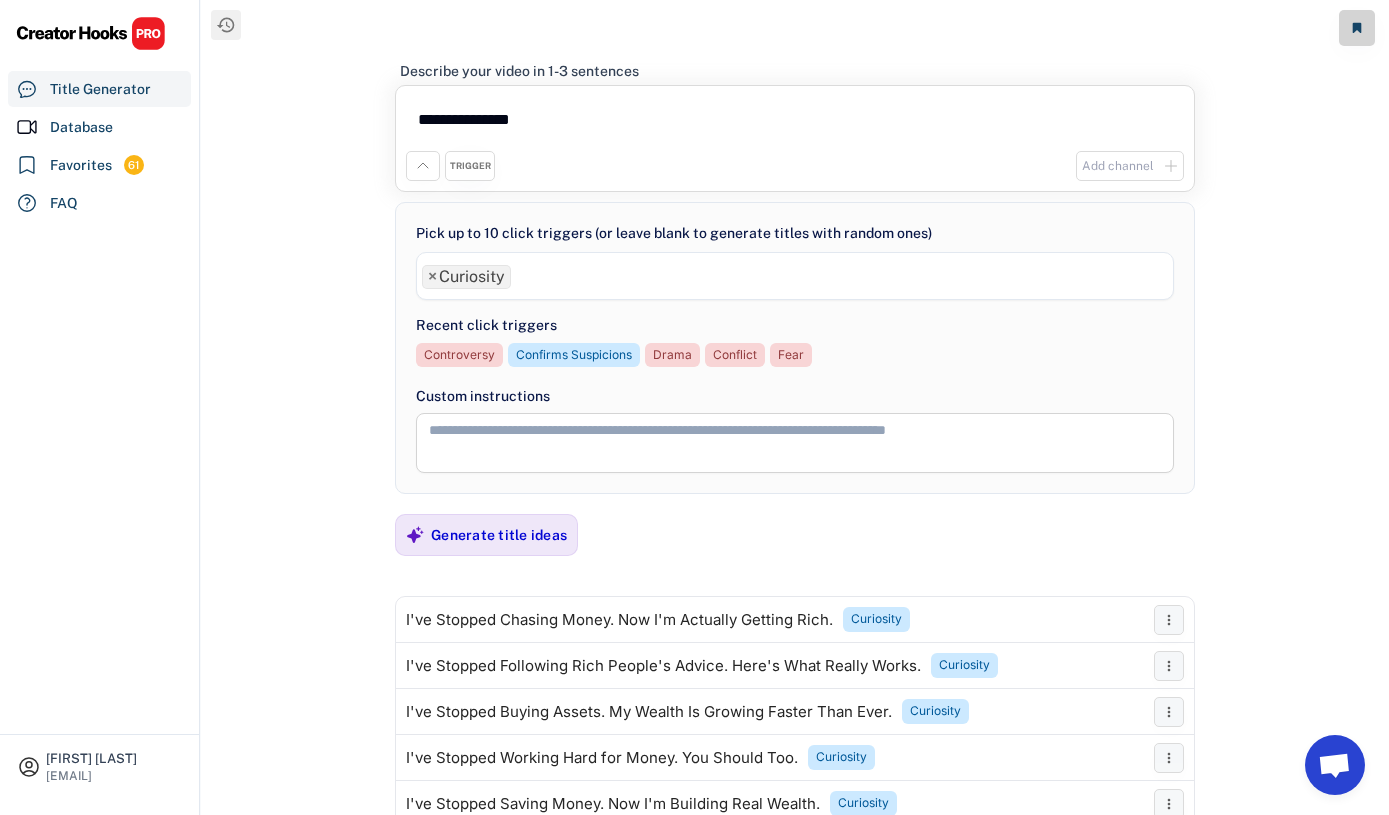 click on "**********" at bounding box center [795, 407] 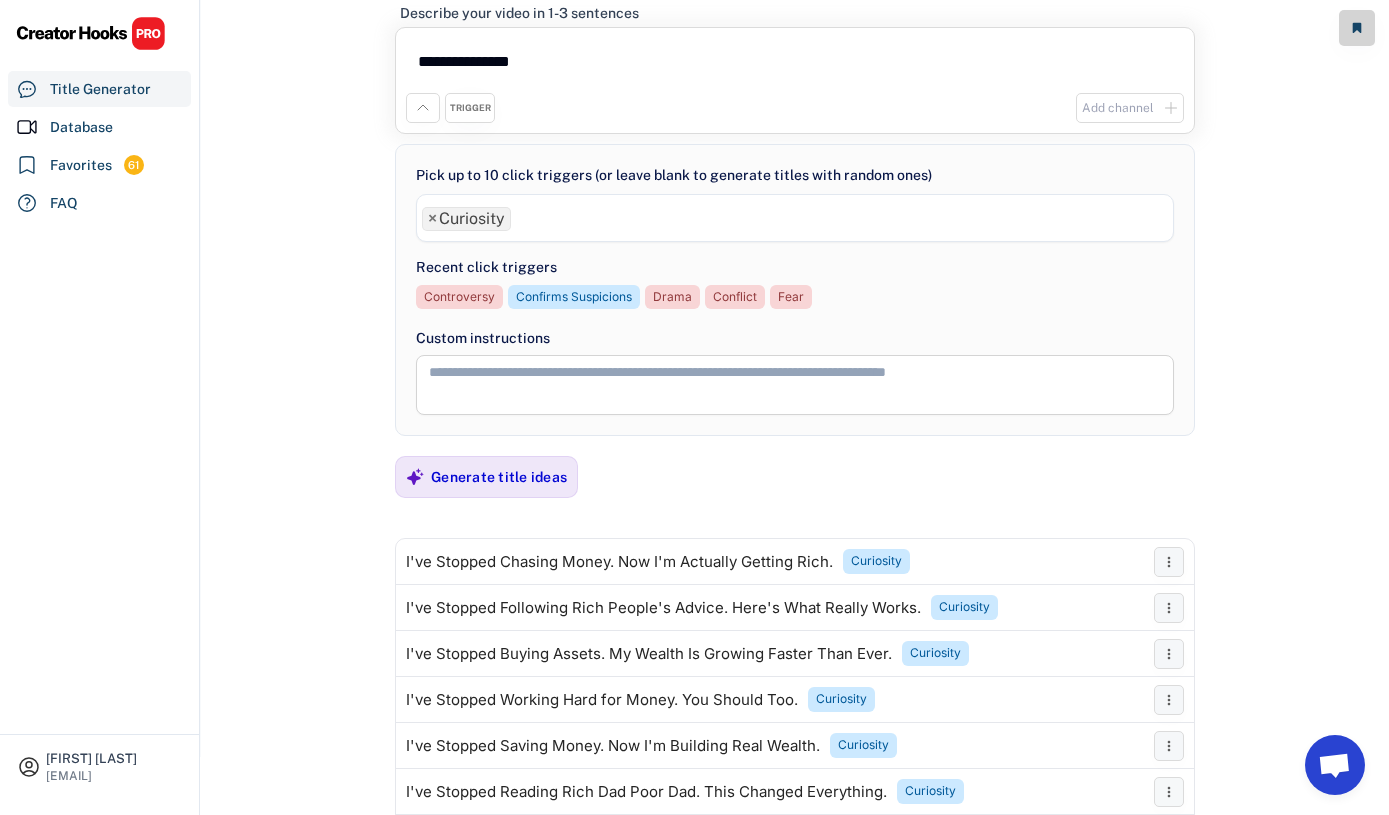 scroll, scrollTop: 98, scrollLeft: 0, axis: vertical 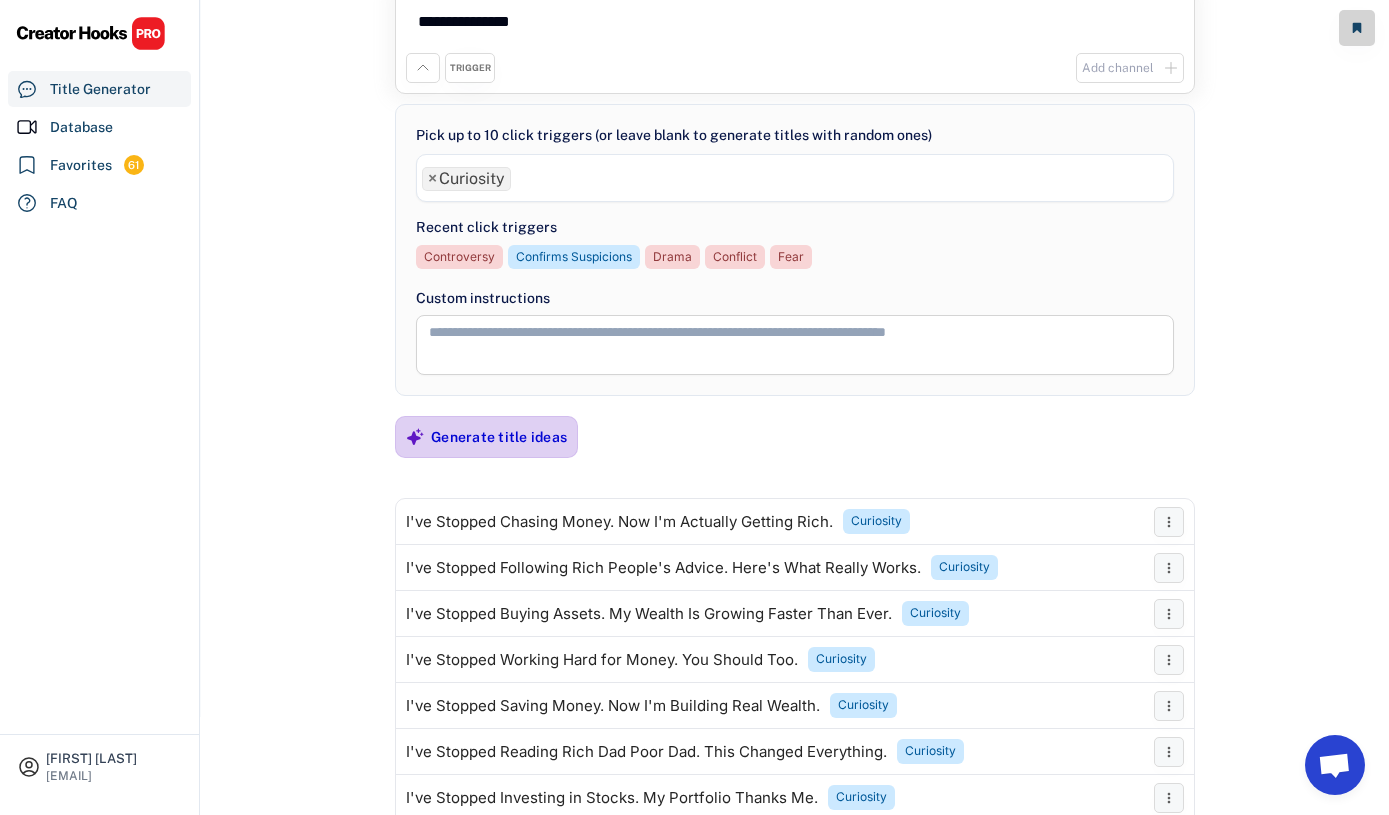 click on "Generate title ideas" at bounding box center (499, 437) 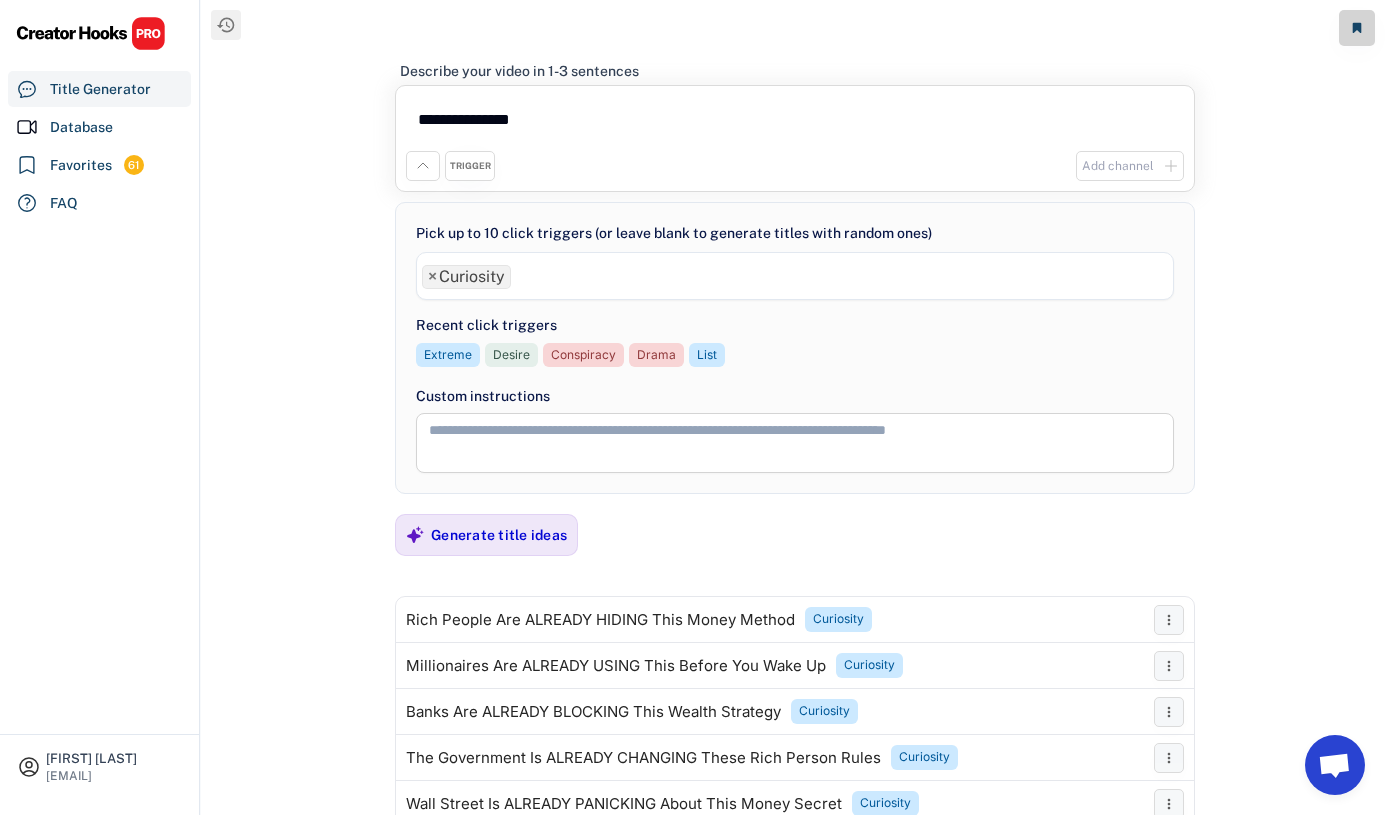 click on "**********" at bounding box center [795, 407] 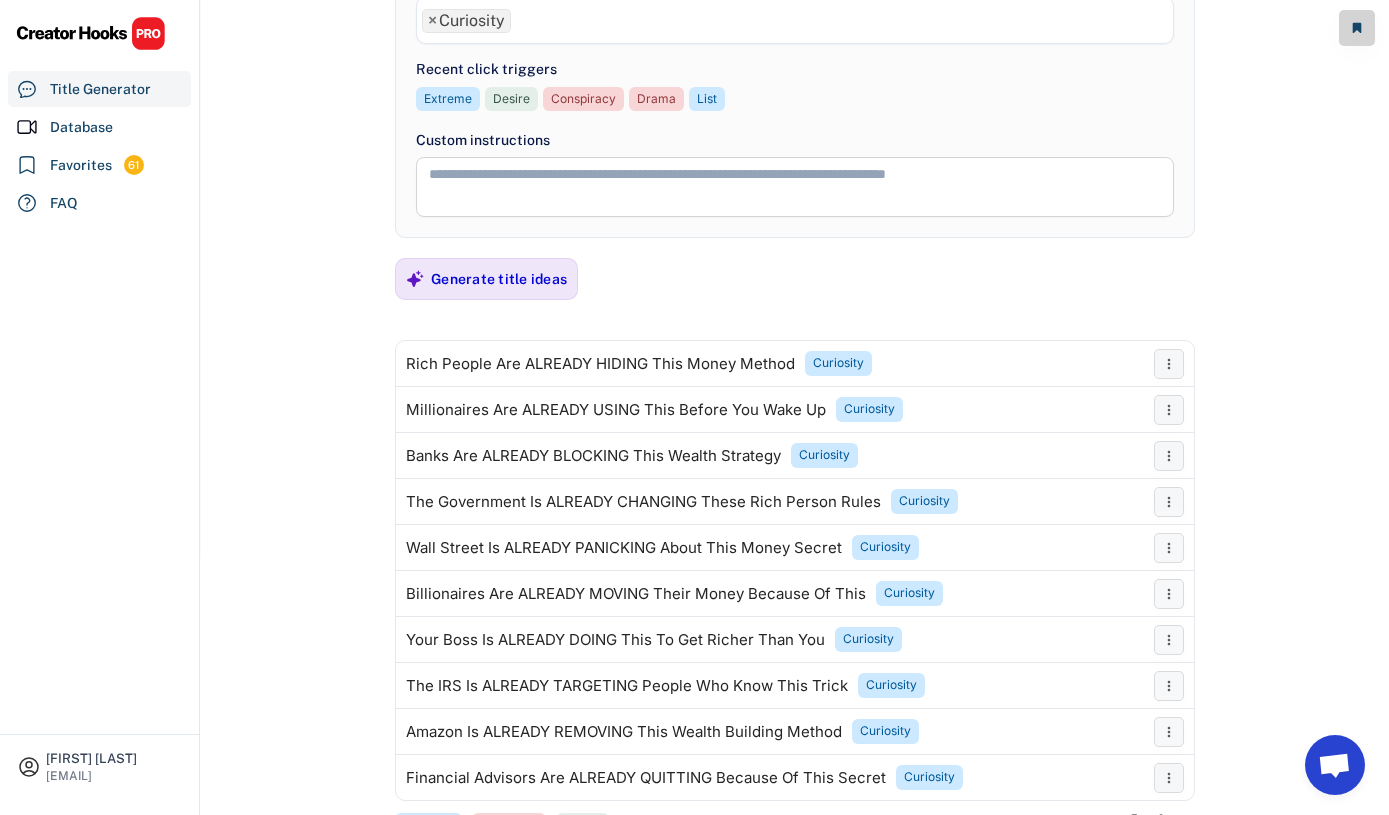 scroll, scrollTop: 257, scrollLeft: 0, axis: vertical 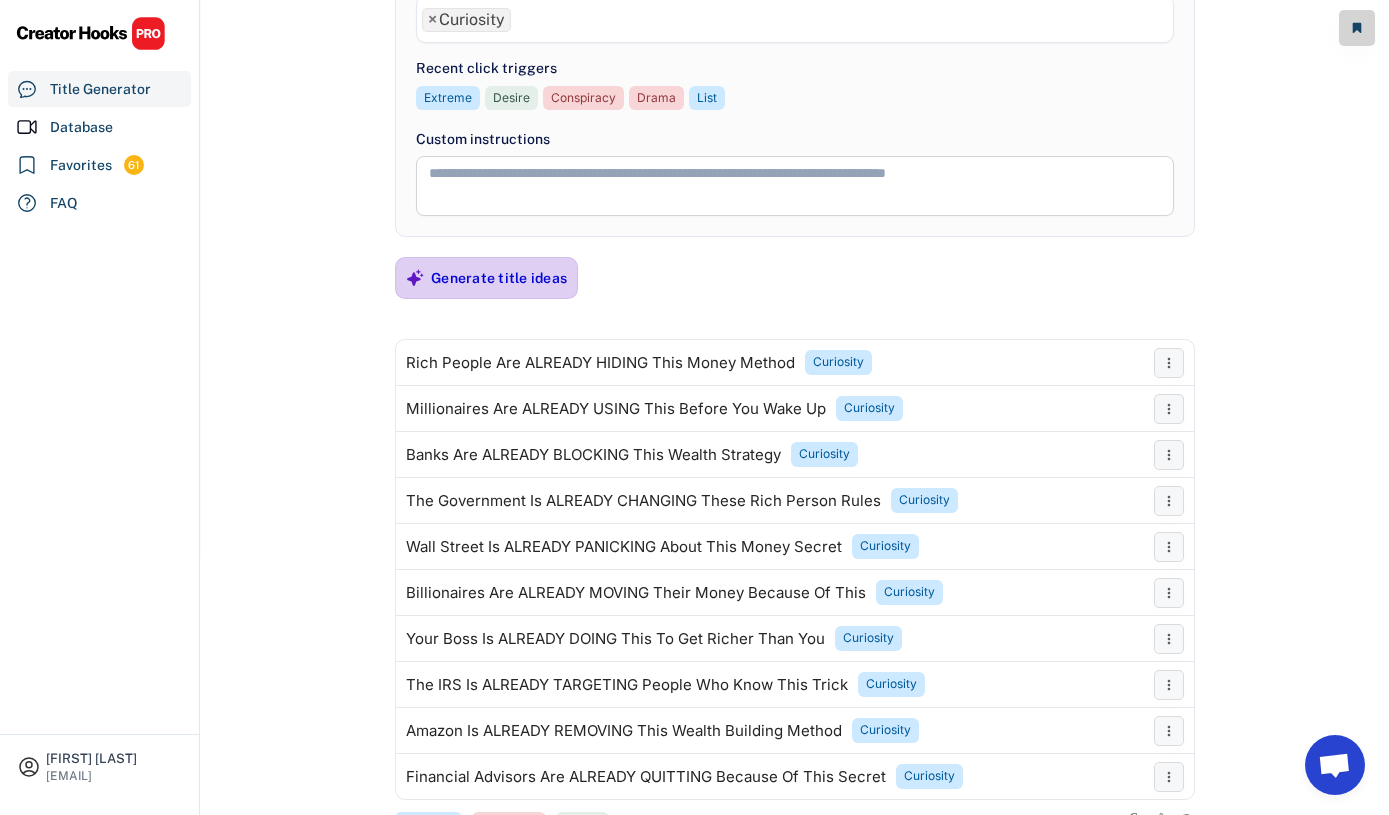 click on "Generate title ideas" at bounding box center [499, 278] 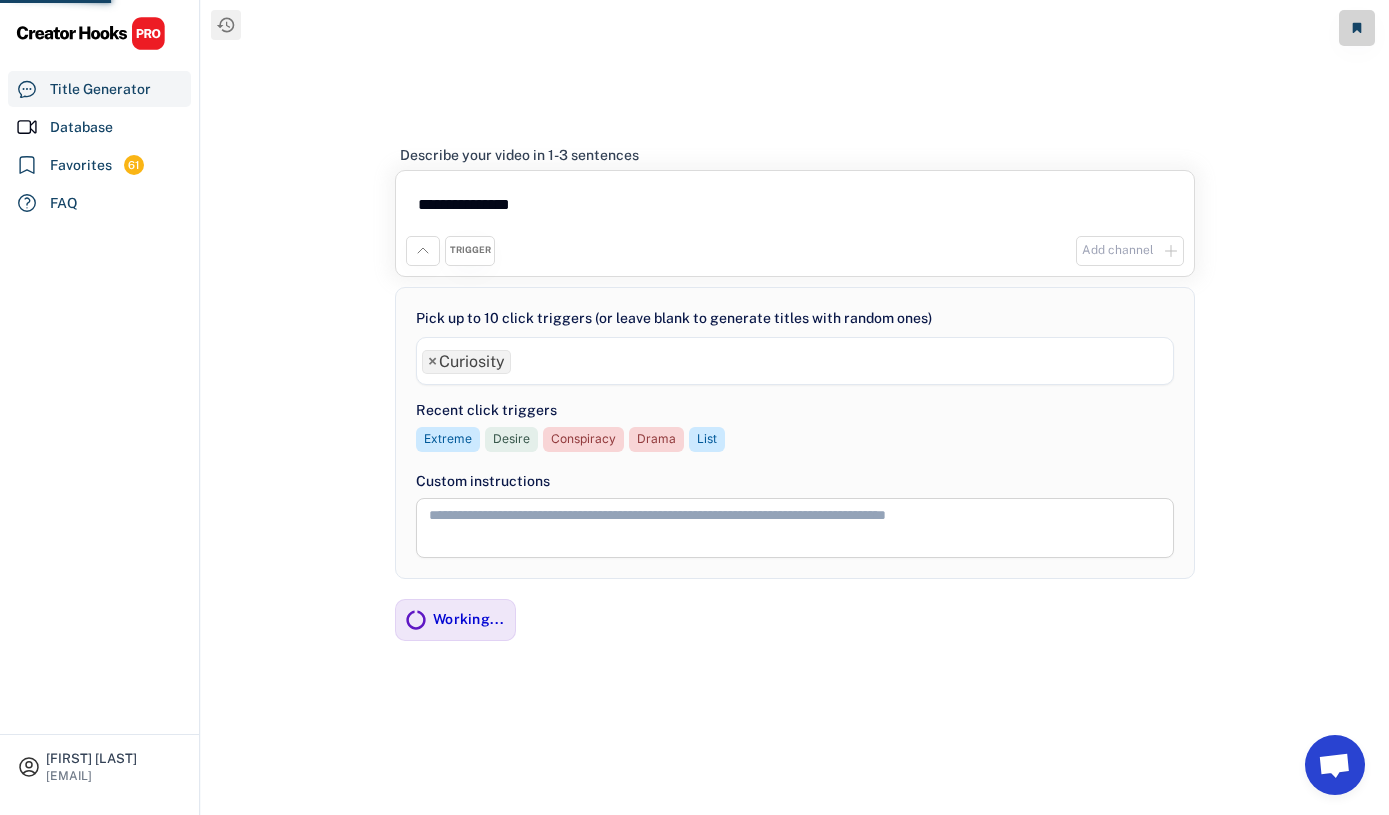 scroll, scrollTop: 0, scrollLeft: 0, axis: both 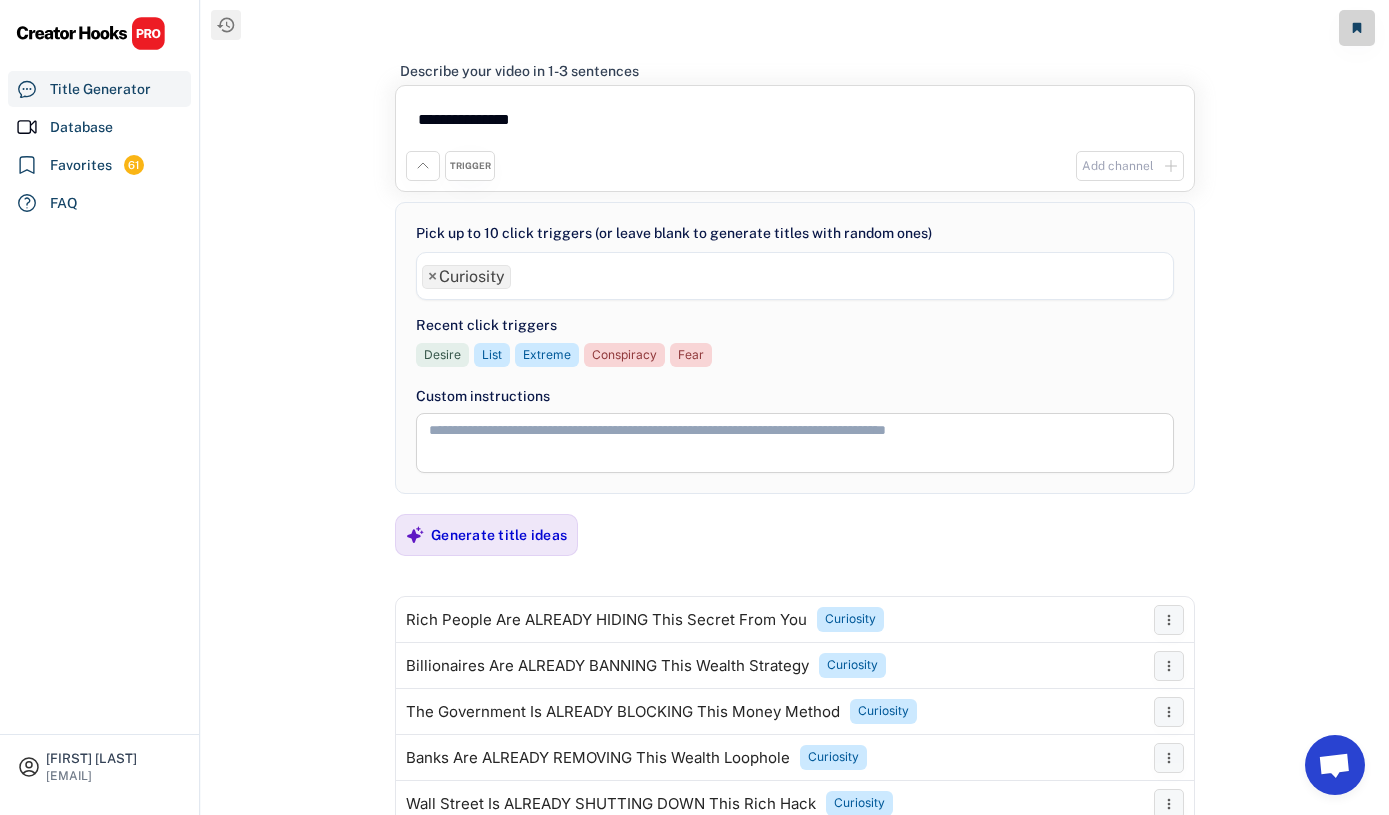 drag, startPoint x: 580, startPoint y: 121, endPoint x: 358, endPoint y: 116, distance: 222.0563 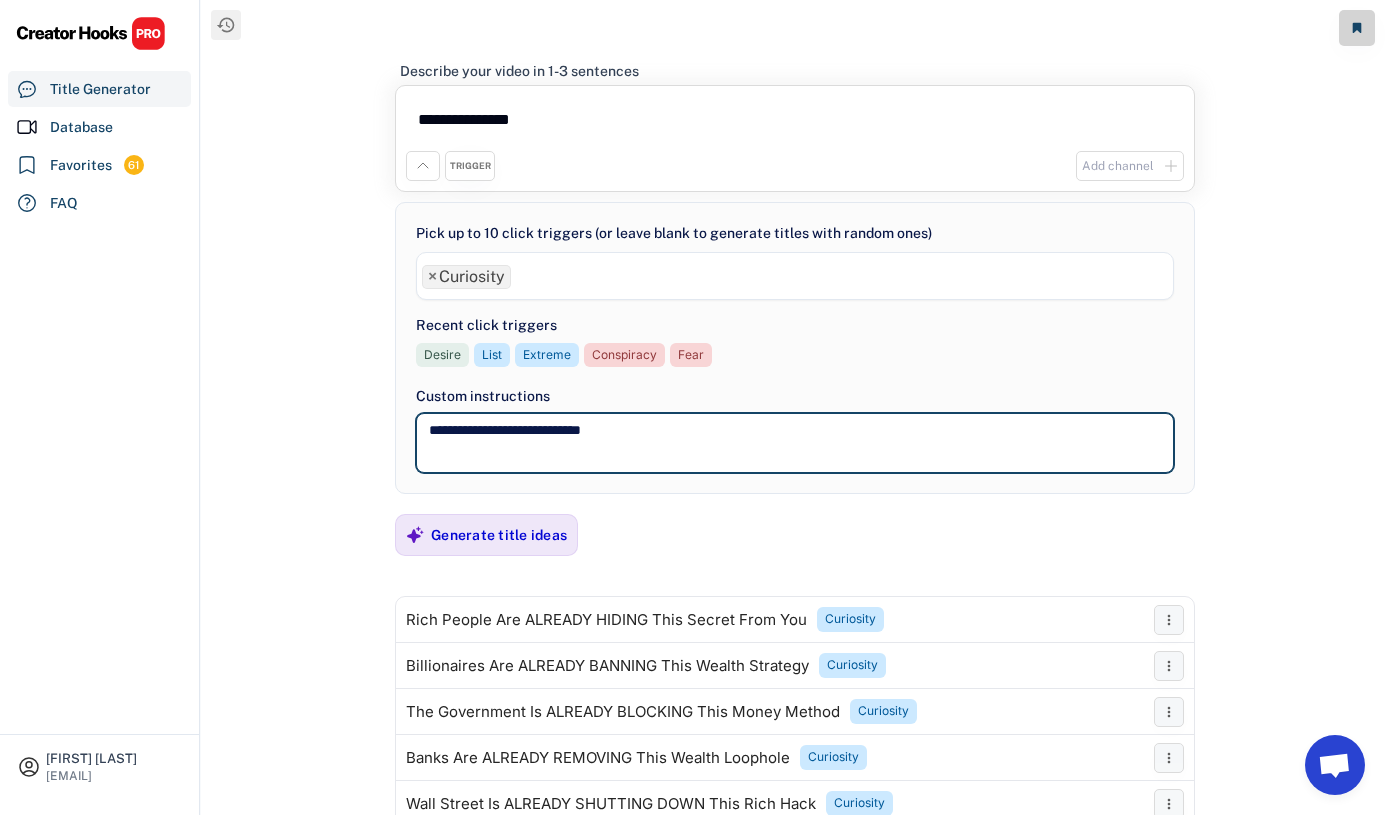 type on "**********" 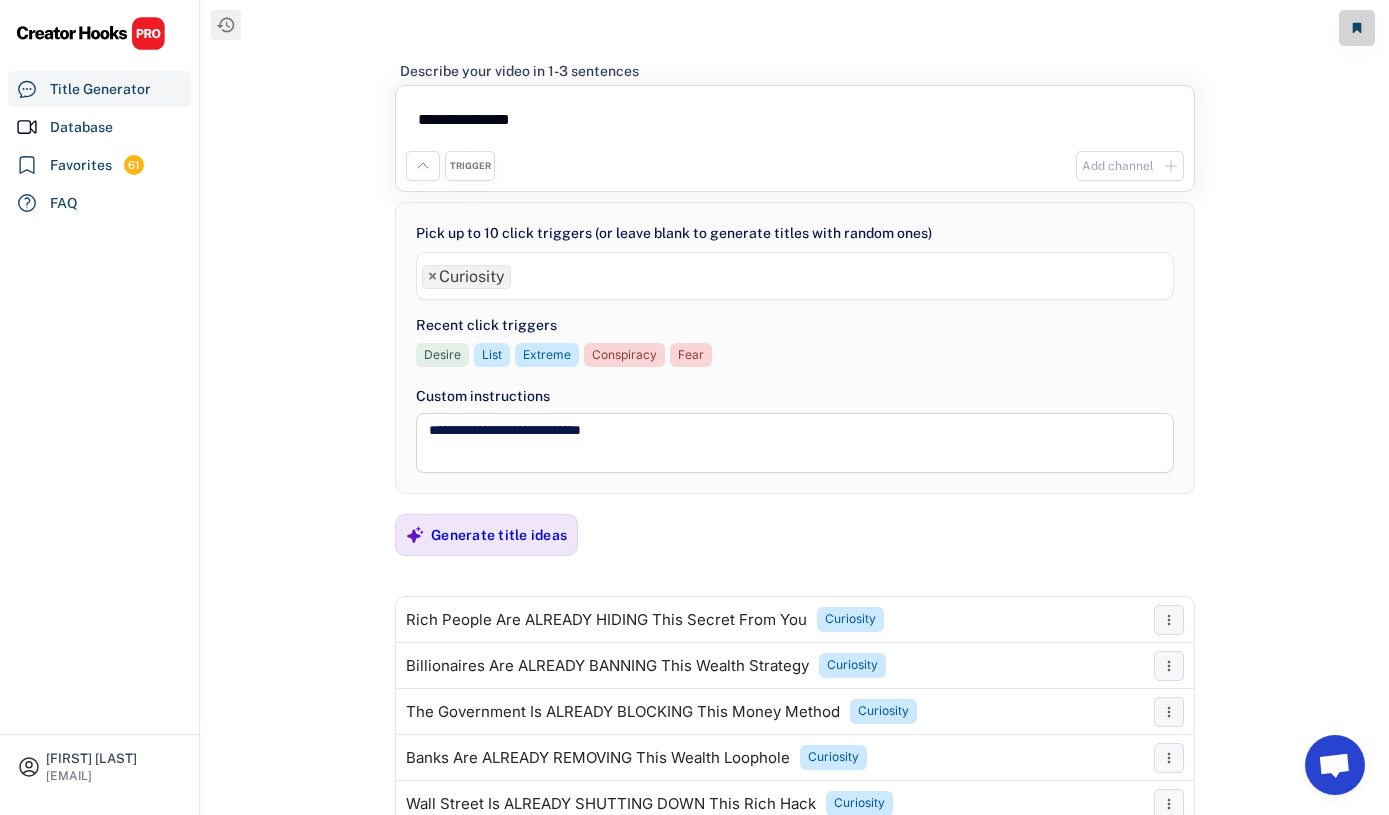 click on "**********" at bounding box center [795, 123] 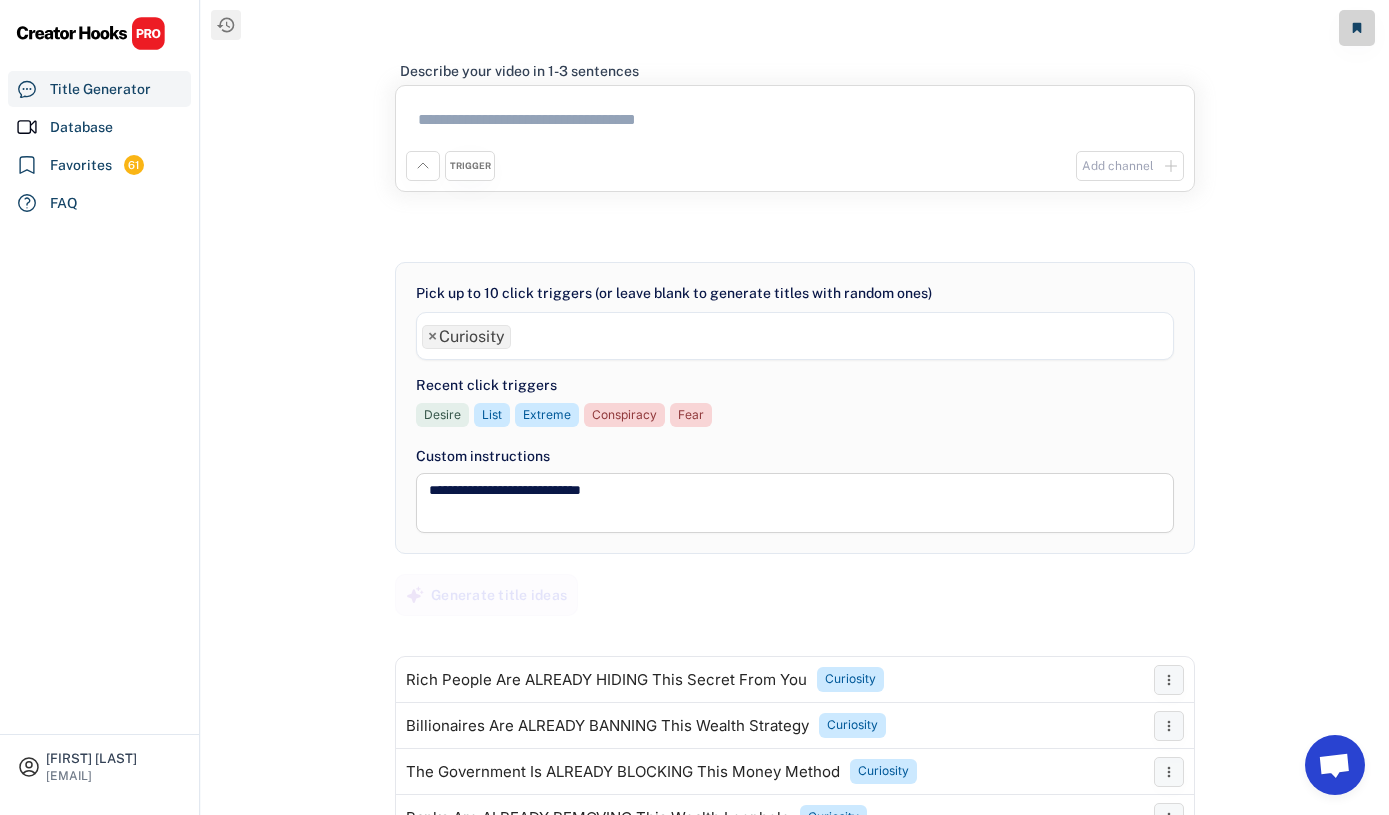 paste on "**********" 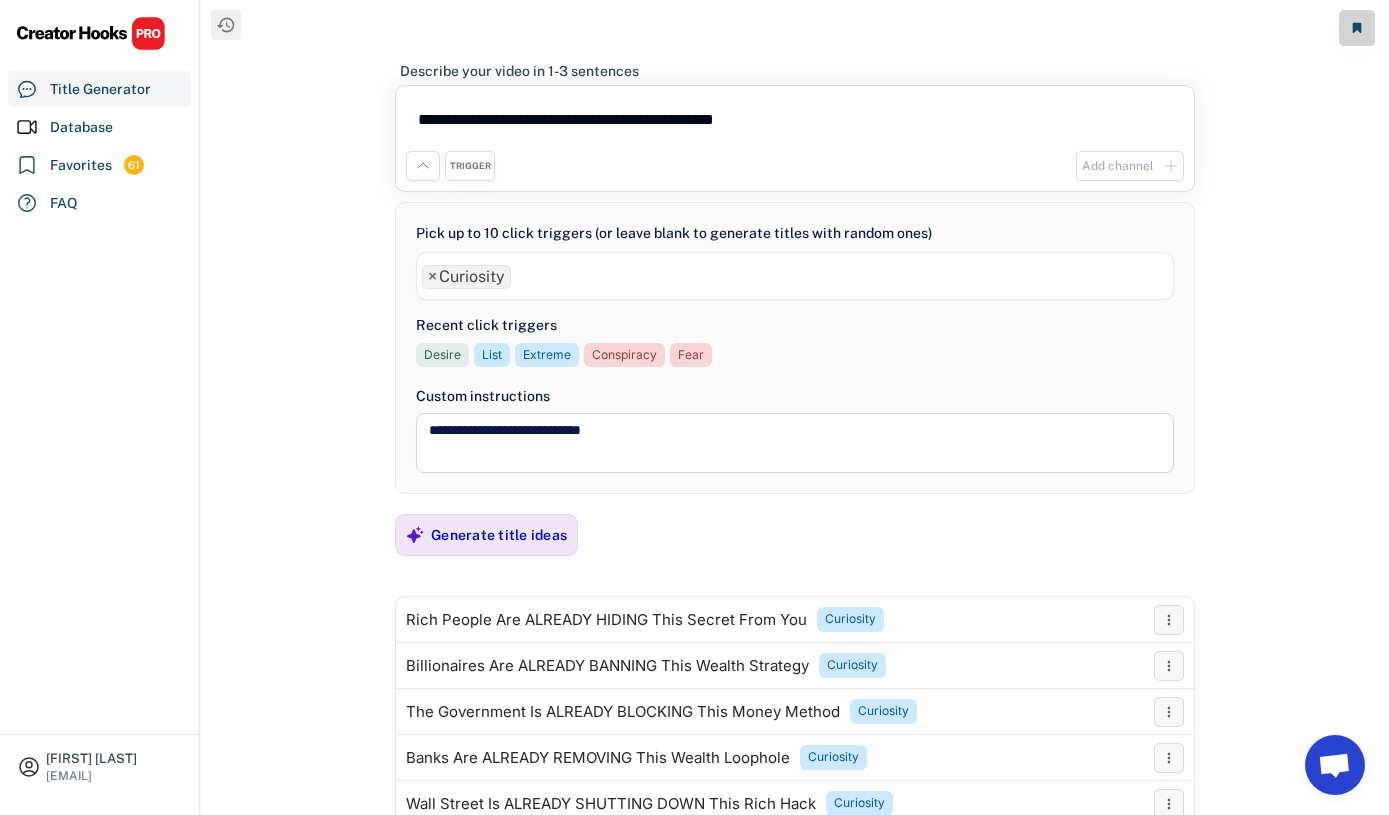 click on "**********" at bounding box center (795, 123) 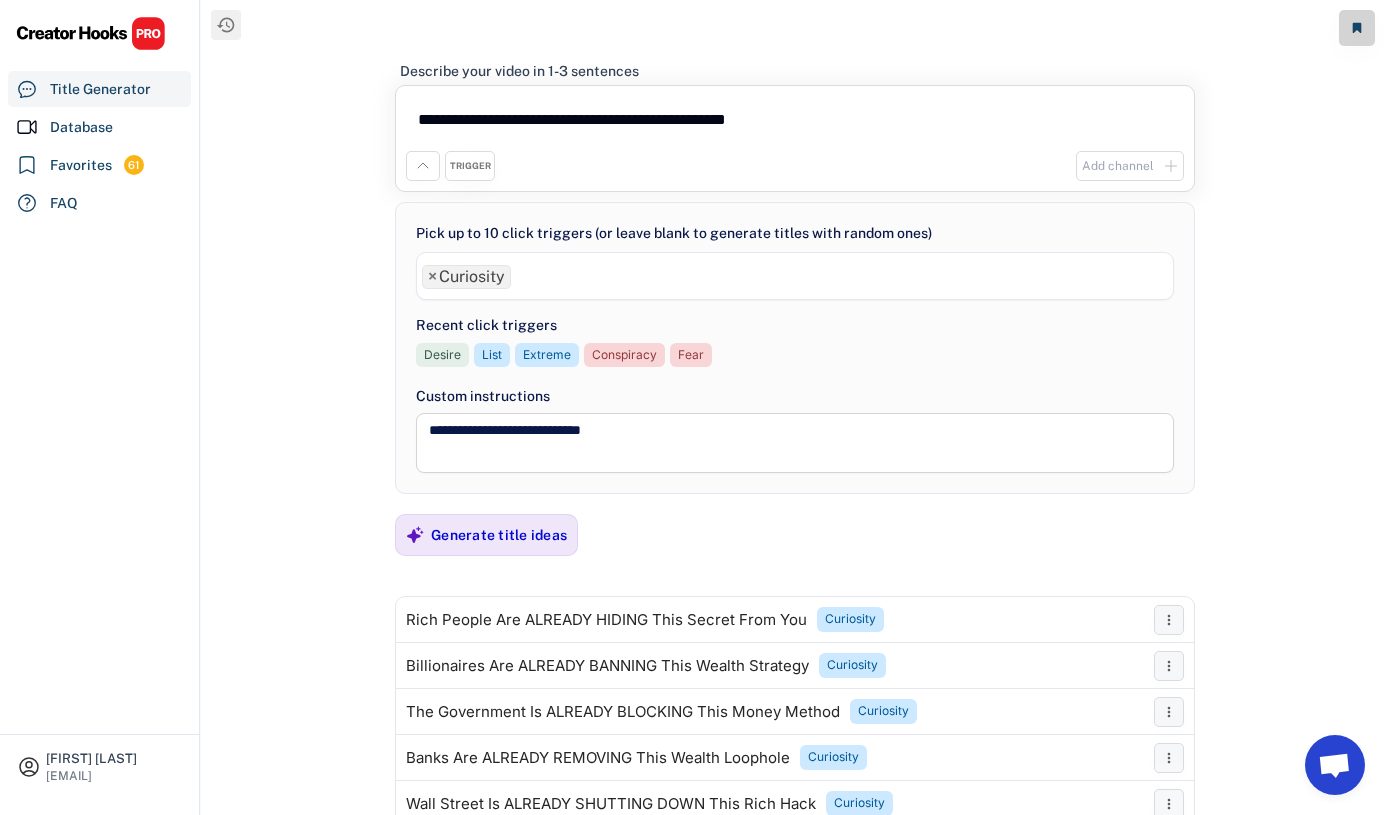 drag, startPoint x: 840, startPoint y: 121, endPoint x: 681, endPoint y: 130, distance: 159.25452 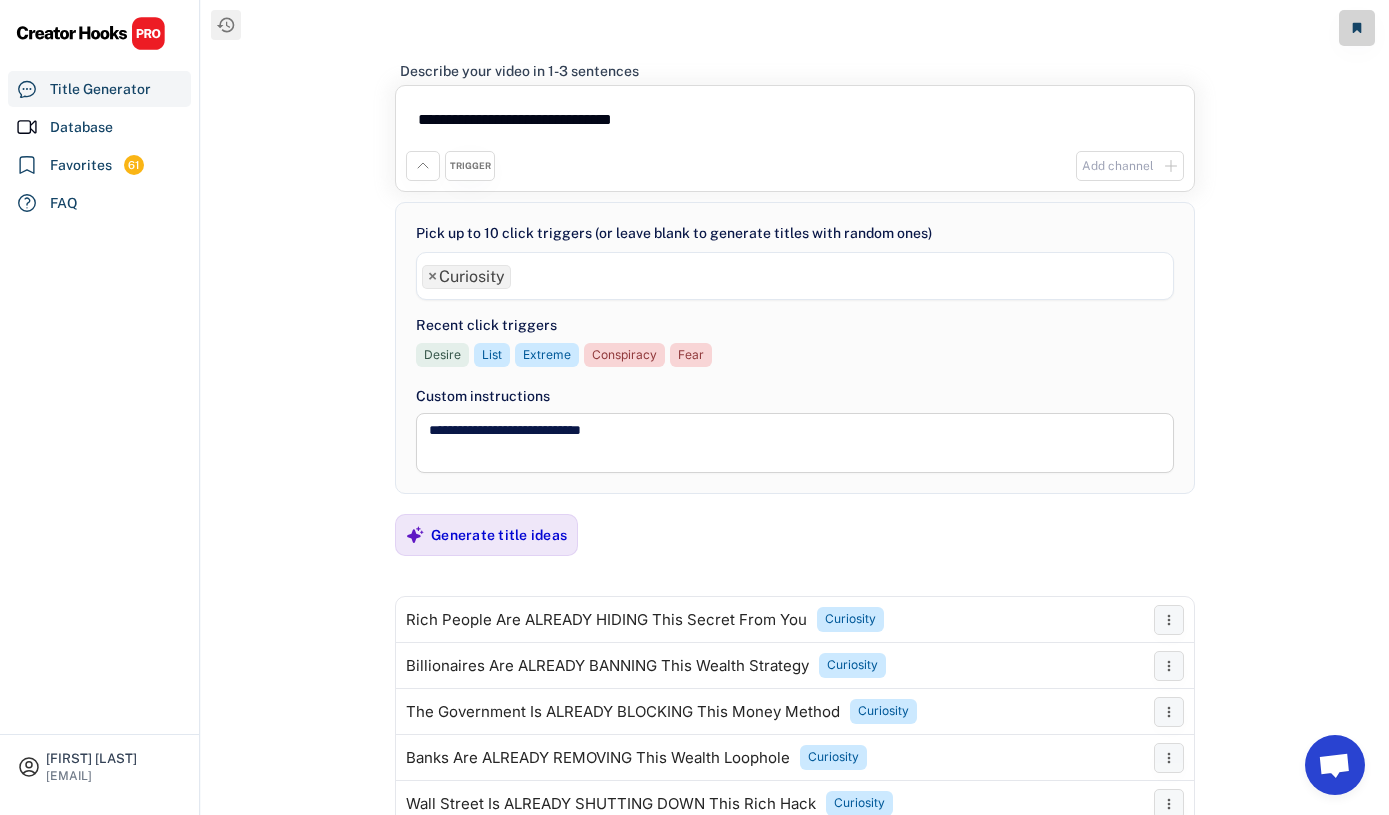 type on "**********" 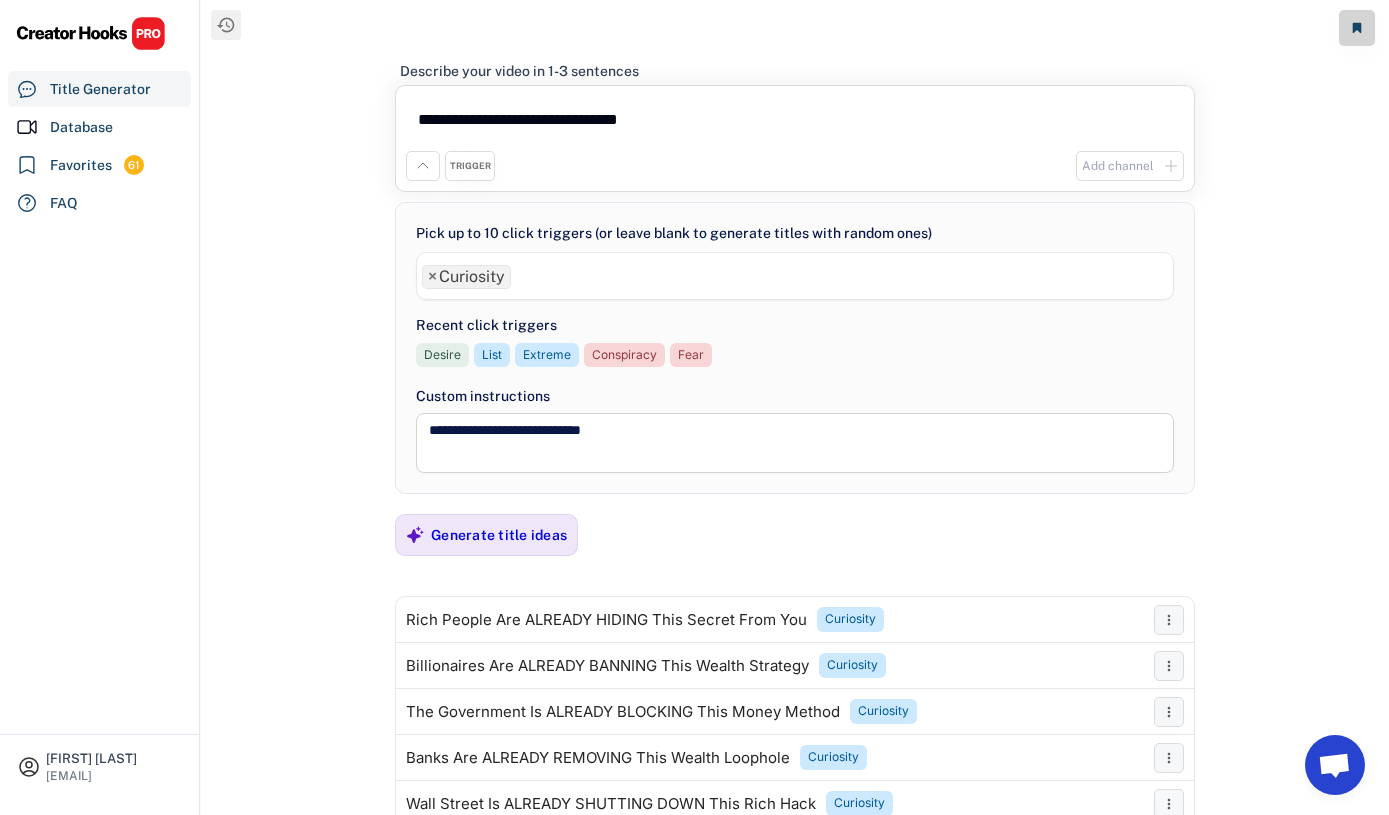 drag, startPoint x: 684, startPoint y: 122, endPoint x: 227, endPoint y: 99, distance: 457.5784 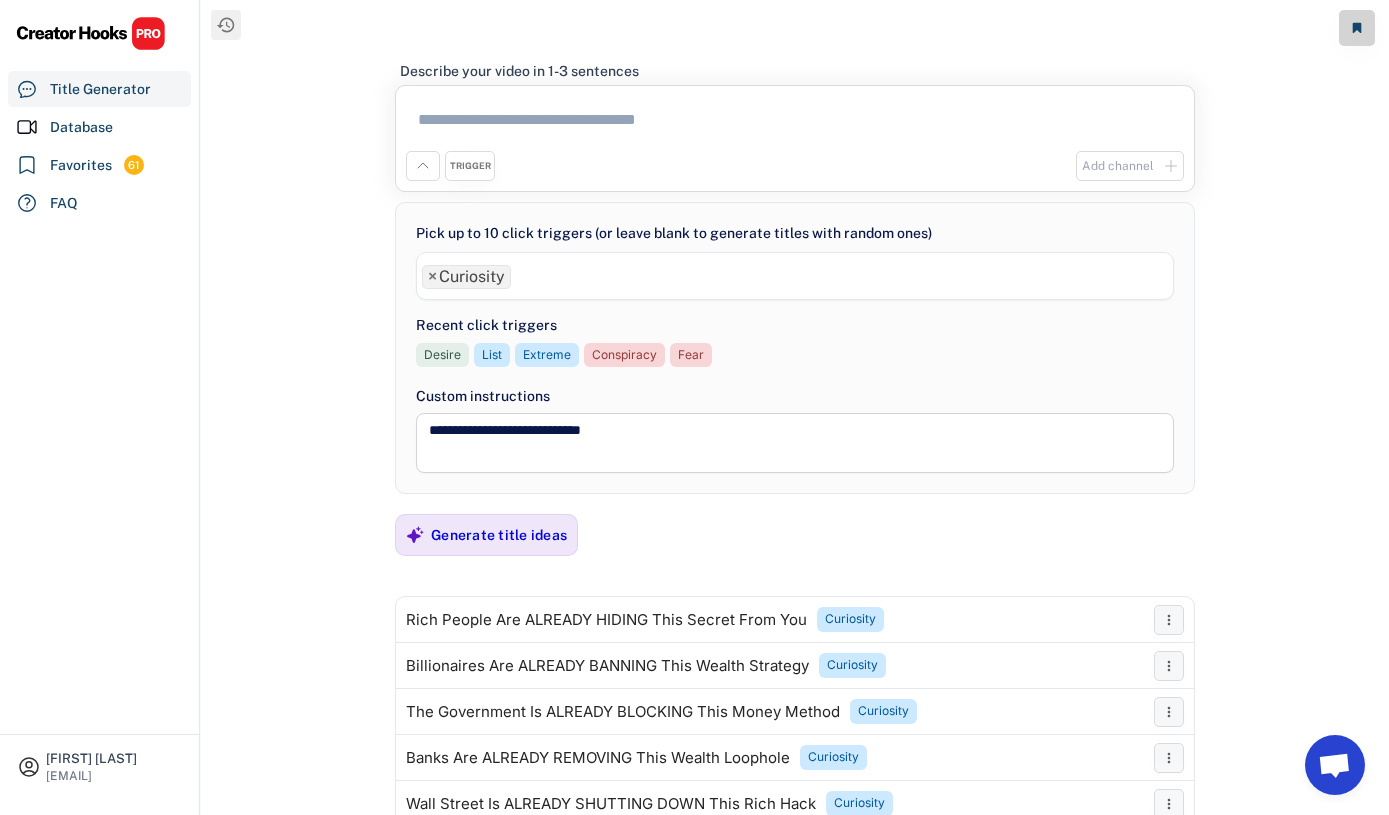 type on "*" 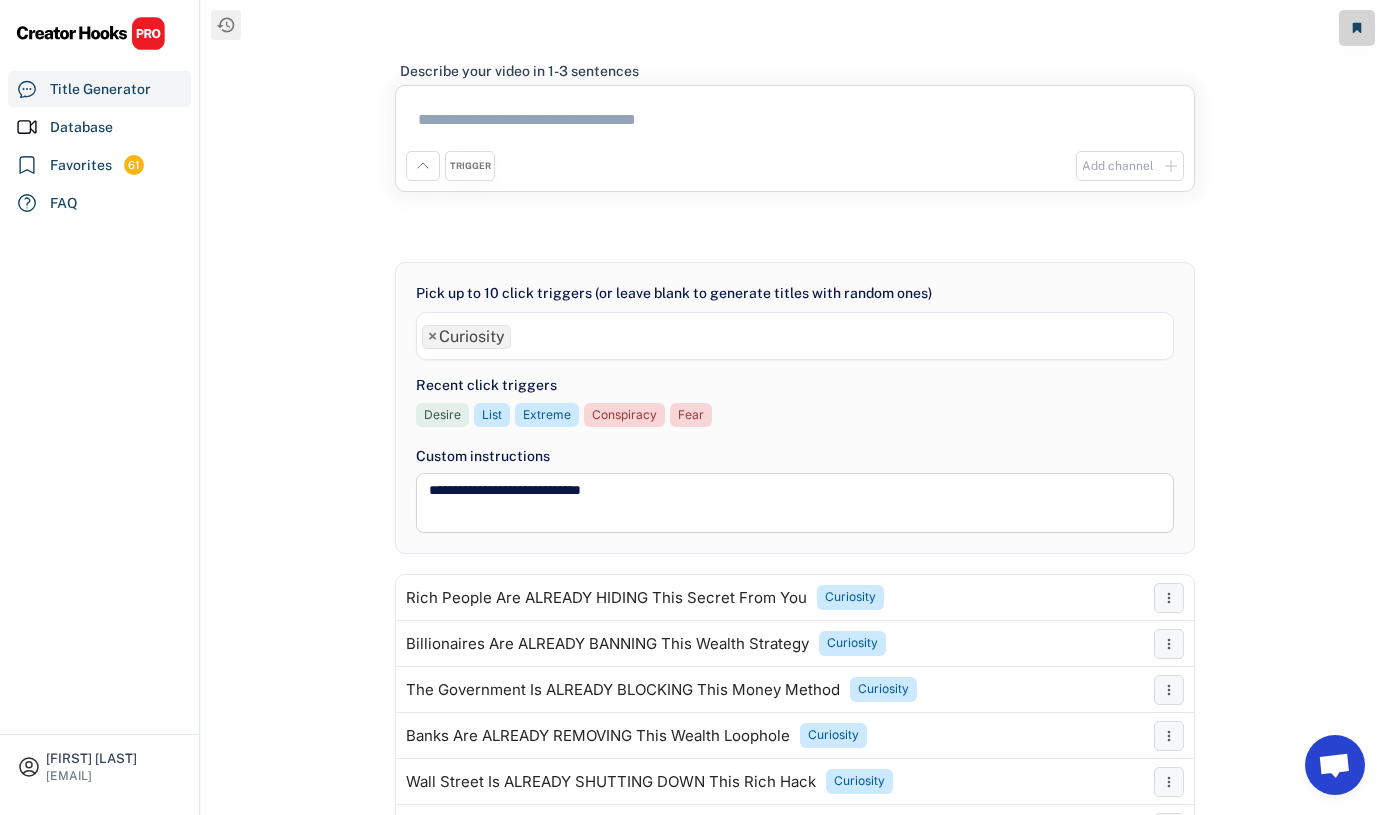 click on "Describe your video in 1-3 sentences" at bounding box center [795, 65] 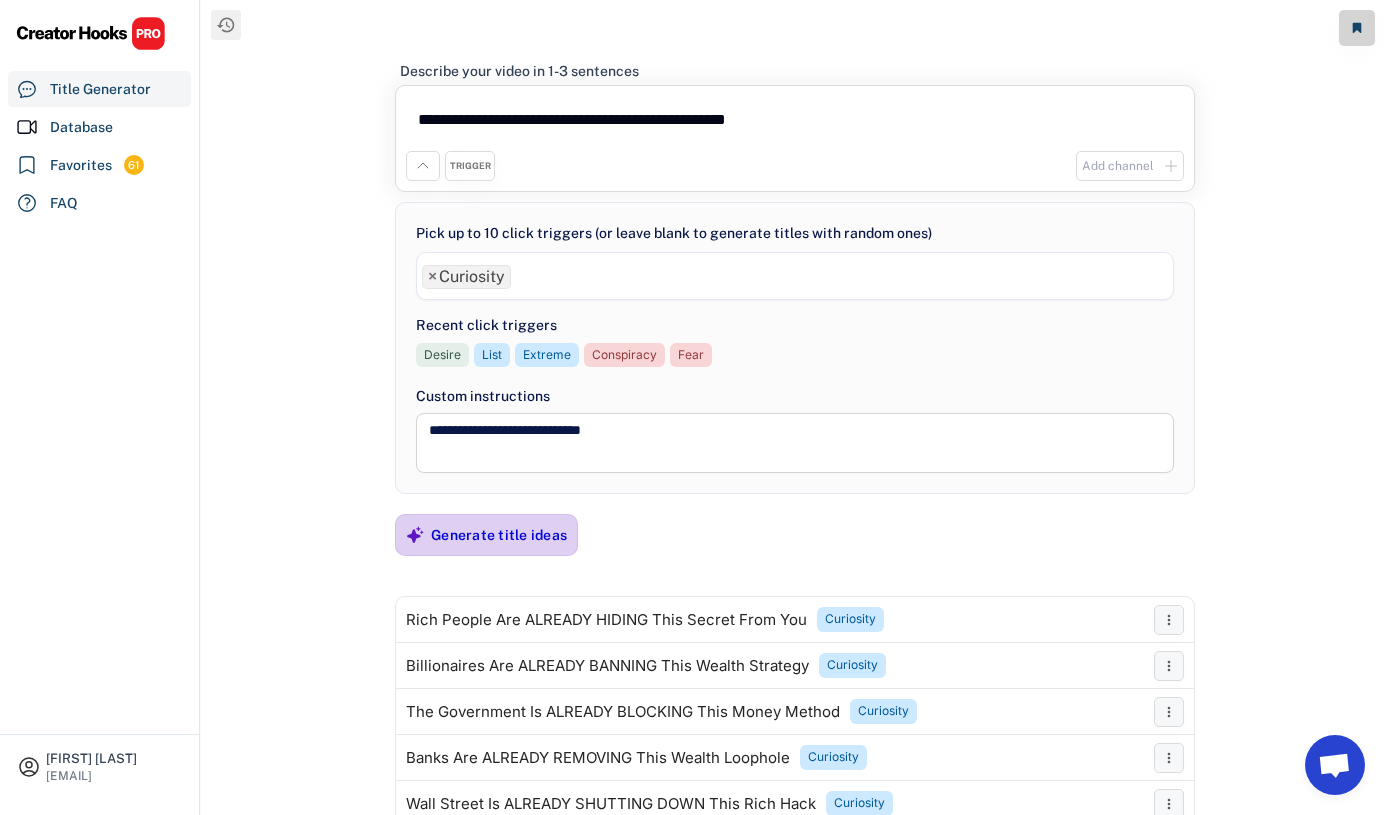 type on "**********" 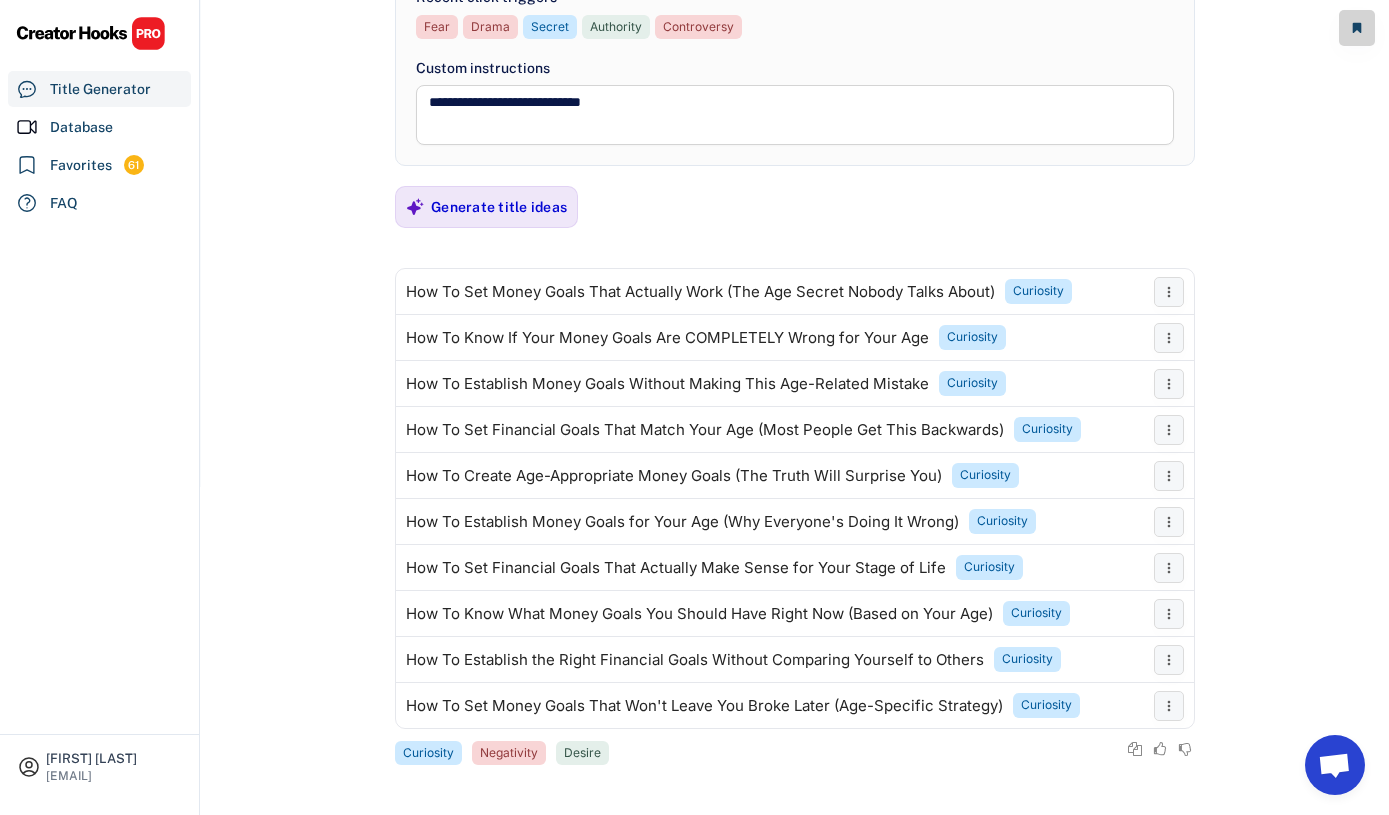 scroll, scrollTop: 330, scrollLeft: 0, axis: vertical 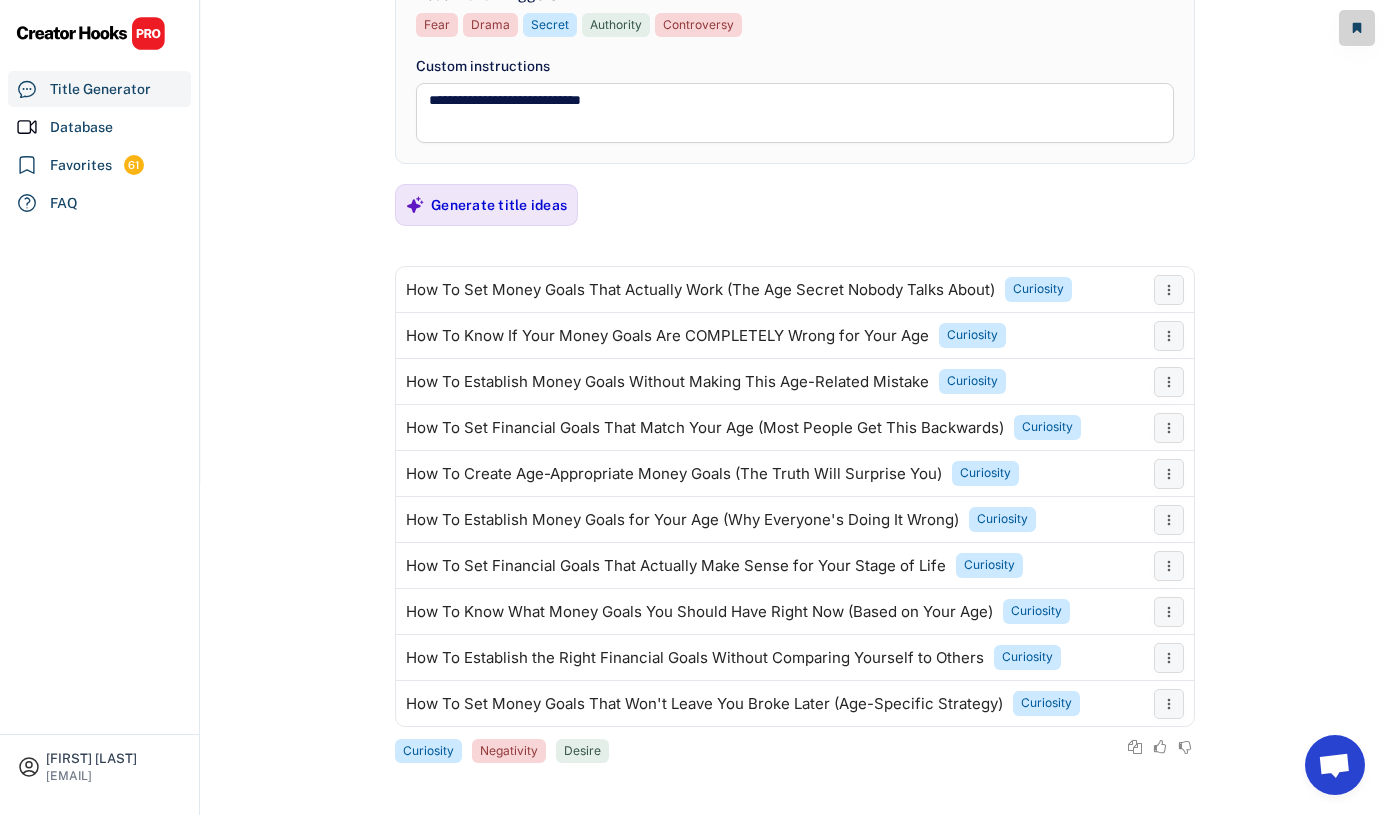click on "**********" at bounding box center (795, 77) 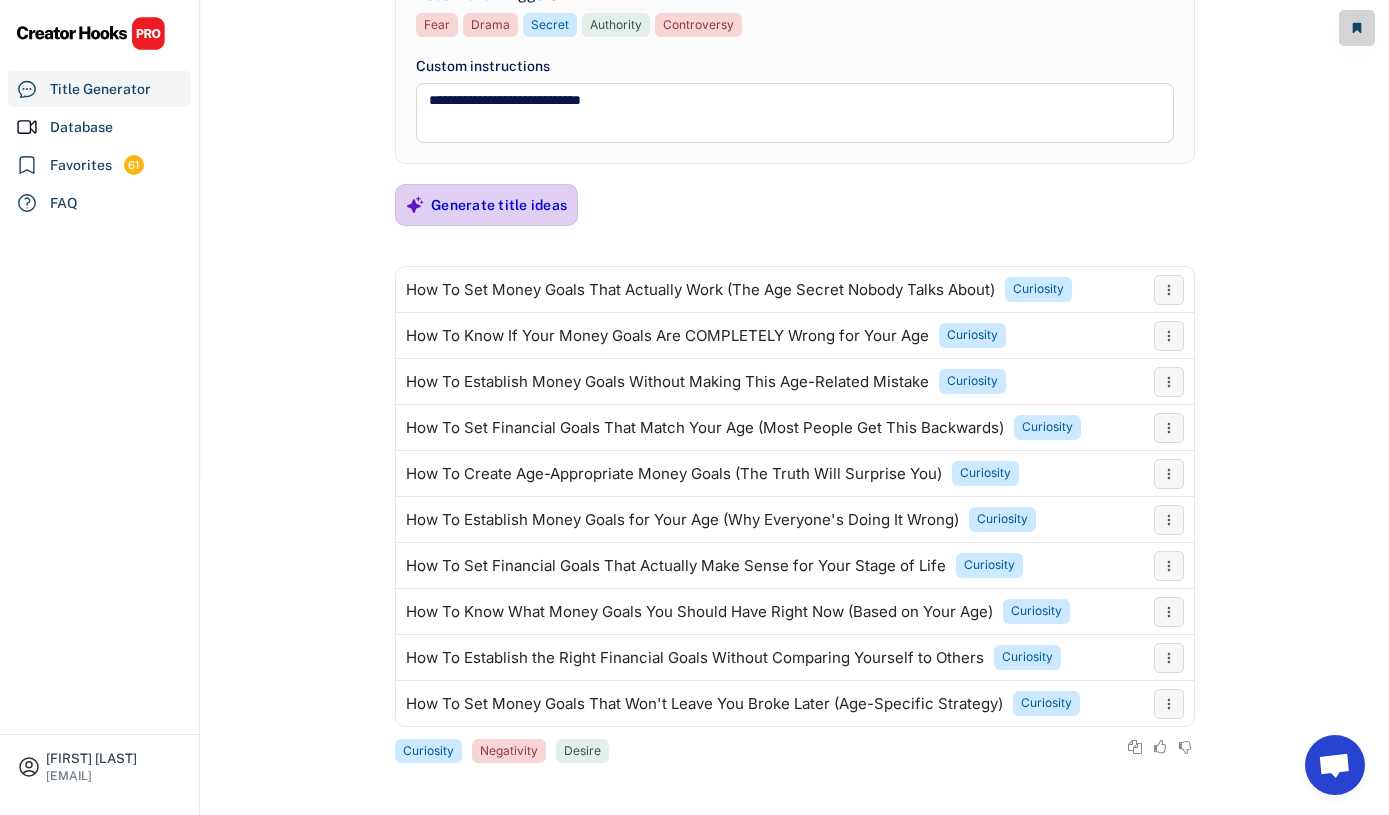 click on "Generate title ideas" at bounding box center [499, 205] 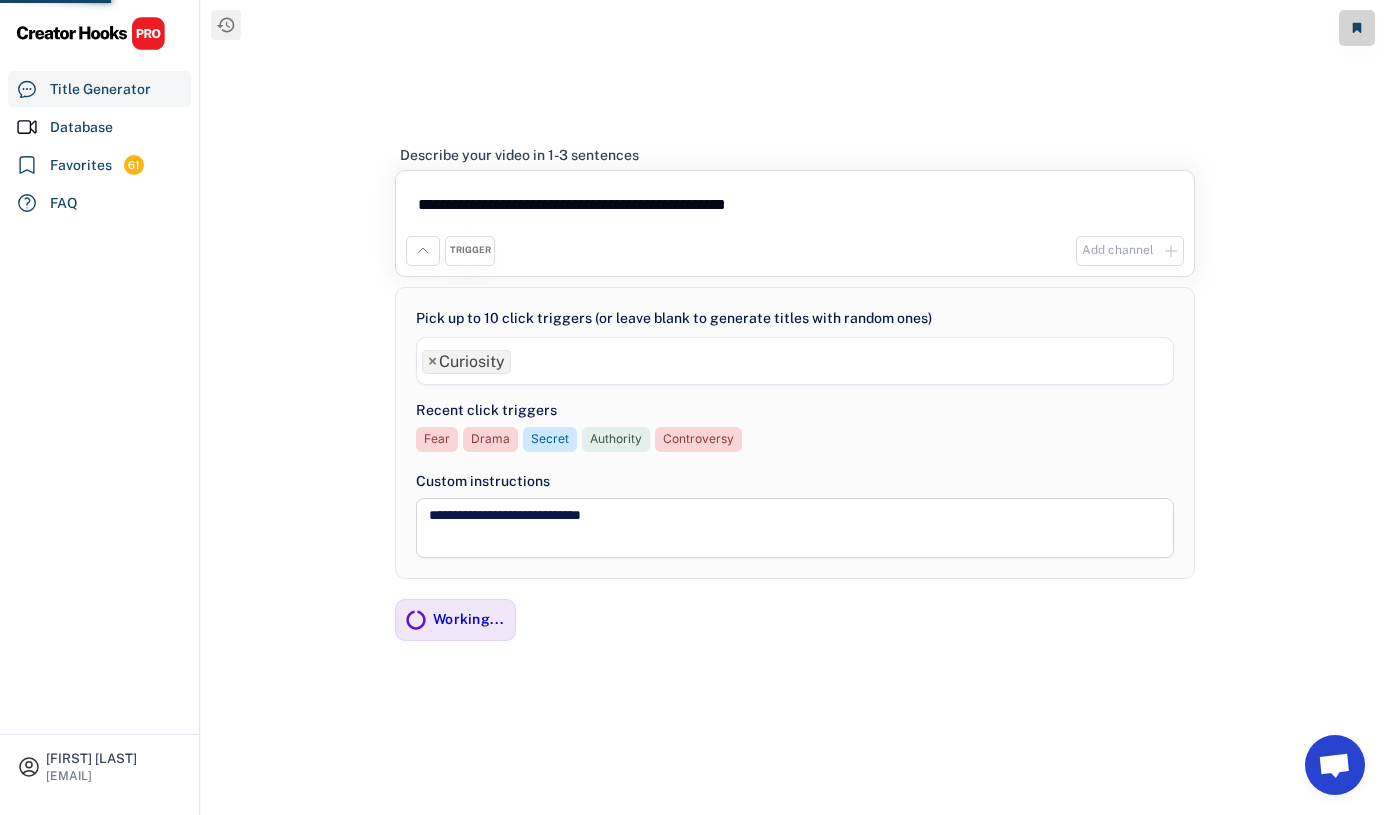 scroll, scrollTop: 0, scrollLeft: 0, axis: both 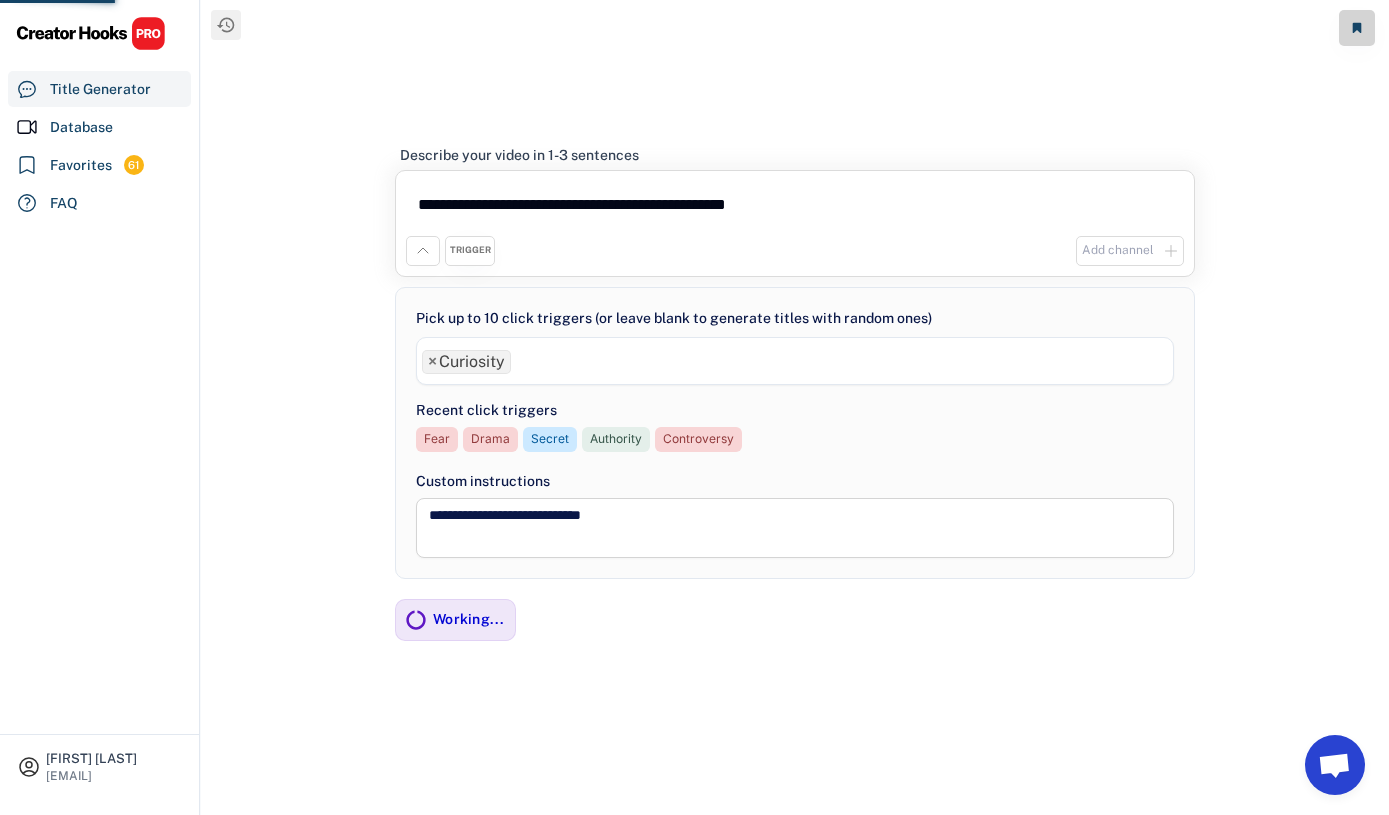 click on "**********" at bounding box center (795, 407) 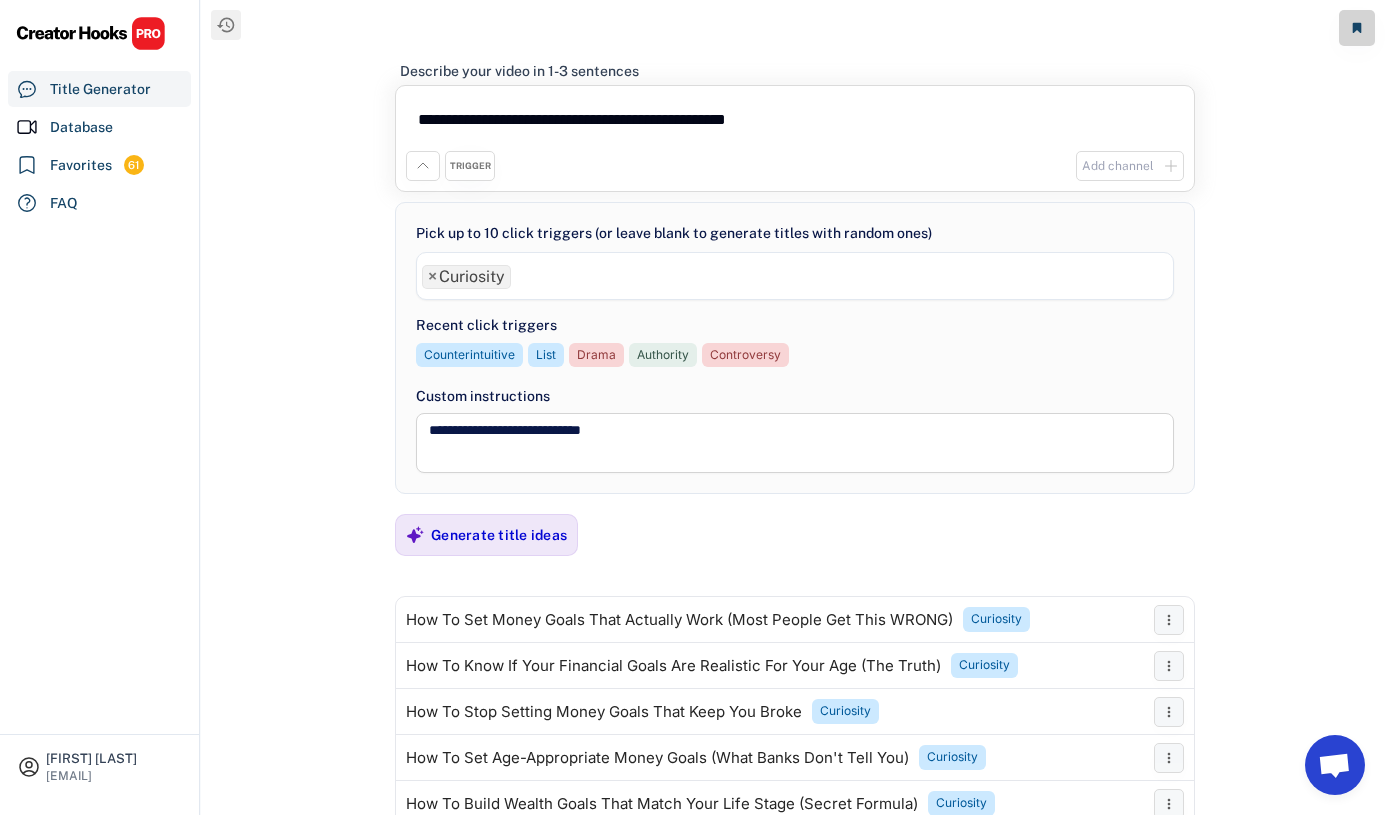click on "**********" at bounding box center [795, 407] 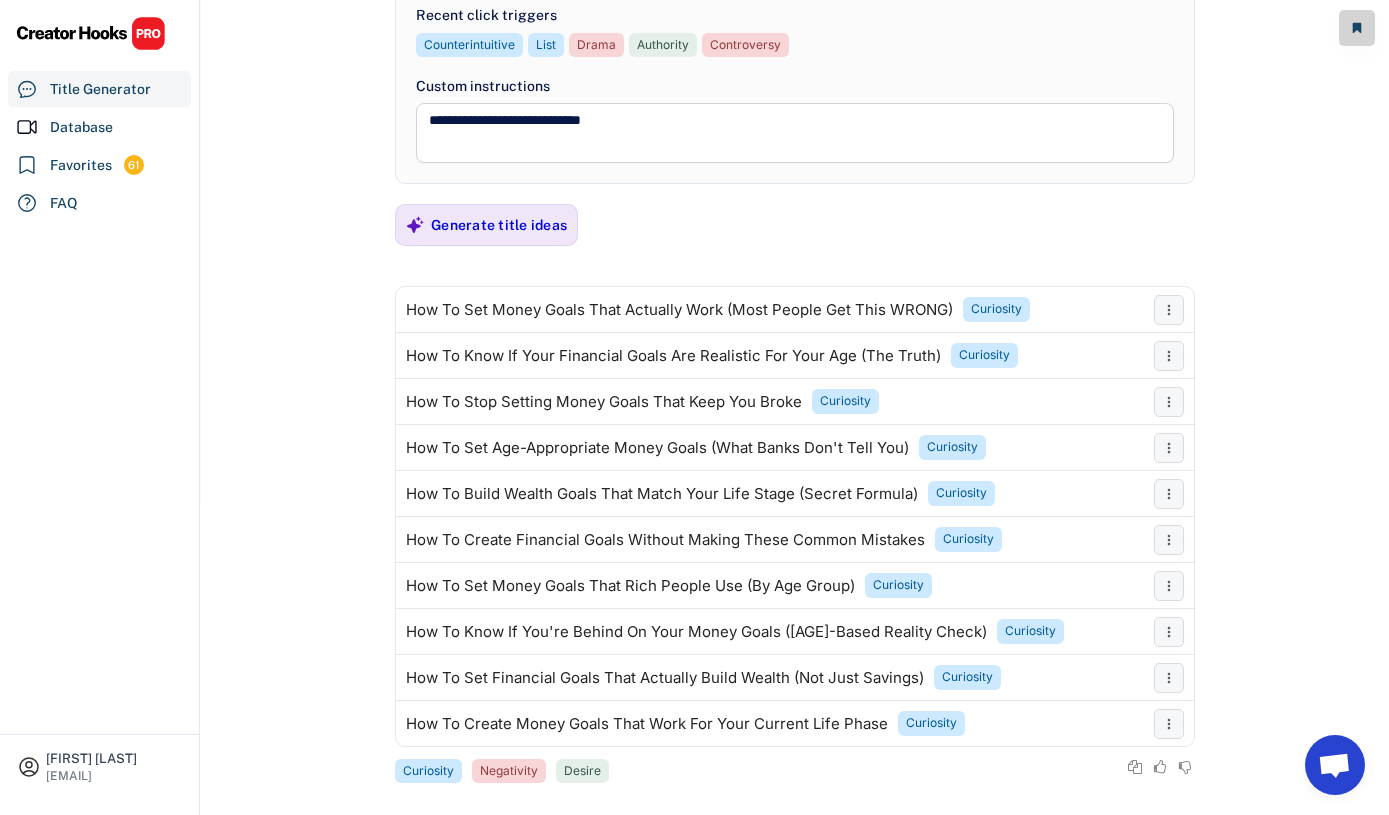 scroll, scrollTop: 330, scrollLeft: 0, axis: vertical 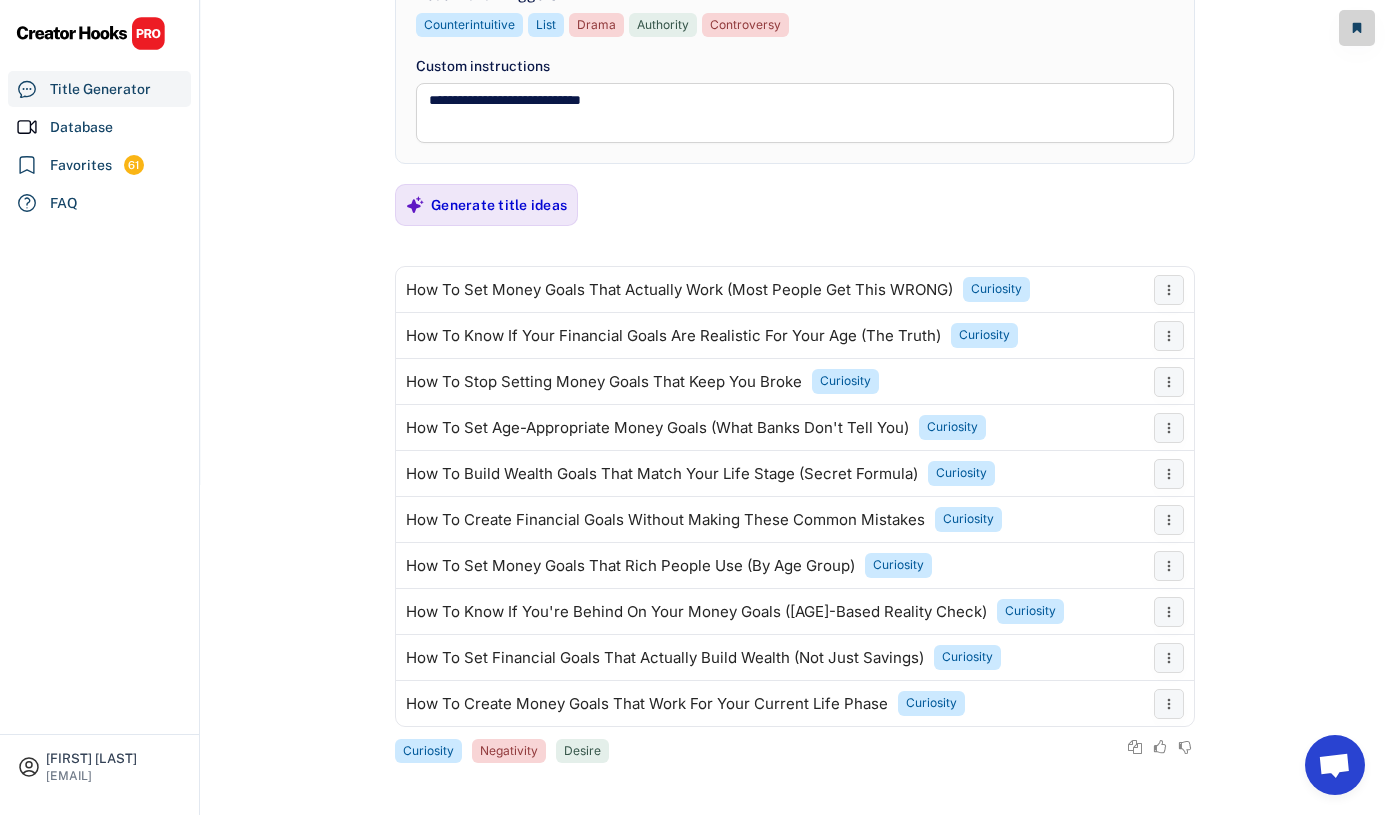 click on "**********" at bounding box center (795, 77) 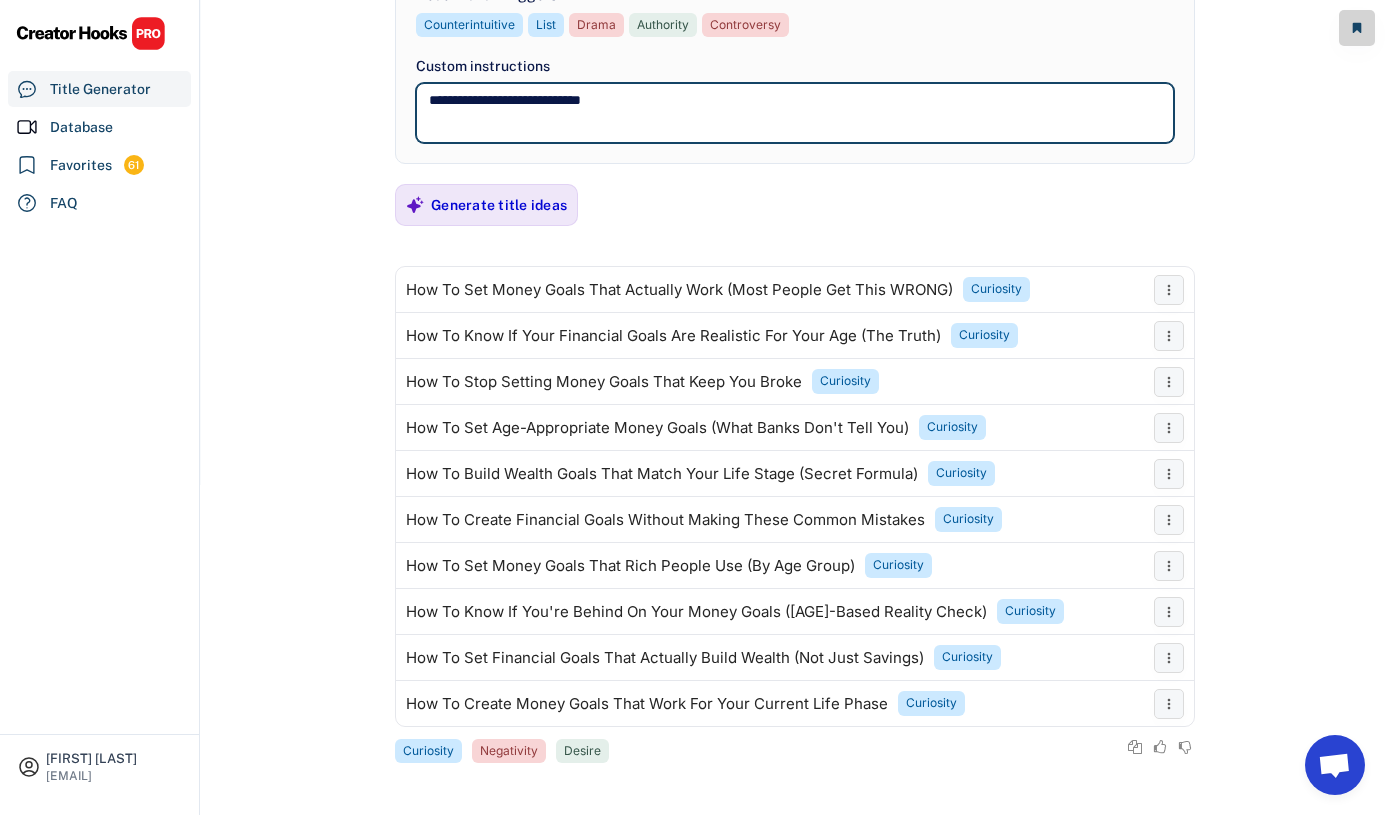 click on "**********" at bounding box center (795, 113) 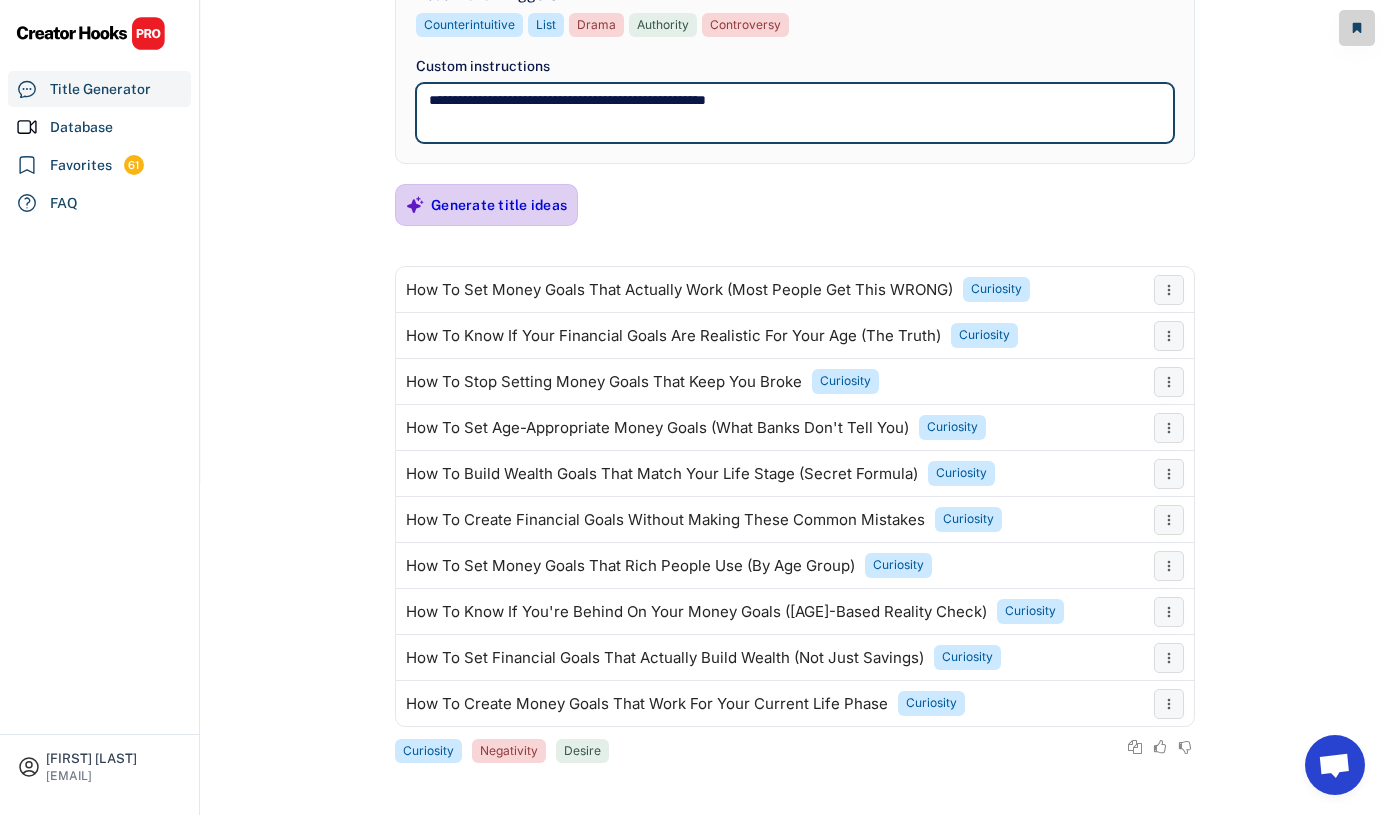type on "**********" 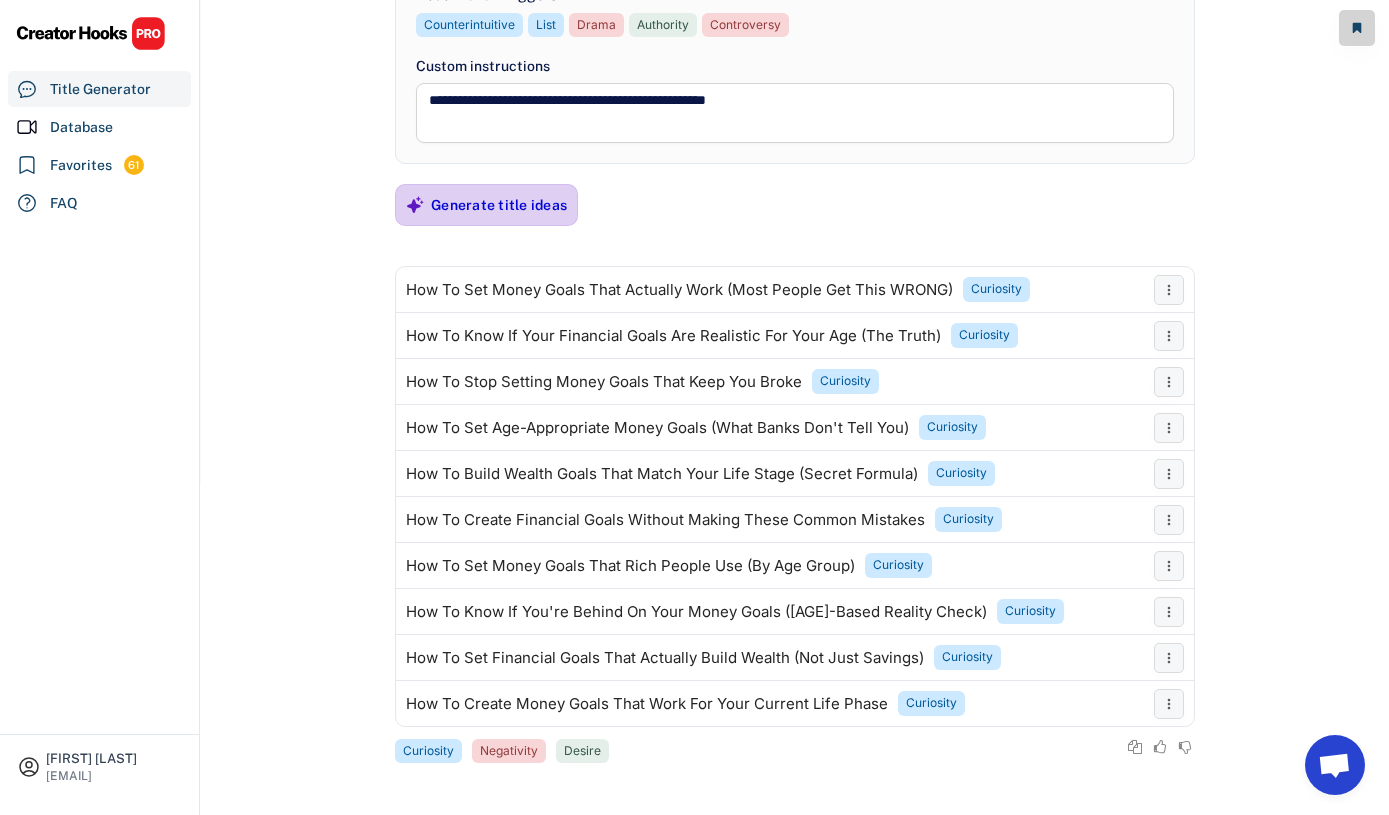 click on "Generate title ideas" at bounding box center (499, 205) 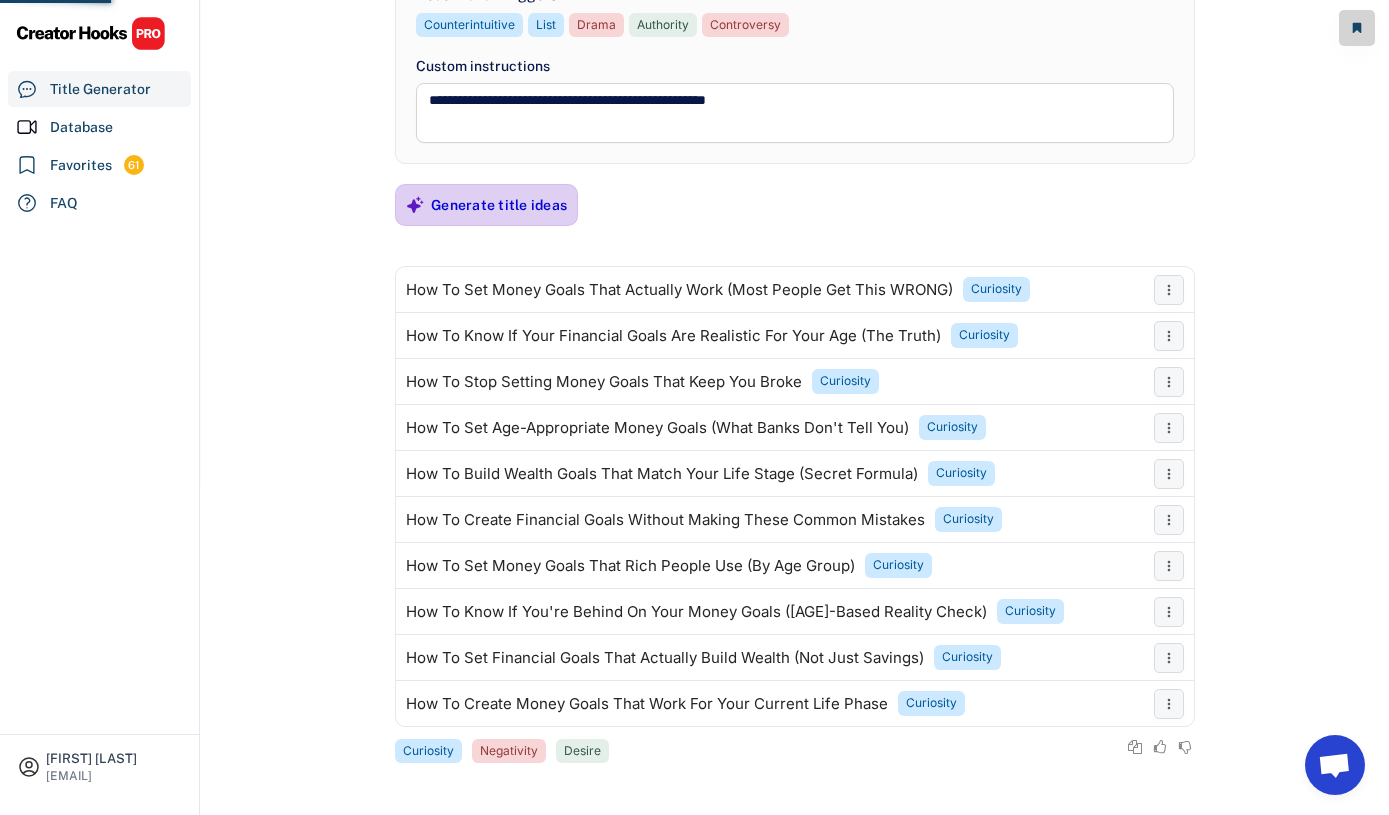 scroll, scrollTop: 0, scrollLeft: 0, axis: both 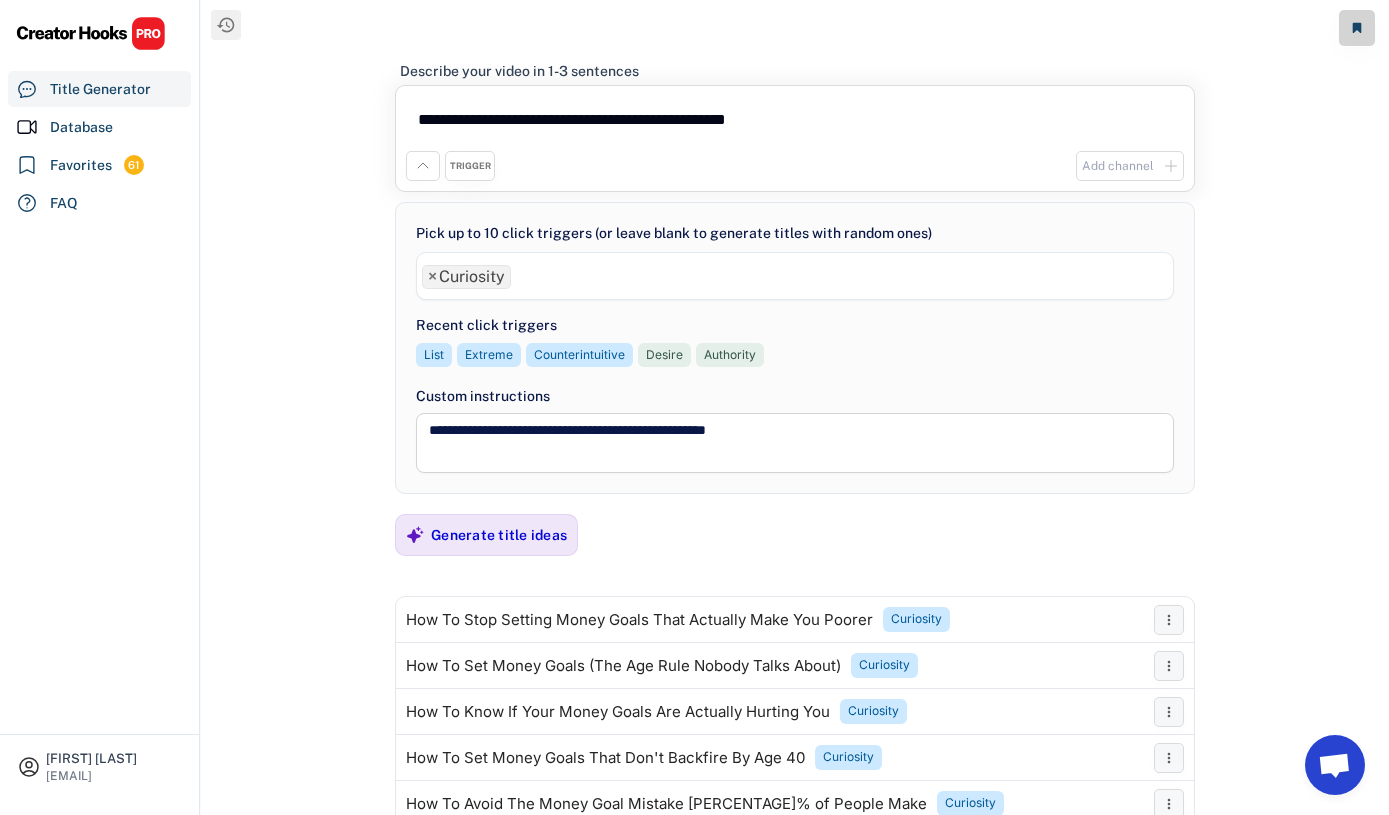 click on "**********" at bounding box center (795, 407) 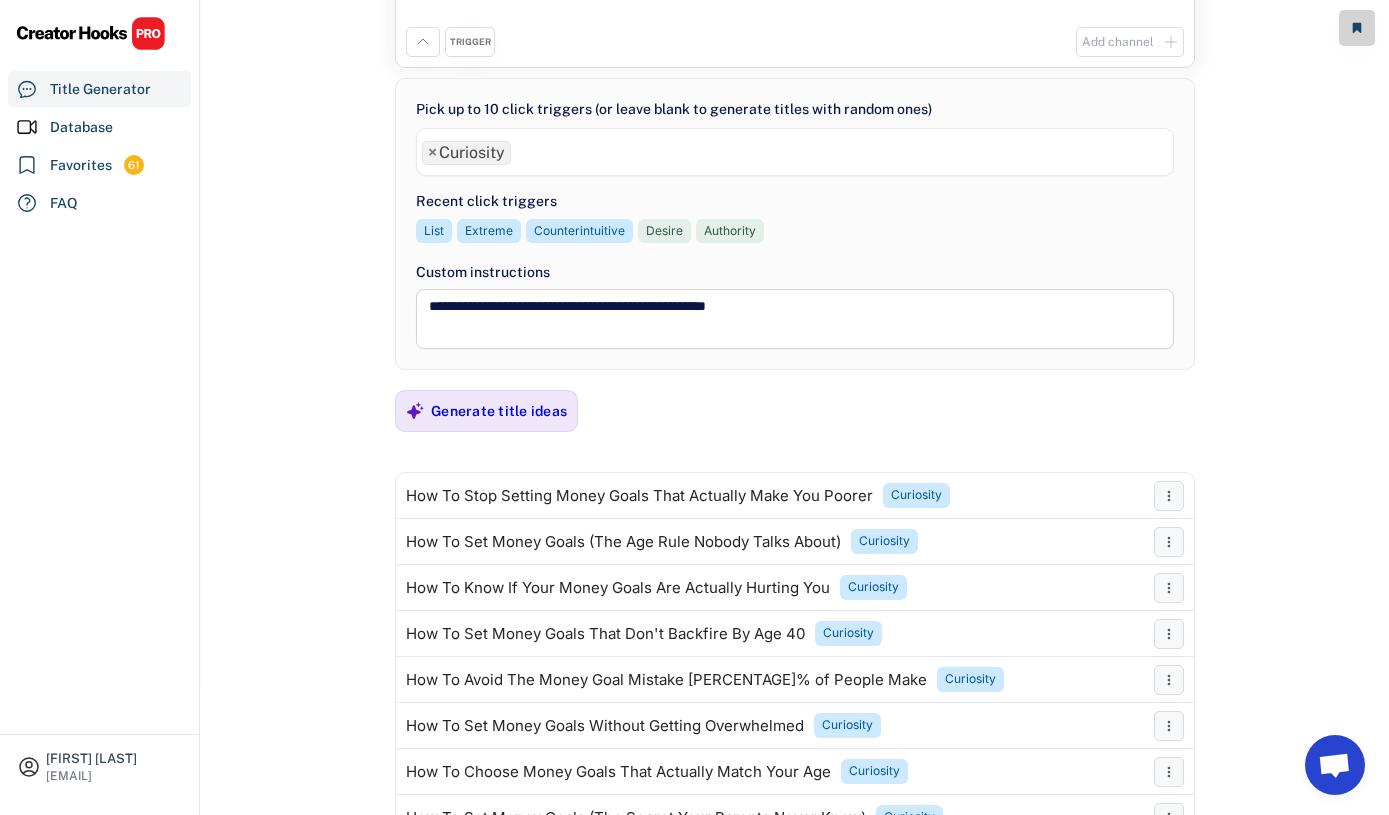 scroll, scrollTop: 0, scrollLeft: 0, axis: both 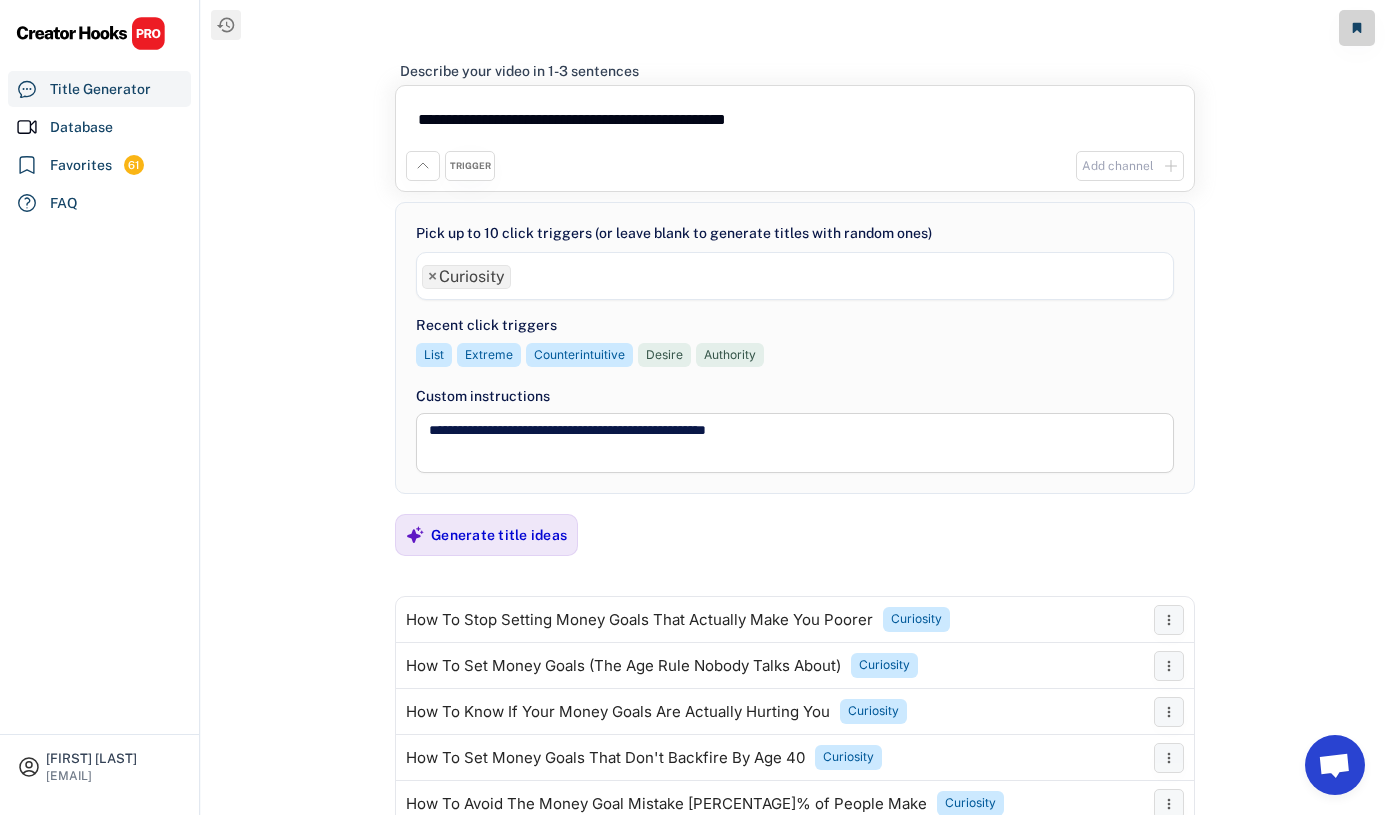 drag, startPoint x: 825, startPoint y: 115, endPoint x: 400, endPoint y: 116, distance: 425.0012 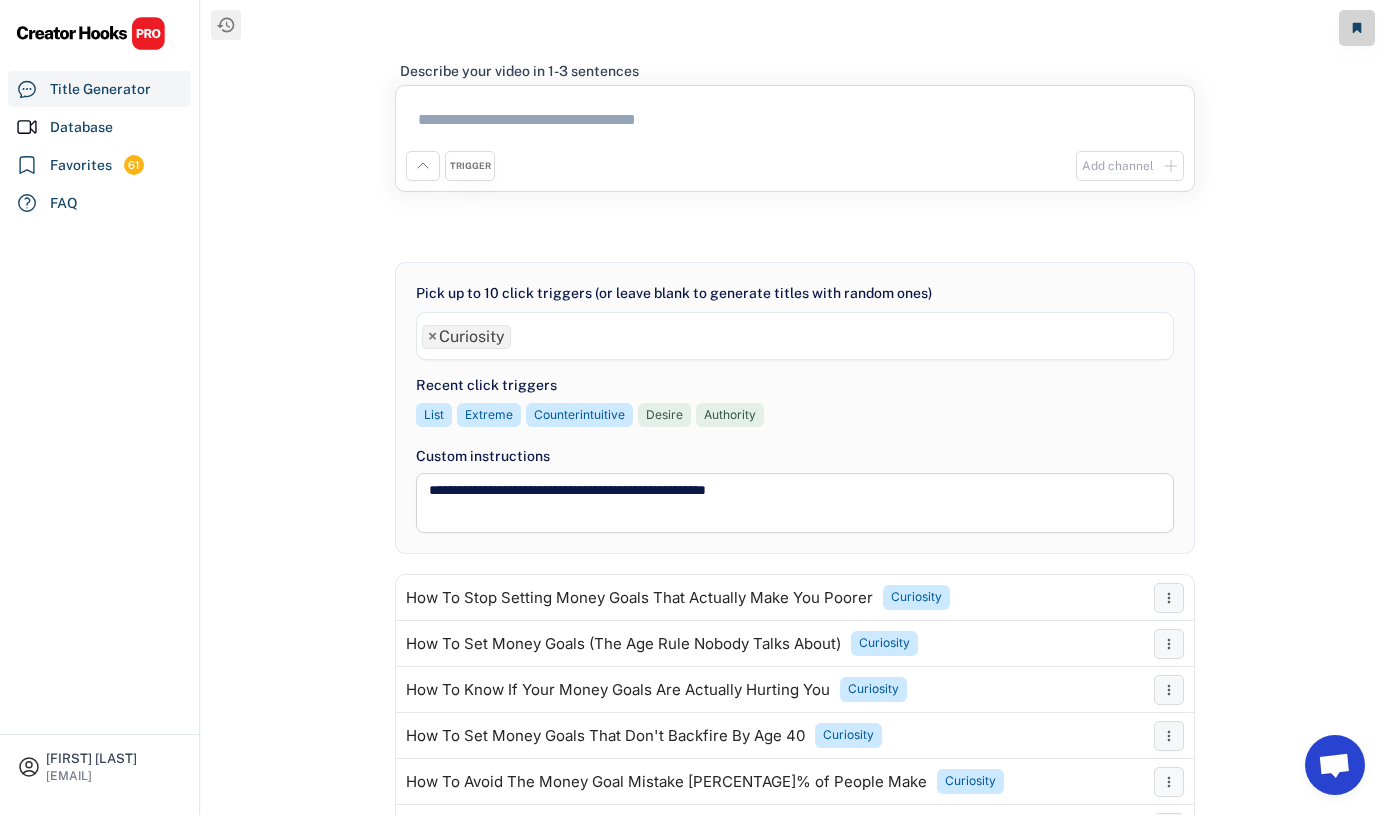 paste on "**********" 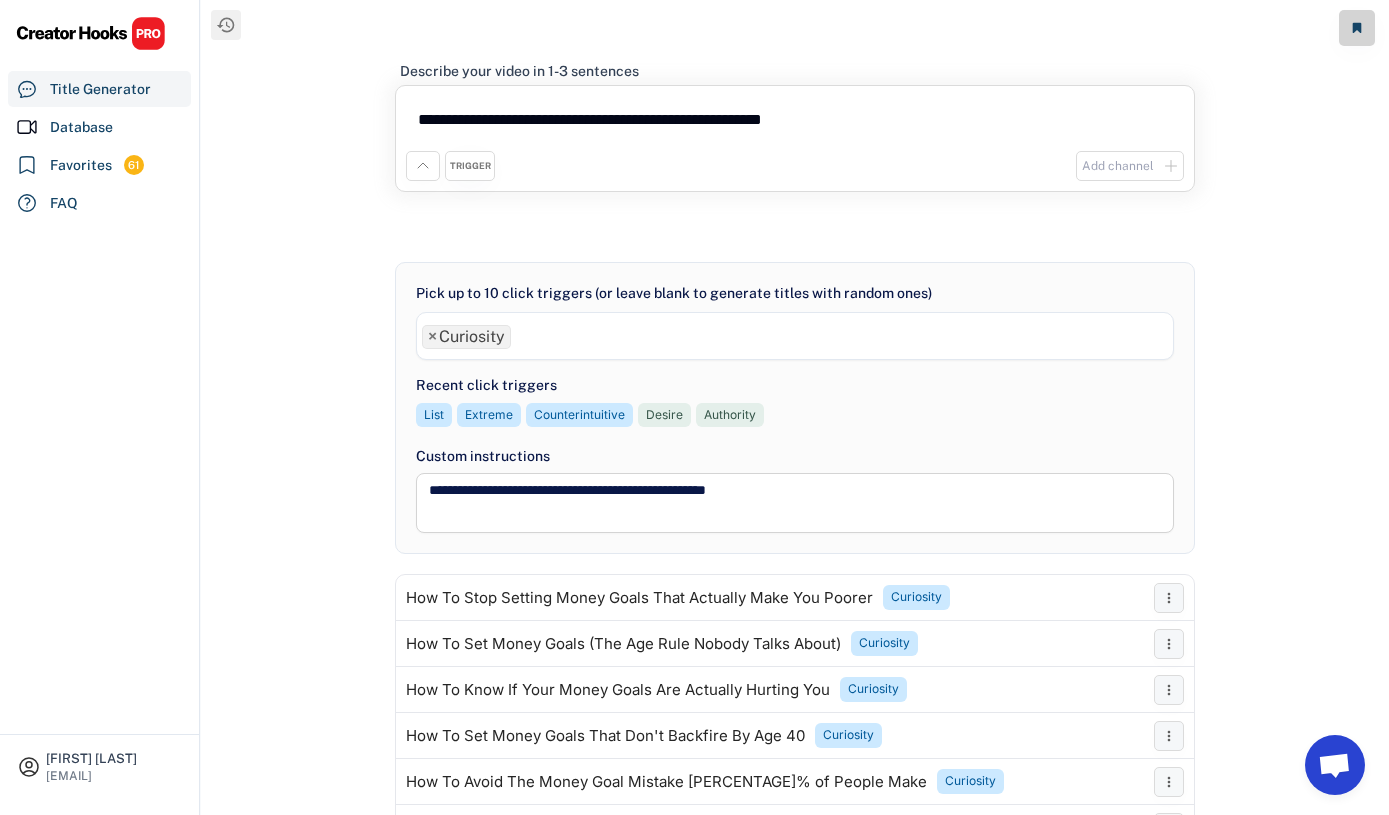 type on "**********" 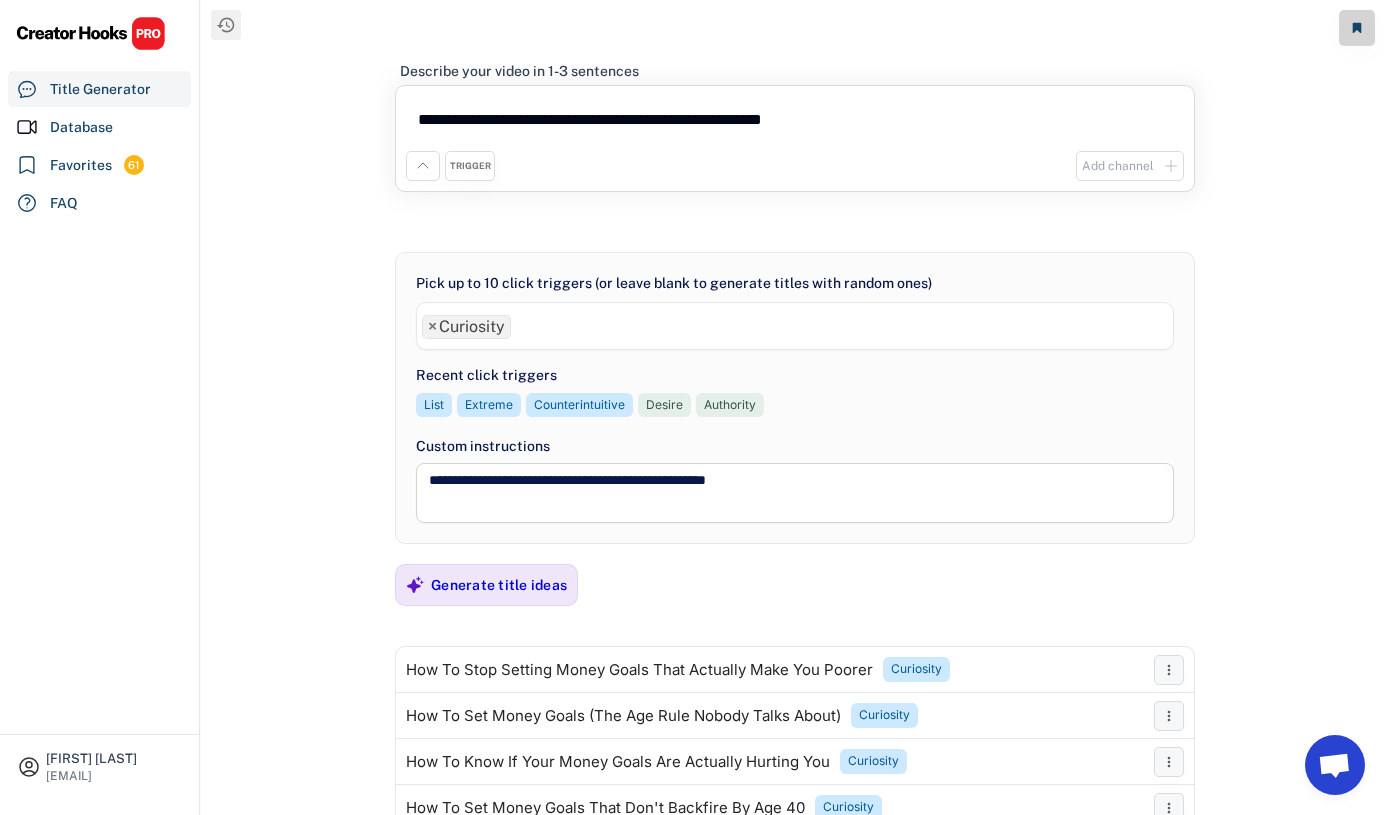 click on "**********" at bounding box center [795, 407] 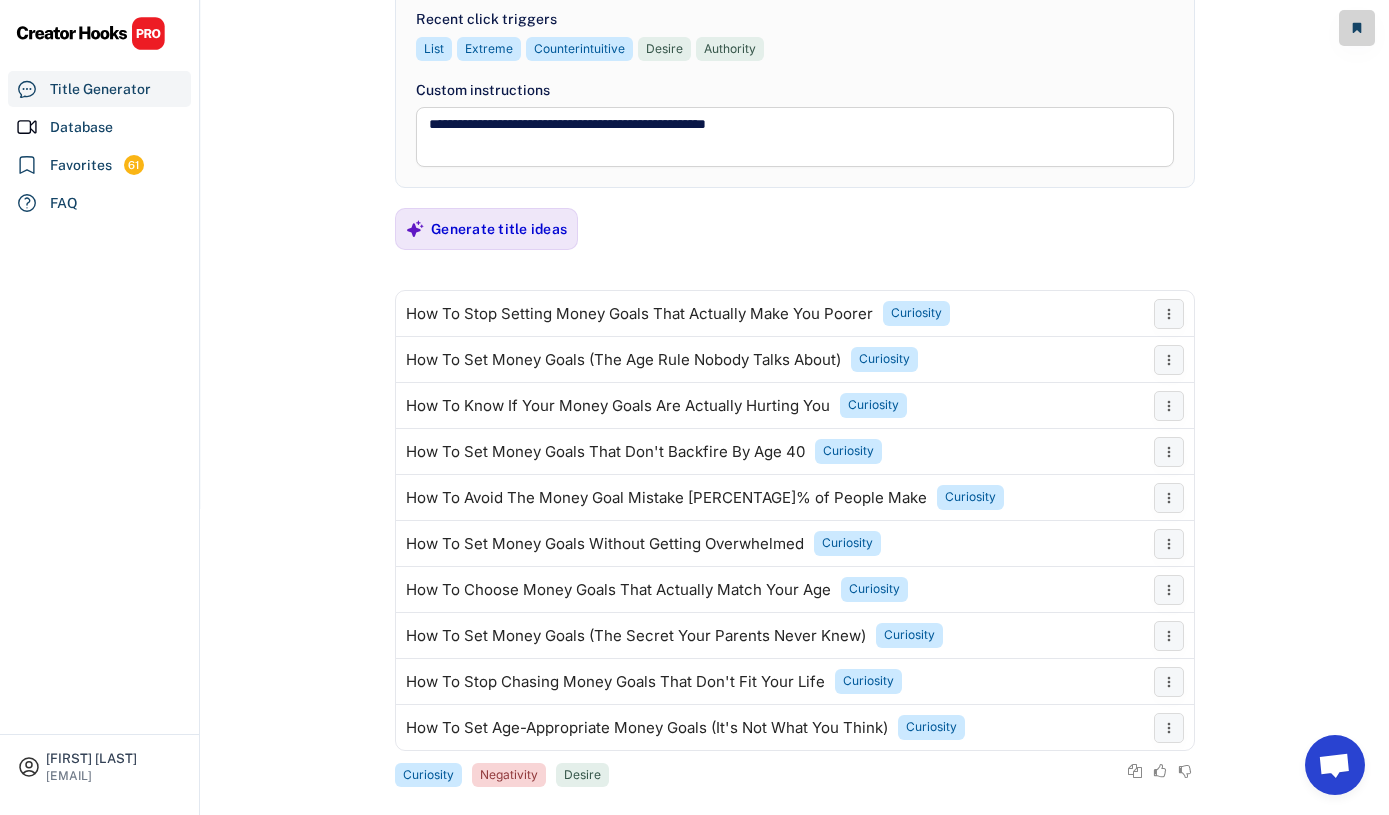 scroll, scrollTop: 327, scrollLeft: 0, axis: vertical 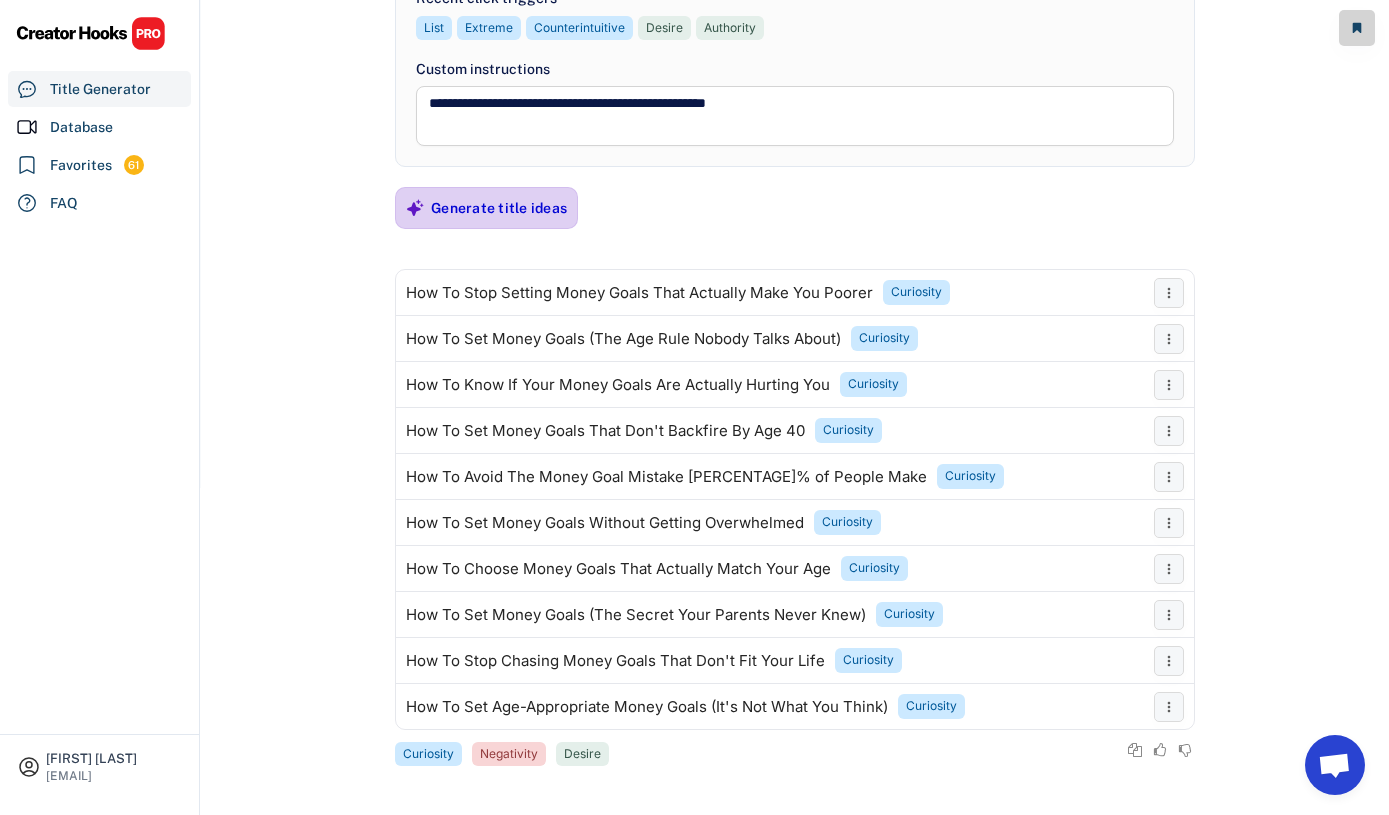 click on "Generate title ideas" at bounding box center [499, 208] 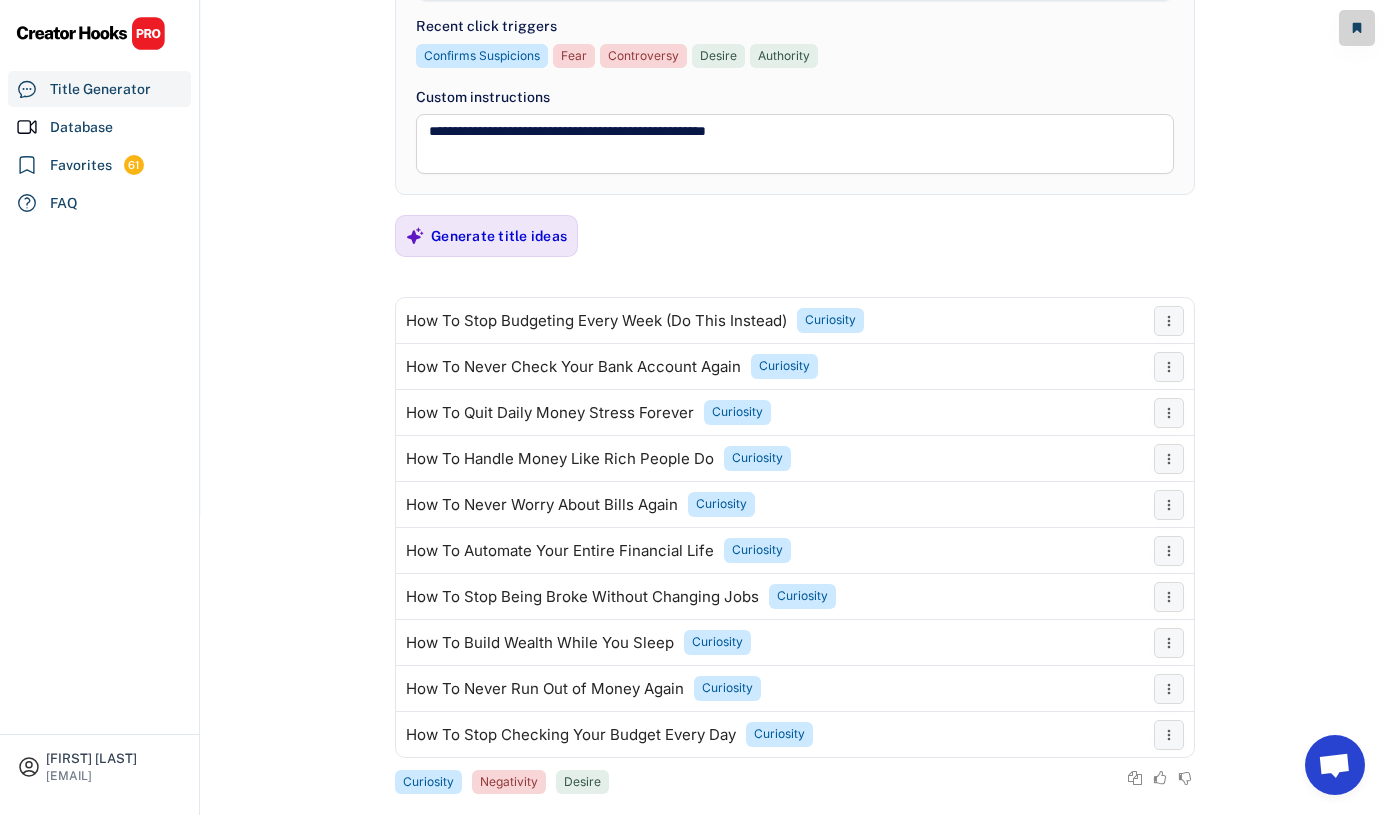 scroll, scrollTop: 297, scrollLeft: 0, axis: vertical 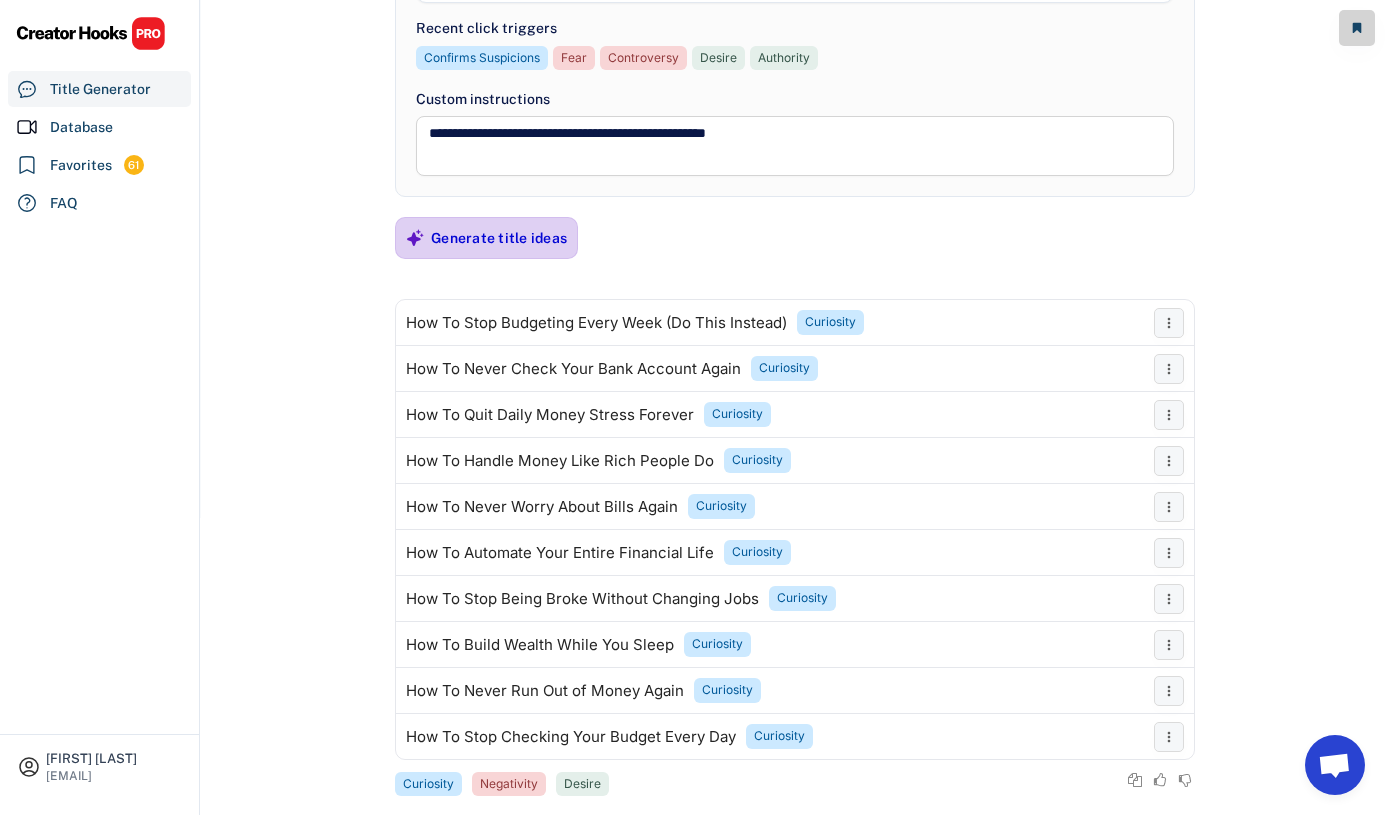 click on "Generate title ideas" at bounding box center [499, 238] 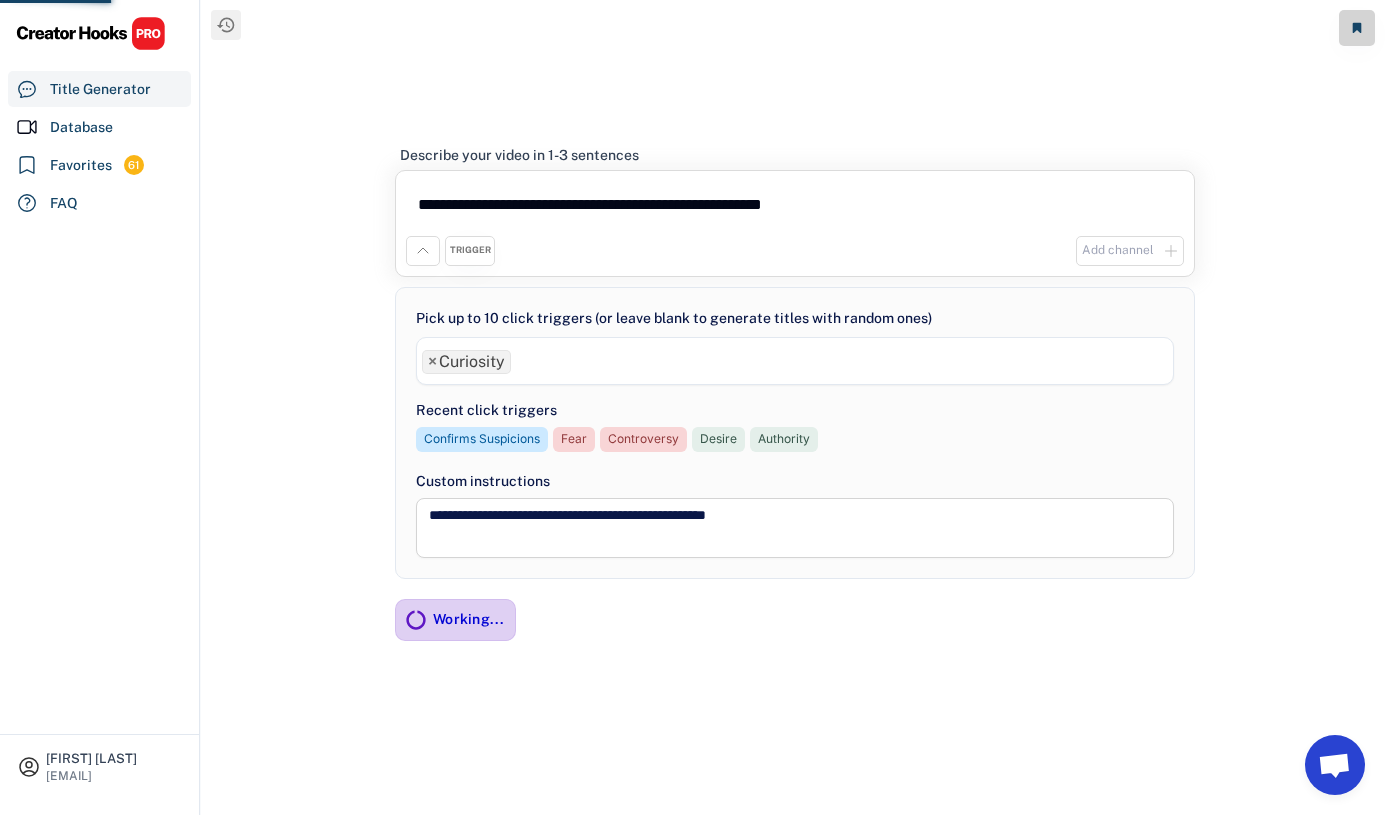 scroll, scrollTop: 0, scrollLeft: 0, axis: both 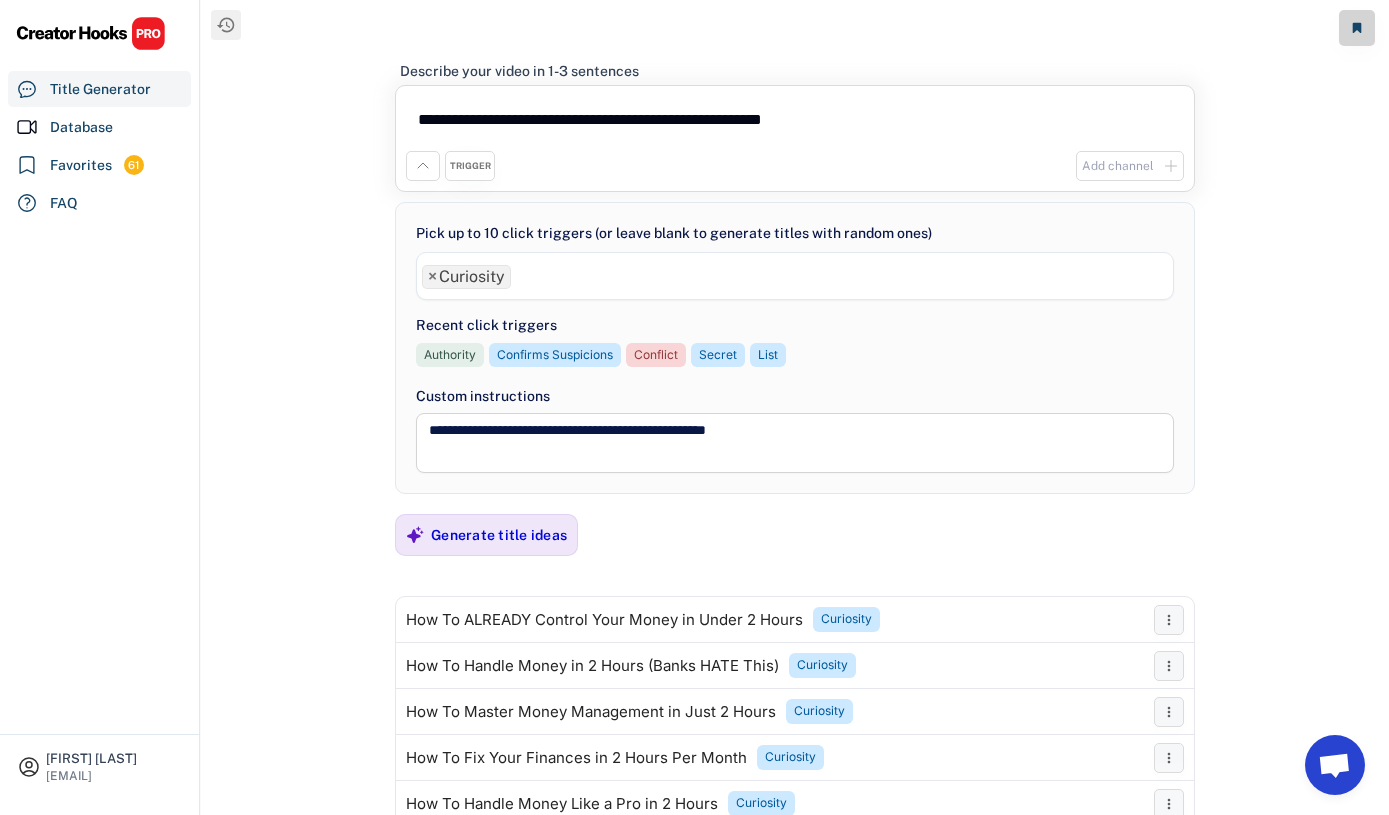 click on "**********" at bounding box center [795, 407] 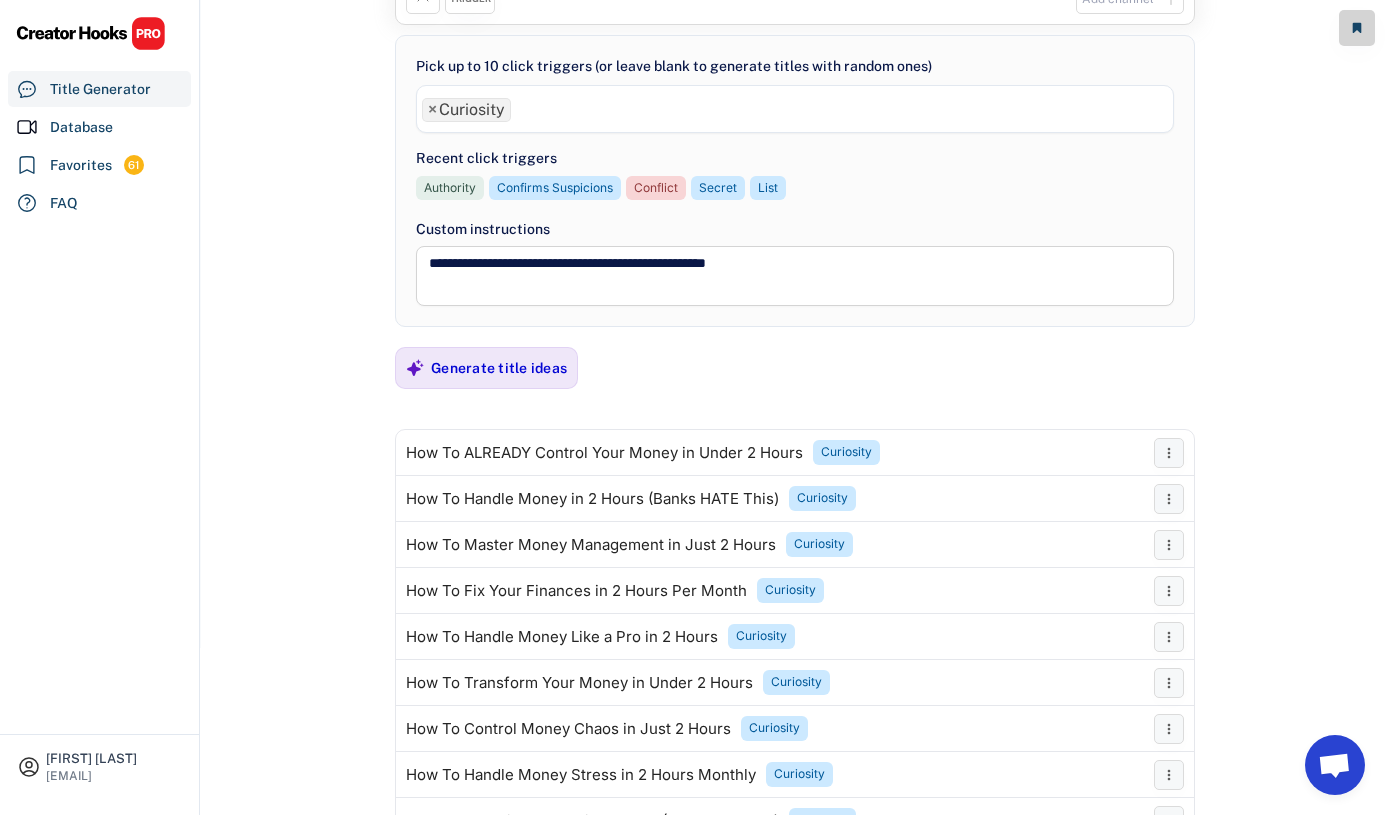 scroll, scrollTop: 199, scrollLeft: 0, axis: vertical 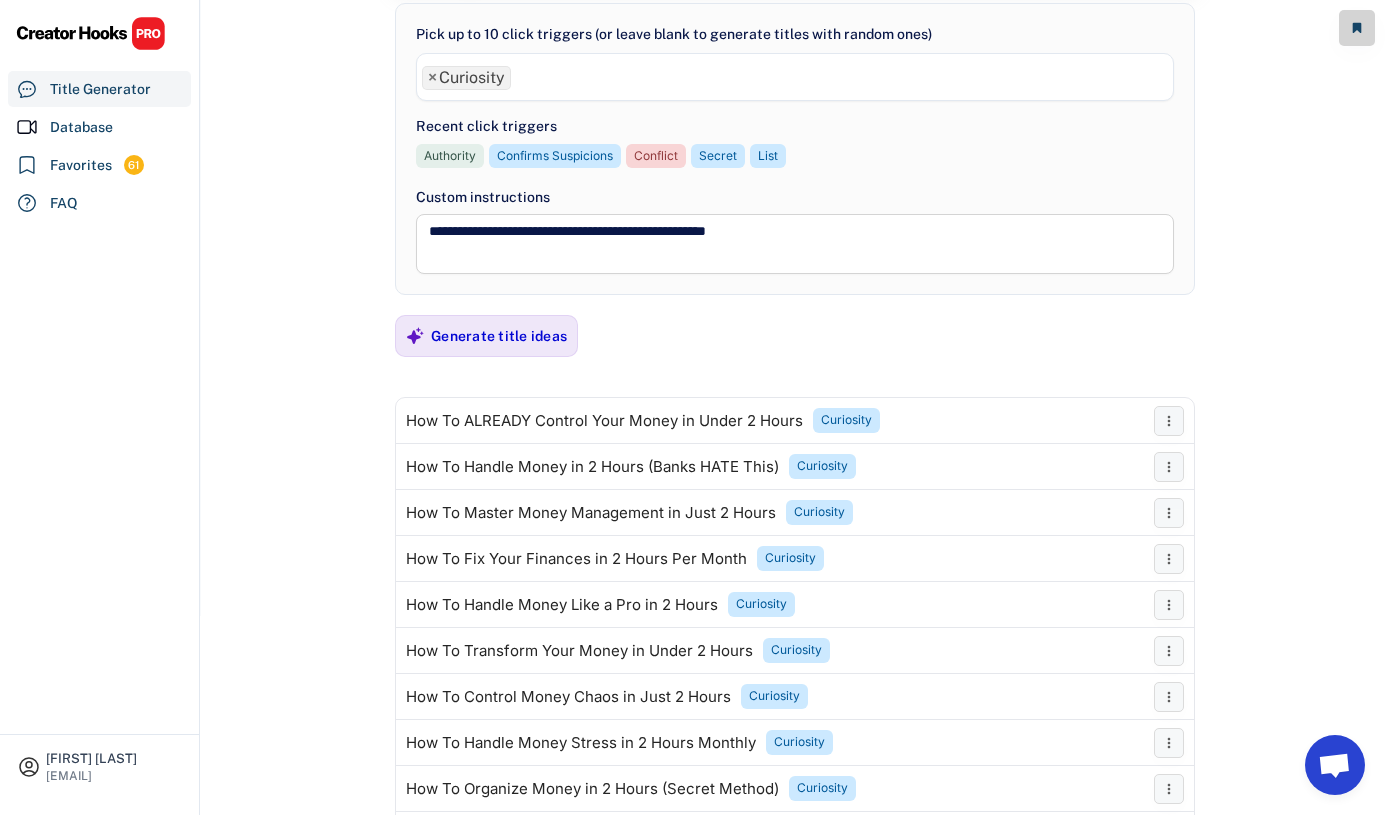 click on "**********" at bounding box center [795, 208] 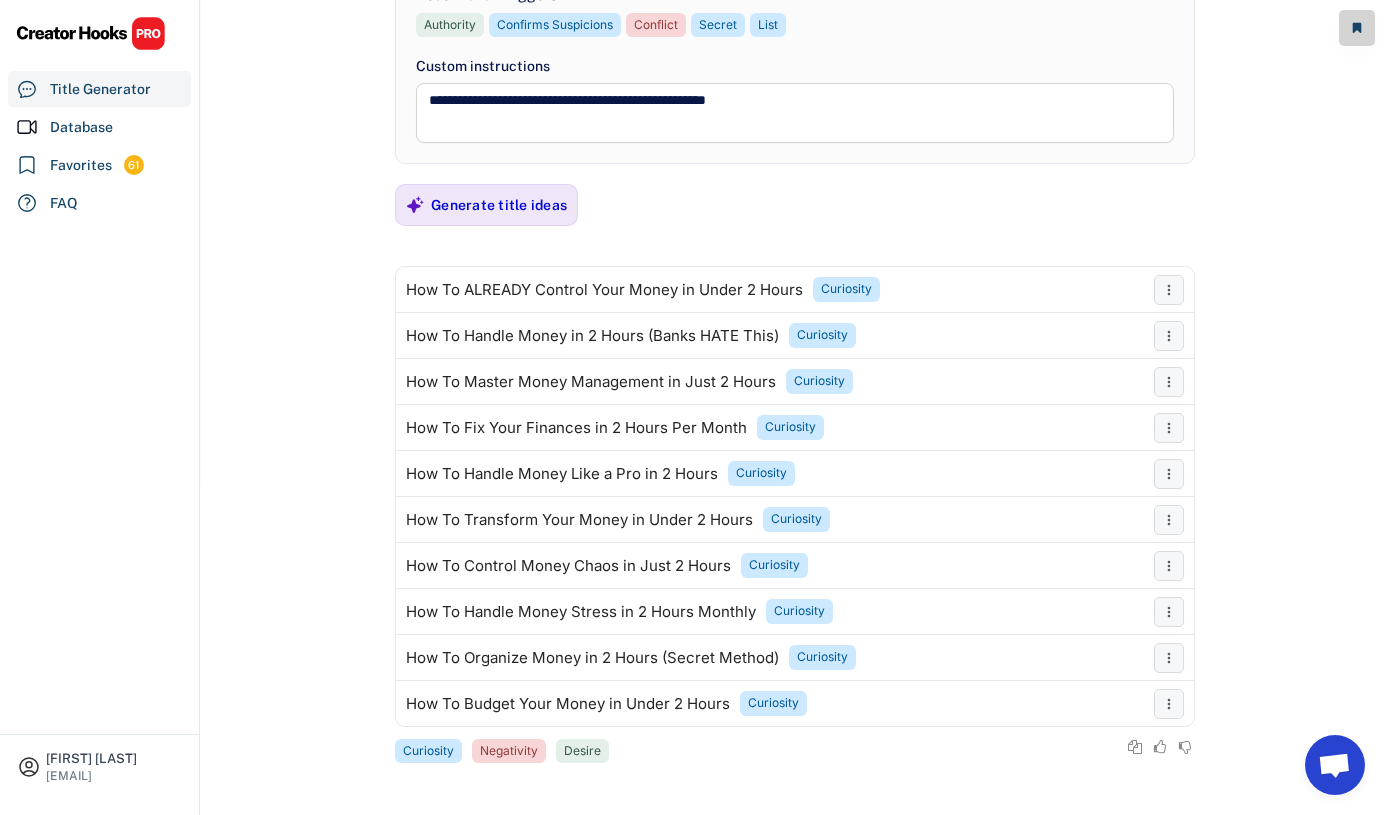 scroll, scrollTop: 0, scrollLeft: 0, axis: both 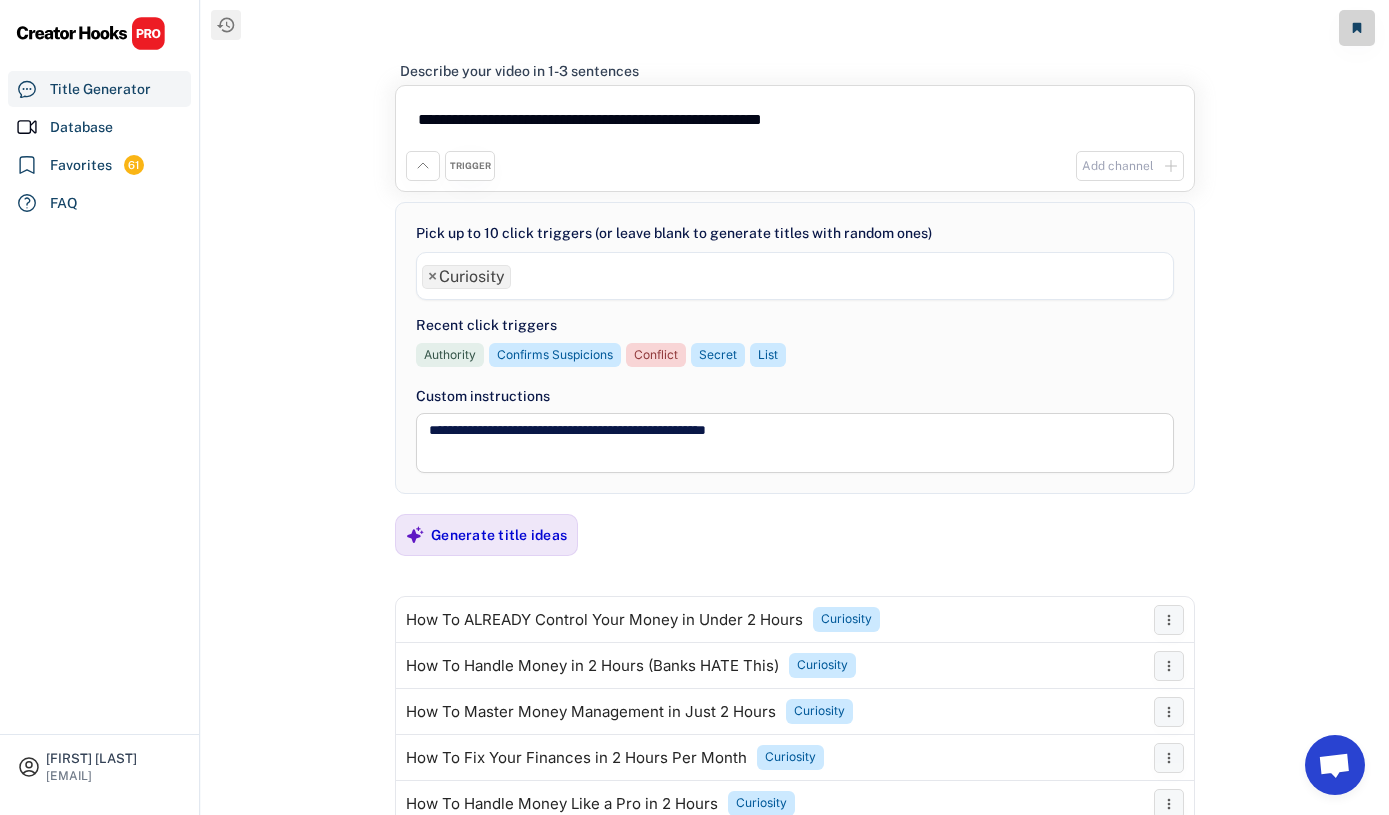 click on "**********" at bounding box center [795, 407] 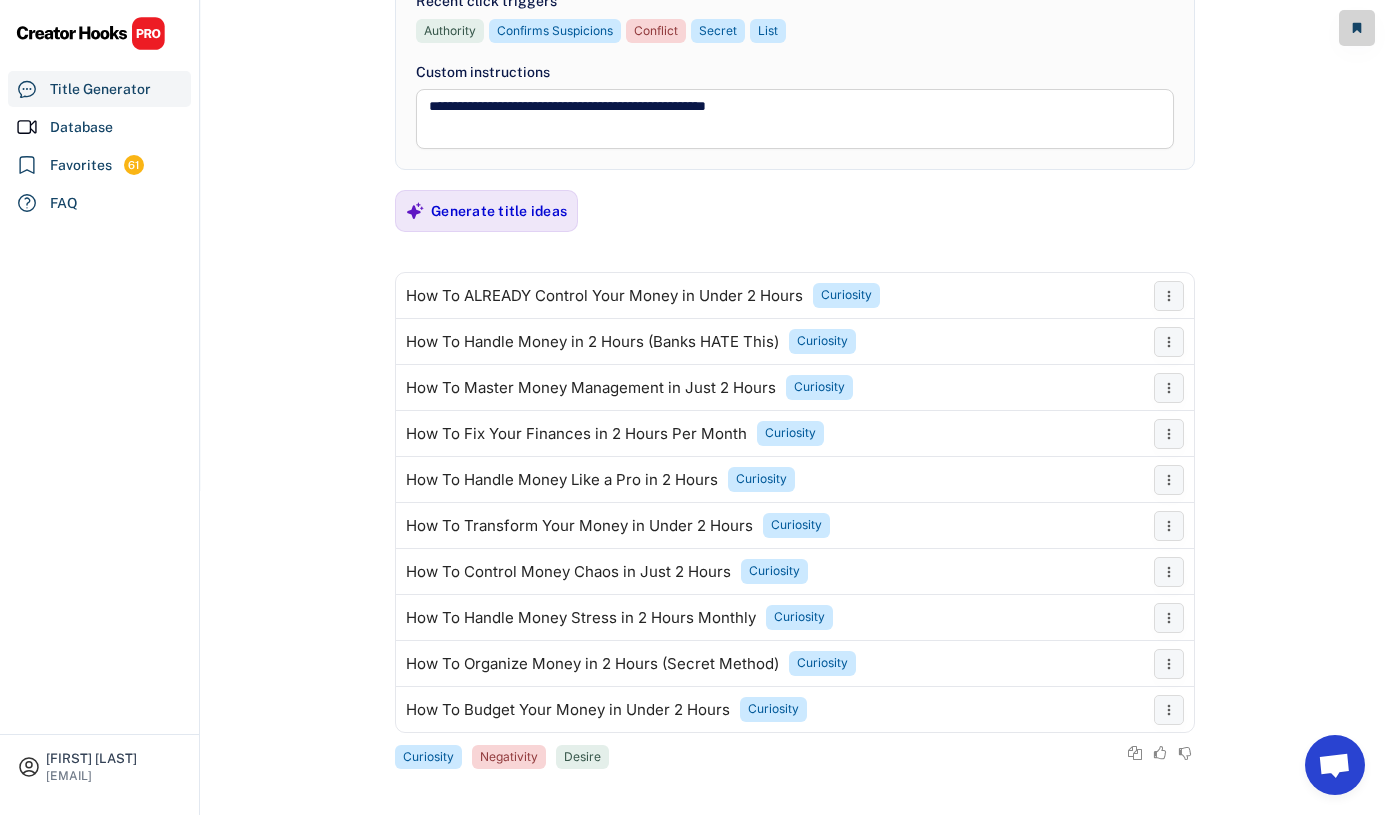 scroll, scrollTop: 330, scrollLeft: 0, axis: vertical 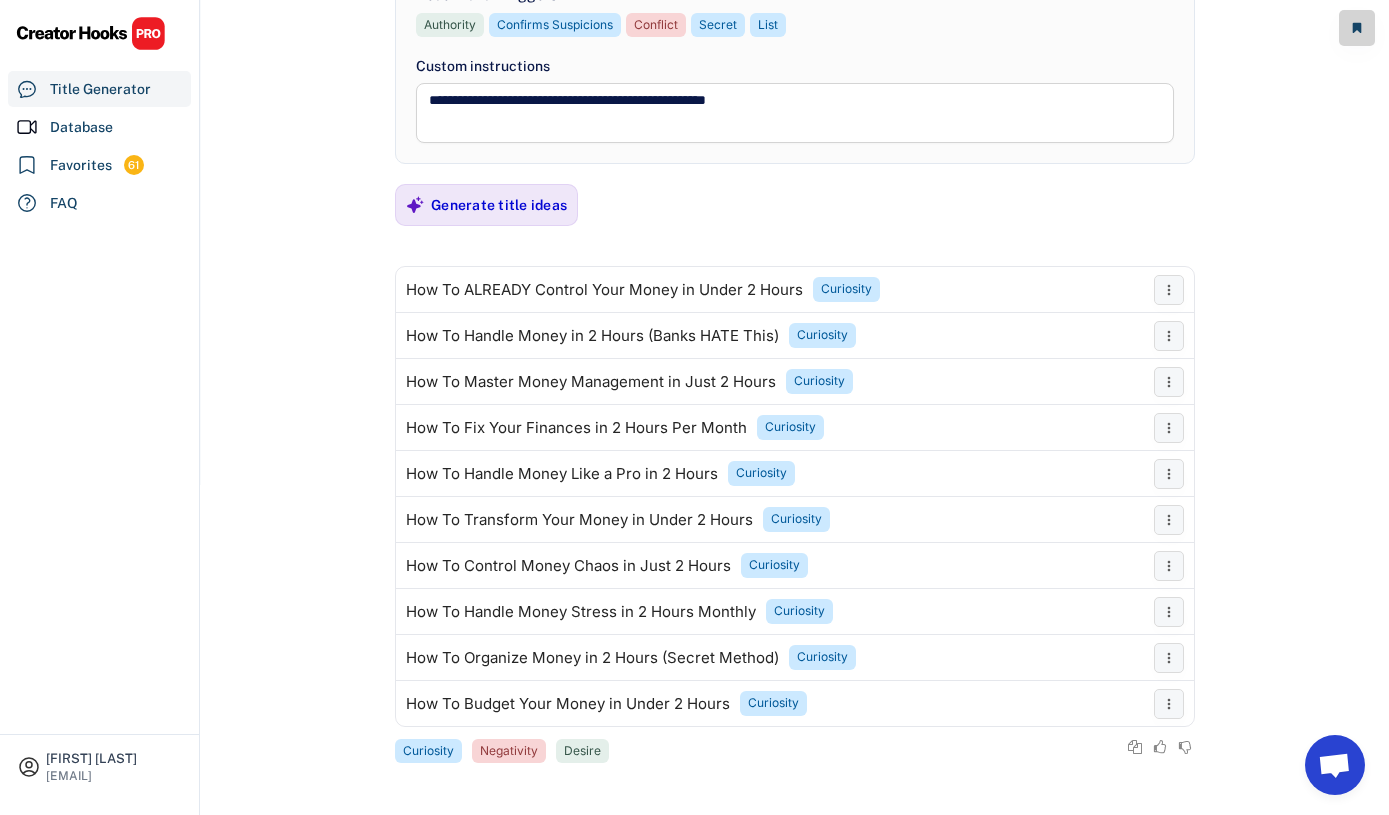 click on "**********" at bounding box center [795, 77] 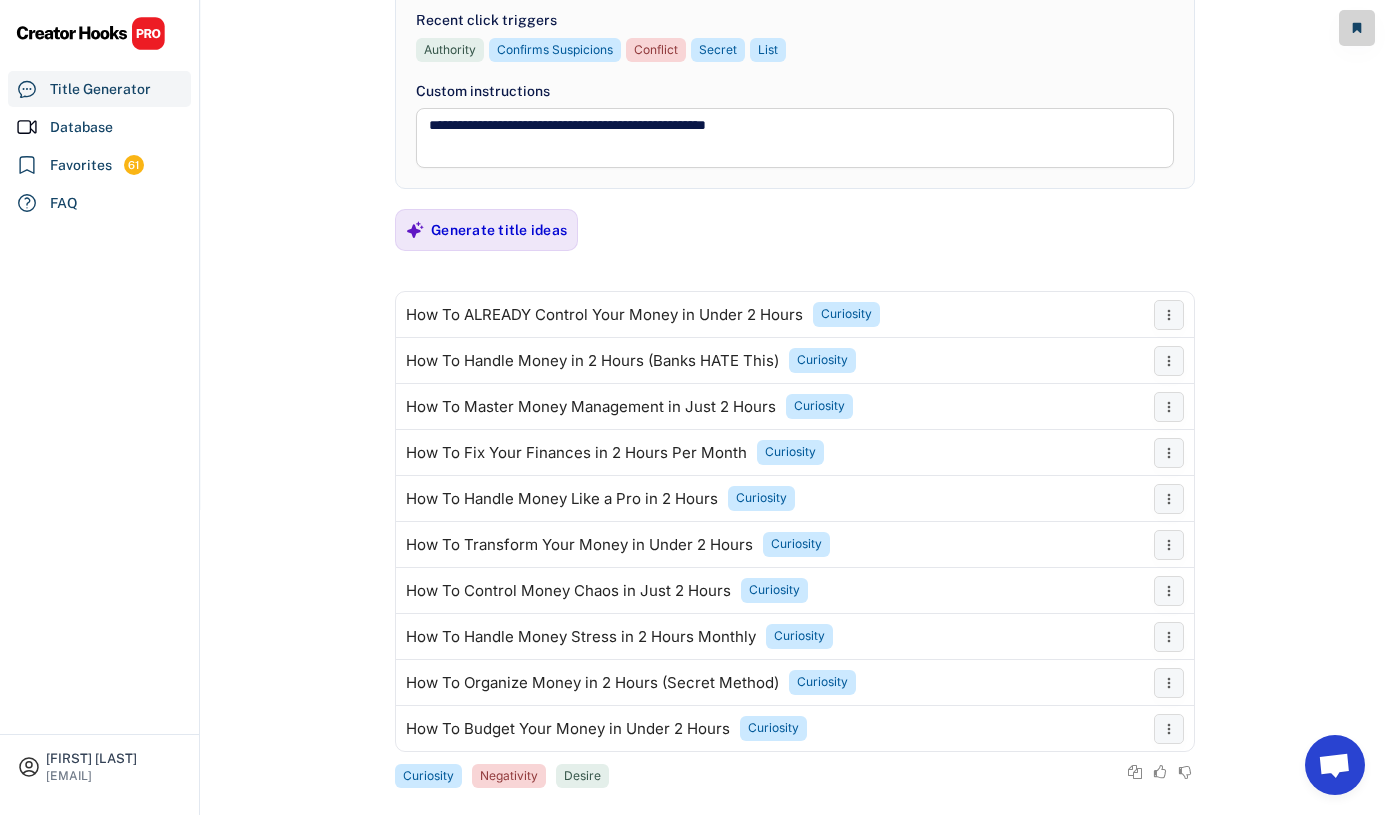 scroll, scrollTop: 318, scrollLeft: 0, axis: vertical 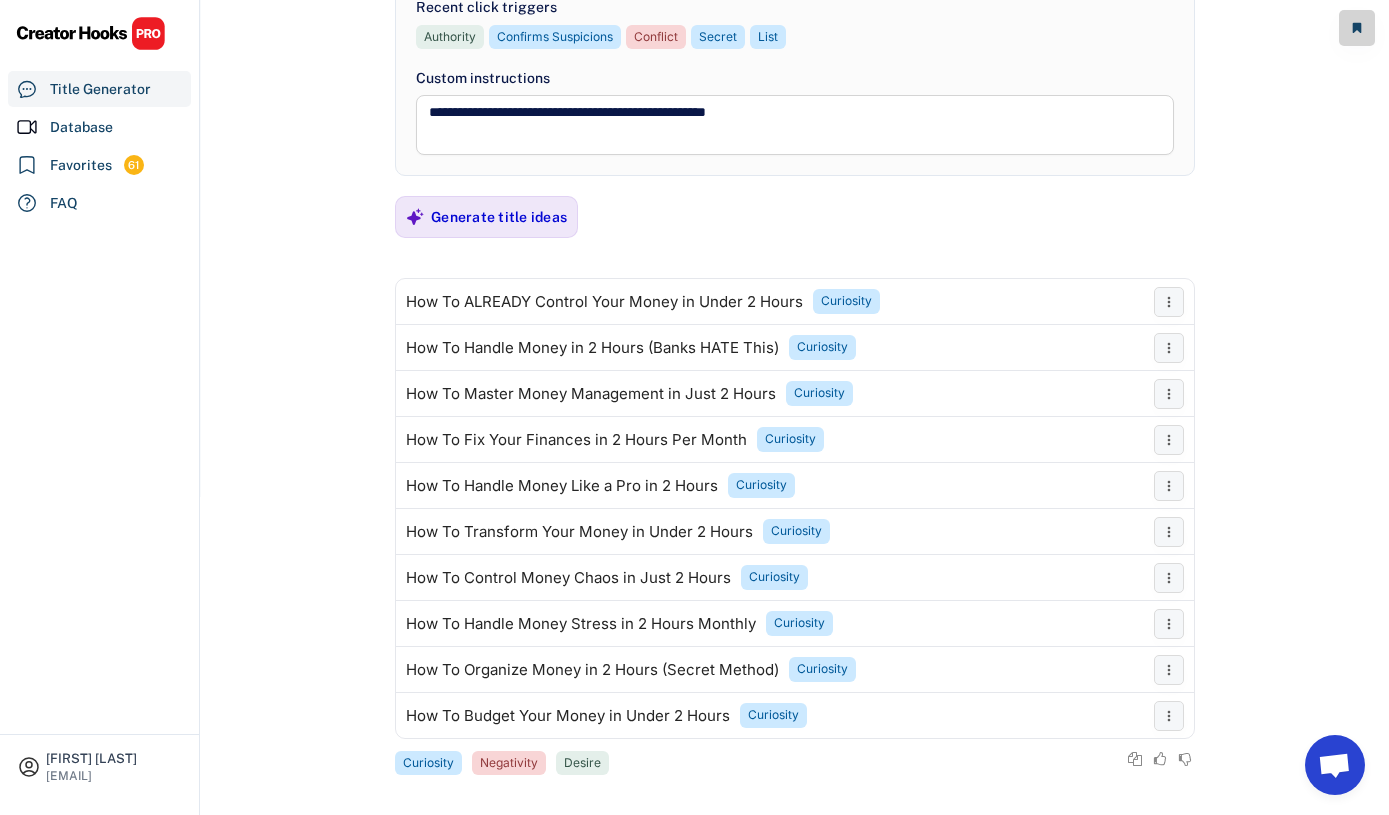 click on "The Secret to Helping ANY Child Follow Your Directions [NUMBER] Curiosity Desire Refute Objection Secret Drama Negativity The Secret to Helping ANY (Entity) (Achieve Your Goal) Remix this title [DATE] RETIREMENT REGRETS: Top 5 regrets from elderly ([AGE]-[AGE] yrs old) retirees! [NUMBER] Credibility List Negativity Regret Negativity Open Loop (Activity) REGRETS: Top 5 regrets from (Experienced Group) Remix this title [DATE] [NUMBER] Constraint Counterintuitive Curiosity Desire" at bounding box center [694, 89] 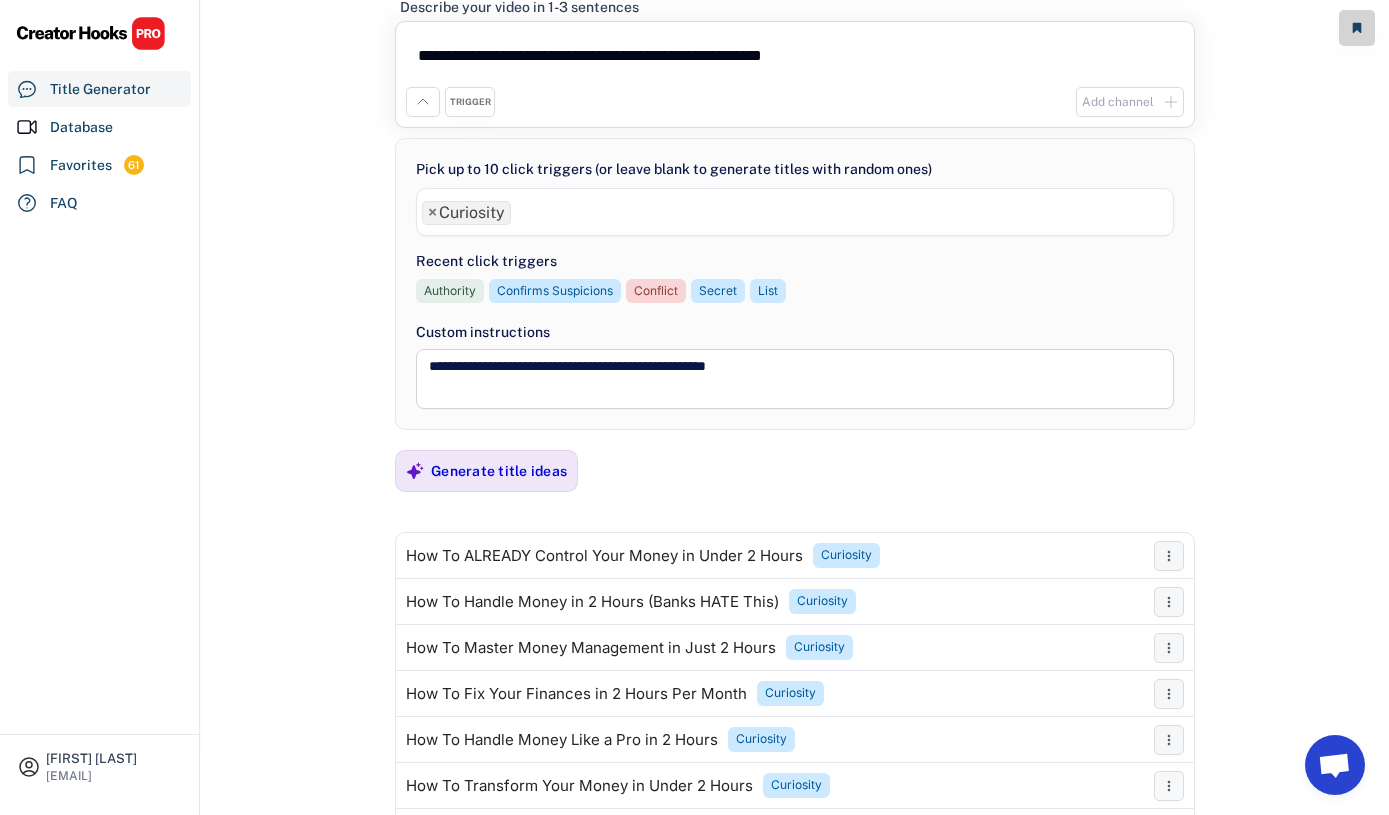 scroll, scrollTop: 0, scrollLeft: 0, axis: both 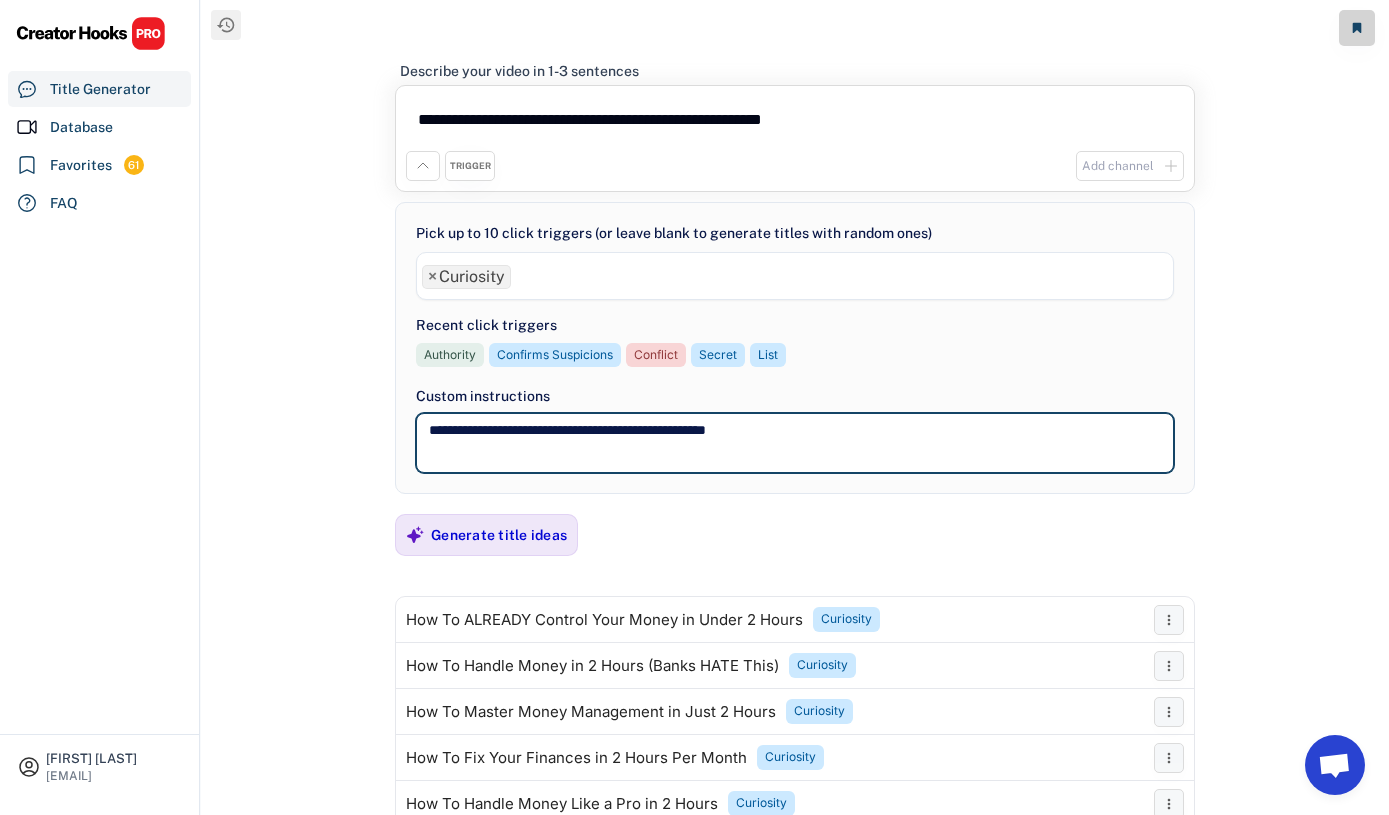 drag, startPoint x: 796, startPoint y: 437, endPoint x: 625, endPoint y: 433, distance: 171.04678 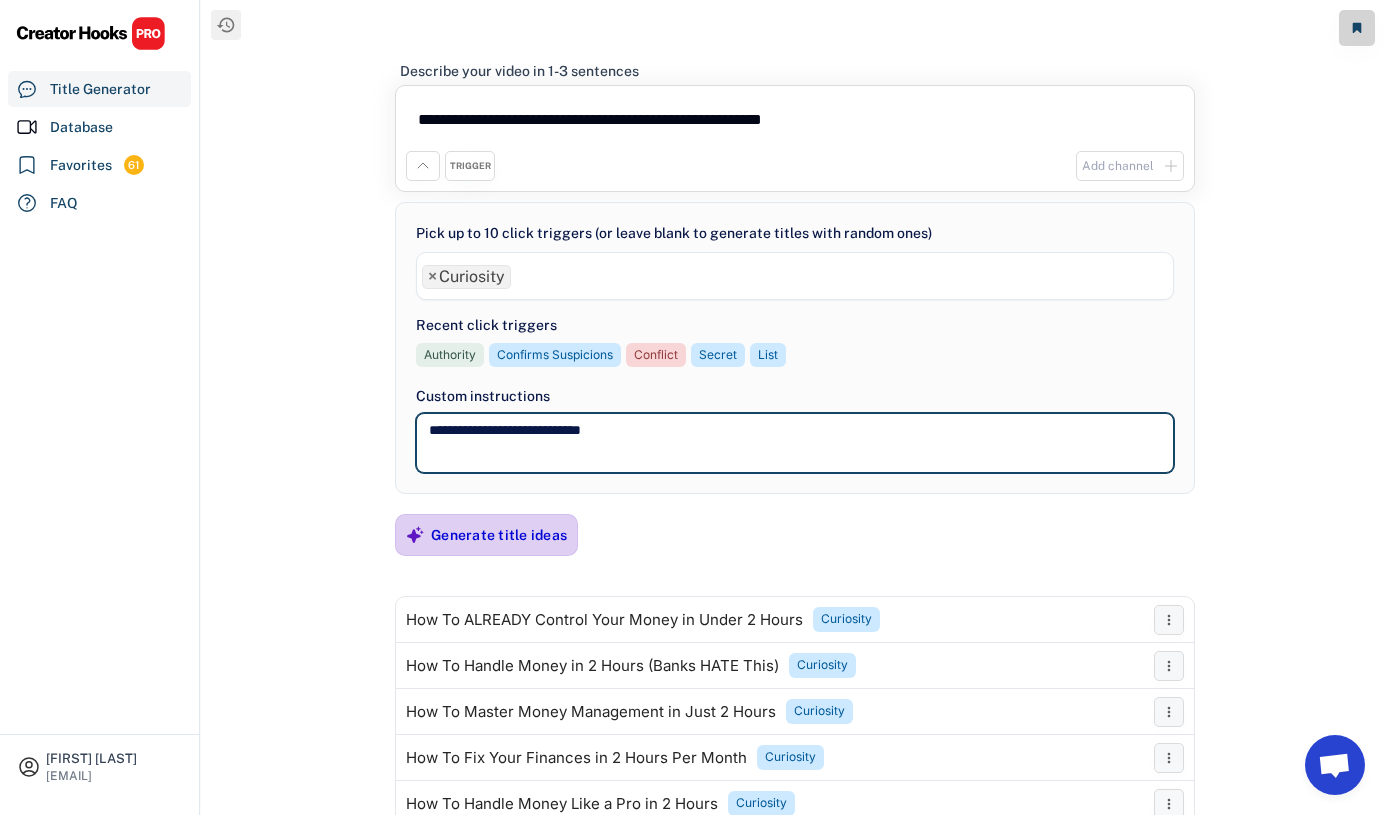 type on "**********" 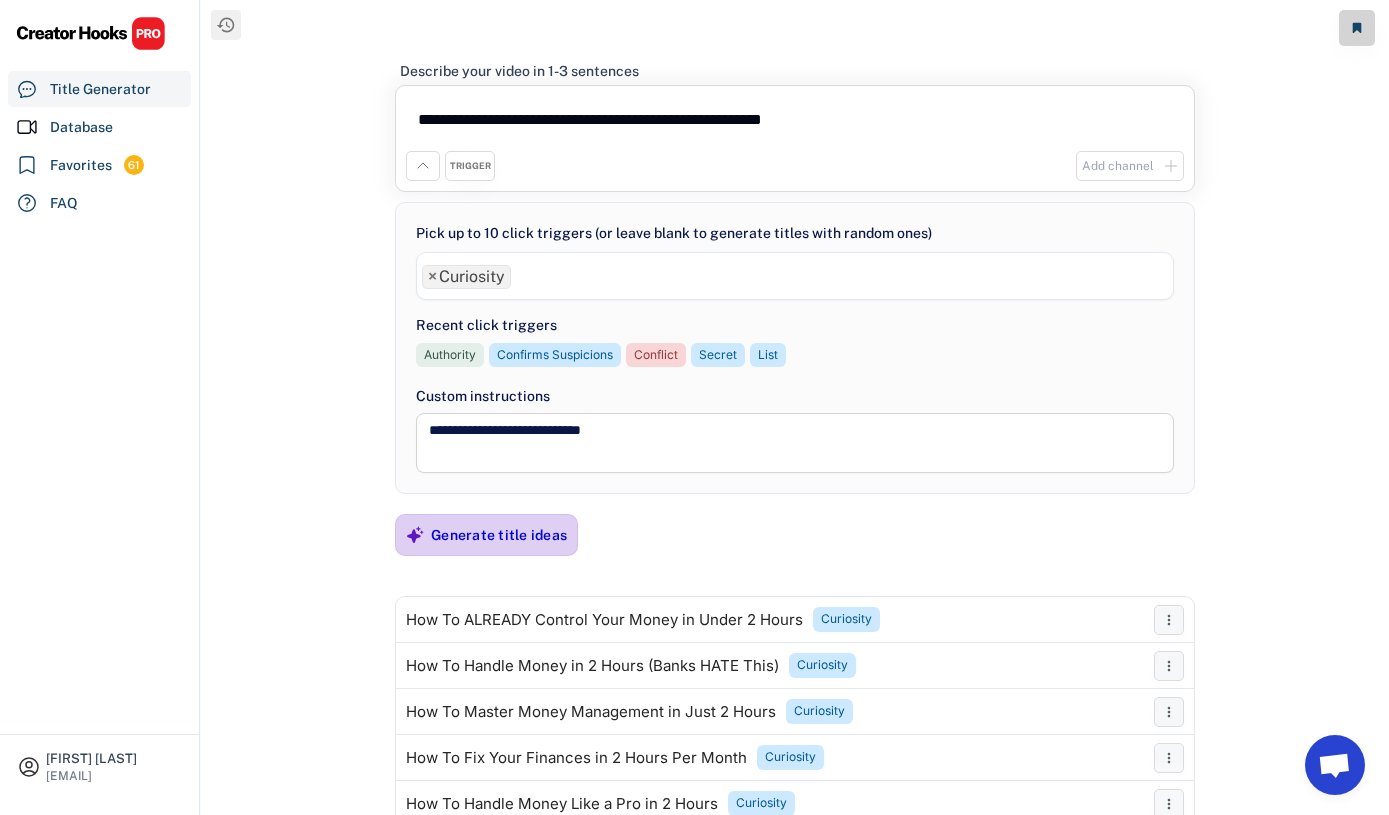 click on "Generate title ideas" at bounding box center (499, 535) 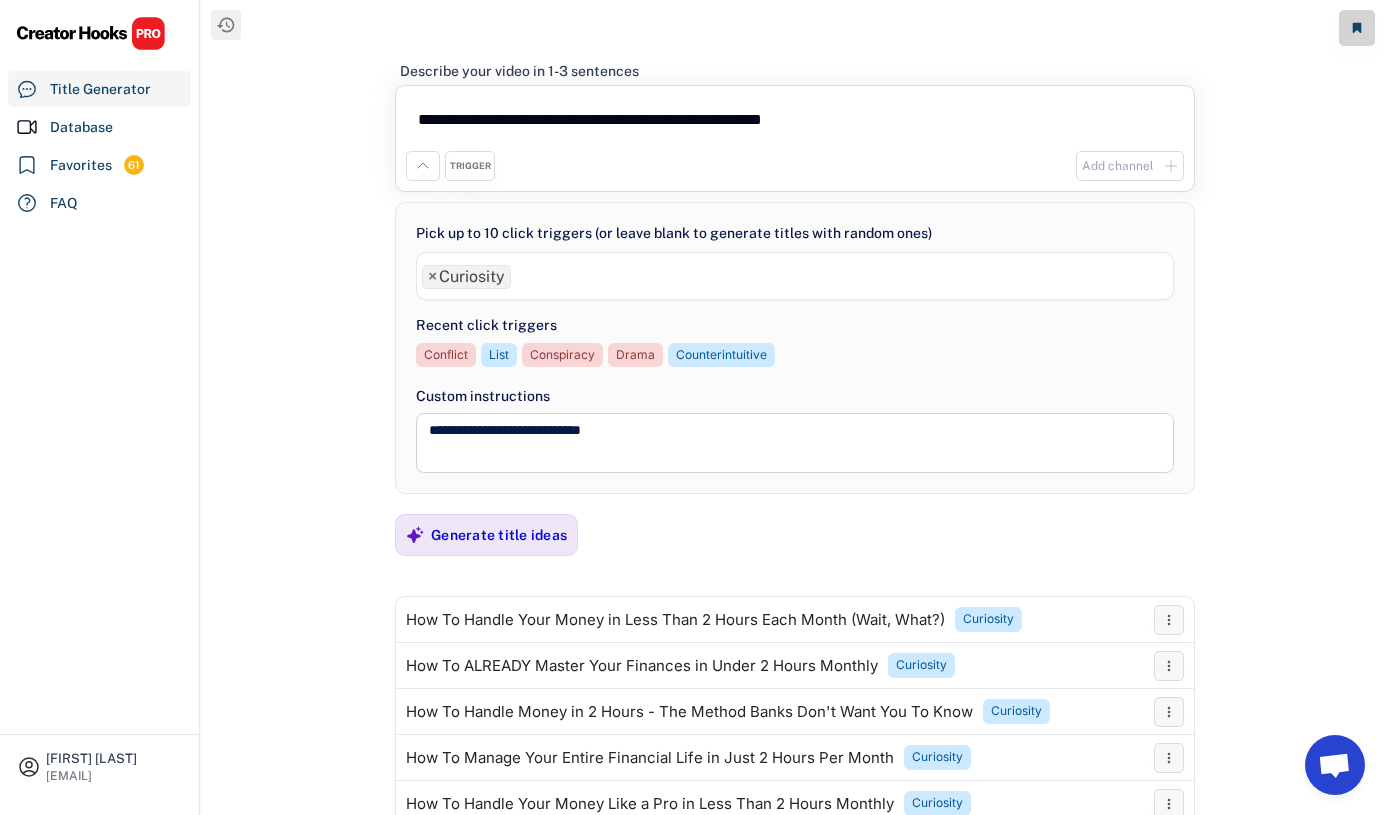 drag, startPoint x: 888, startPoint y: 125, endPoint x: 303, endPoint y: 100, distance: 585.53394 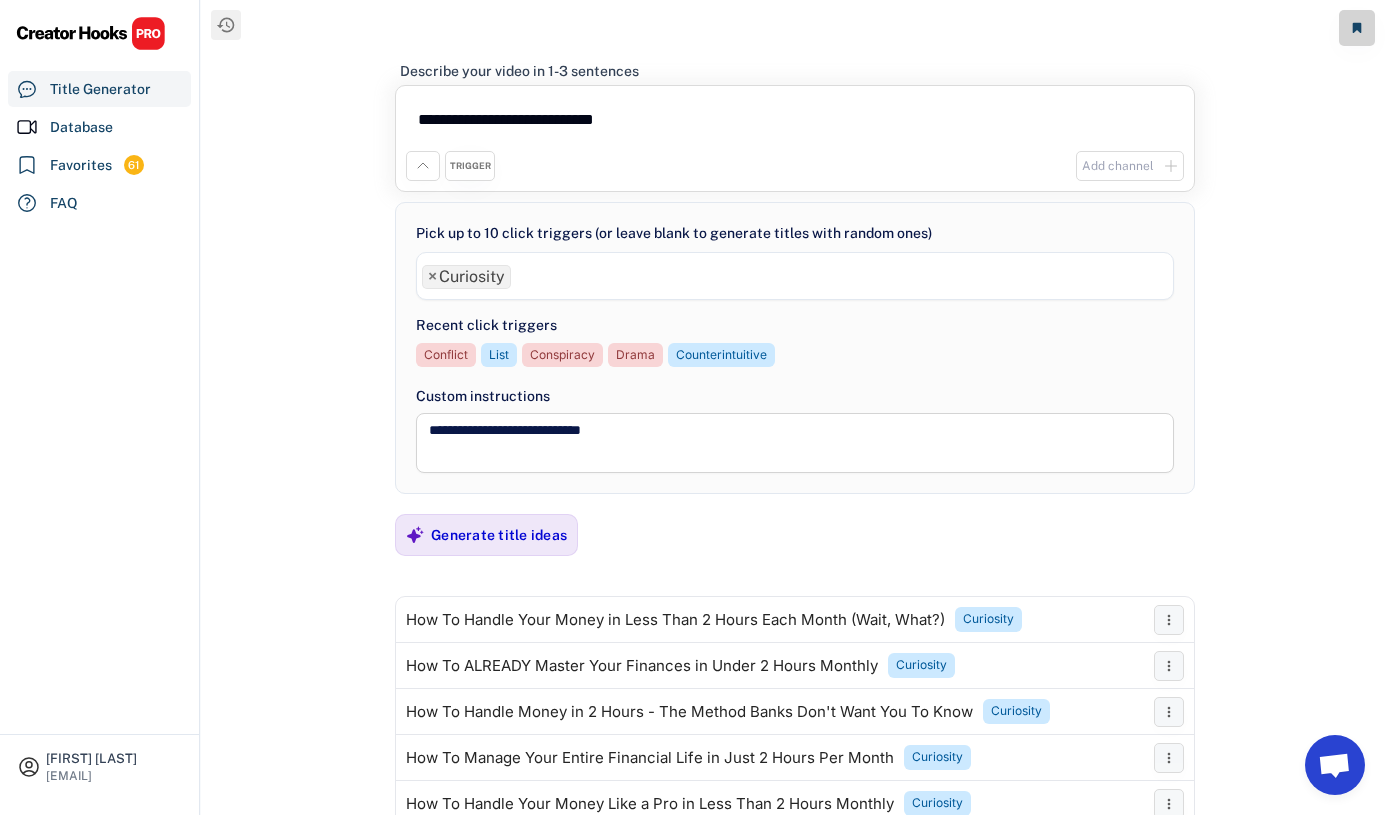 type on "**********" 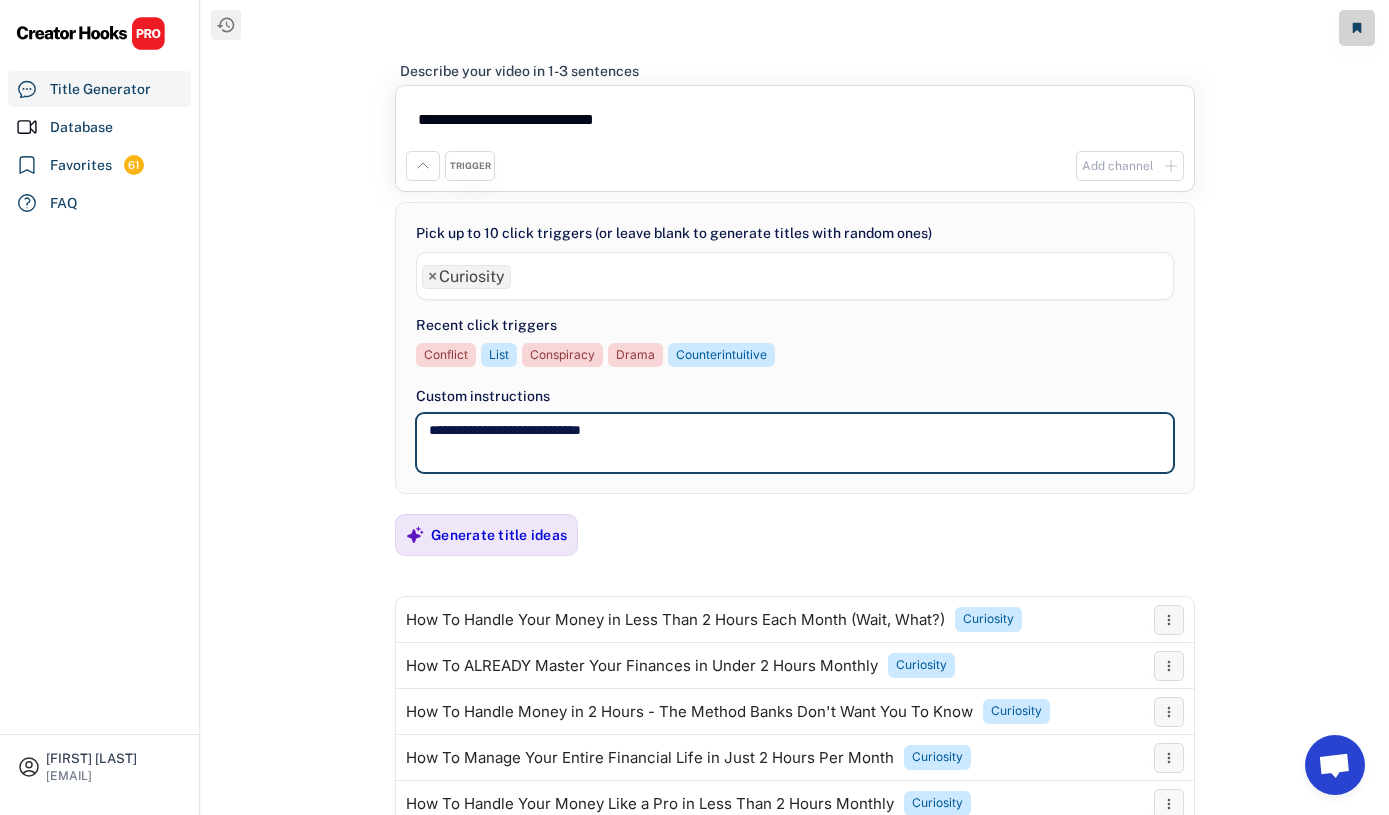 click on "**********" at bounding box center [795, 443] 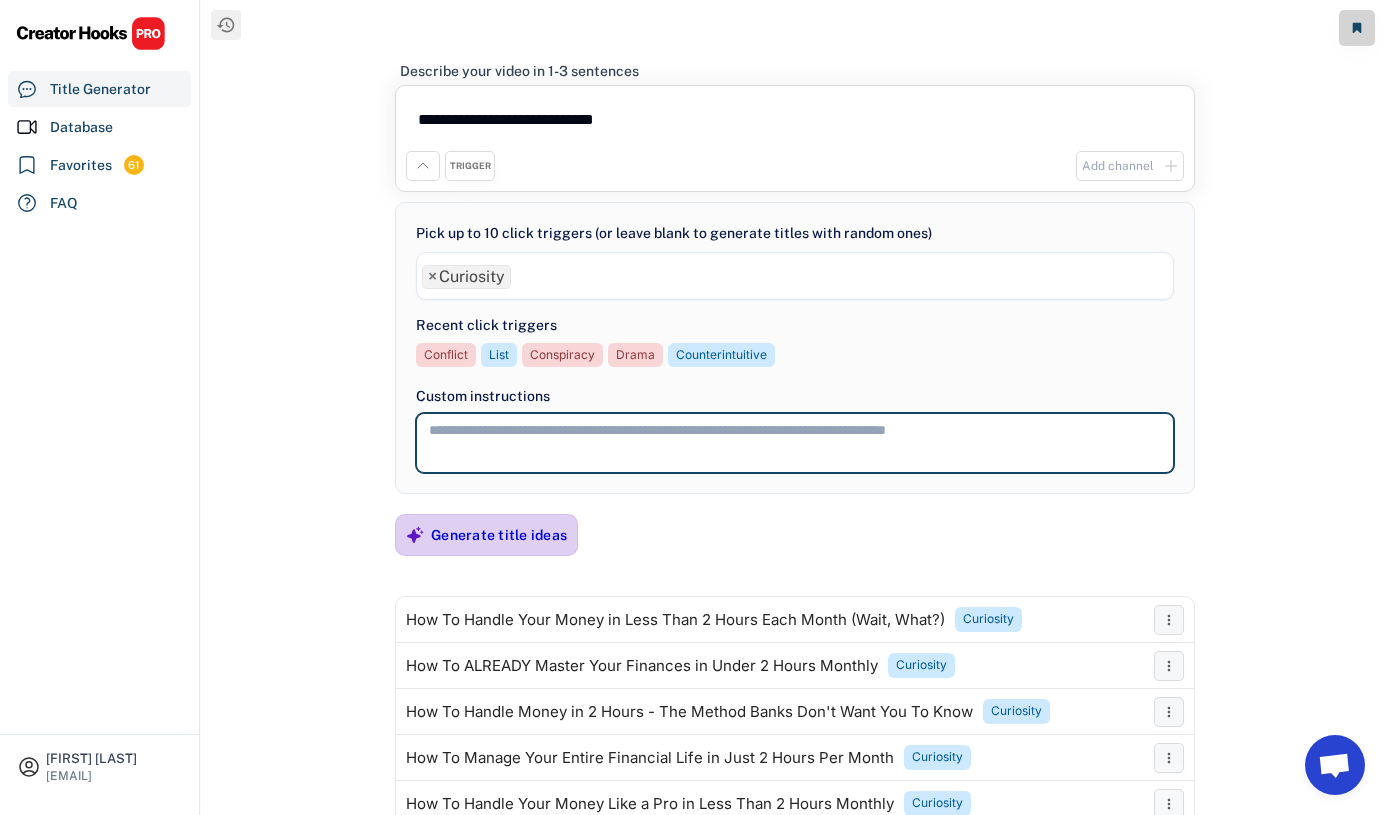 type 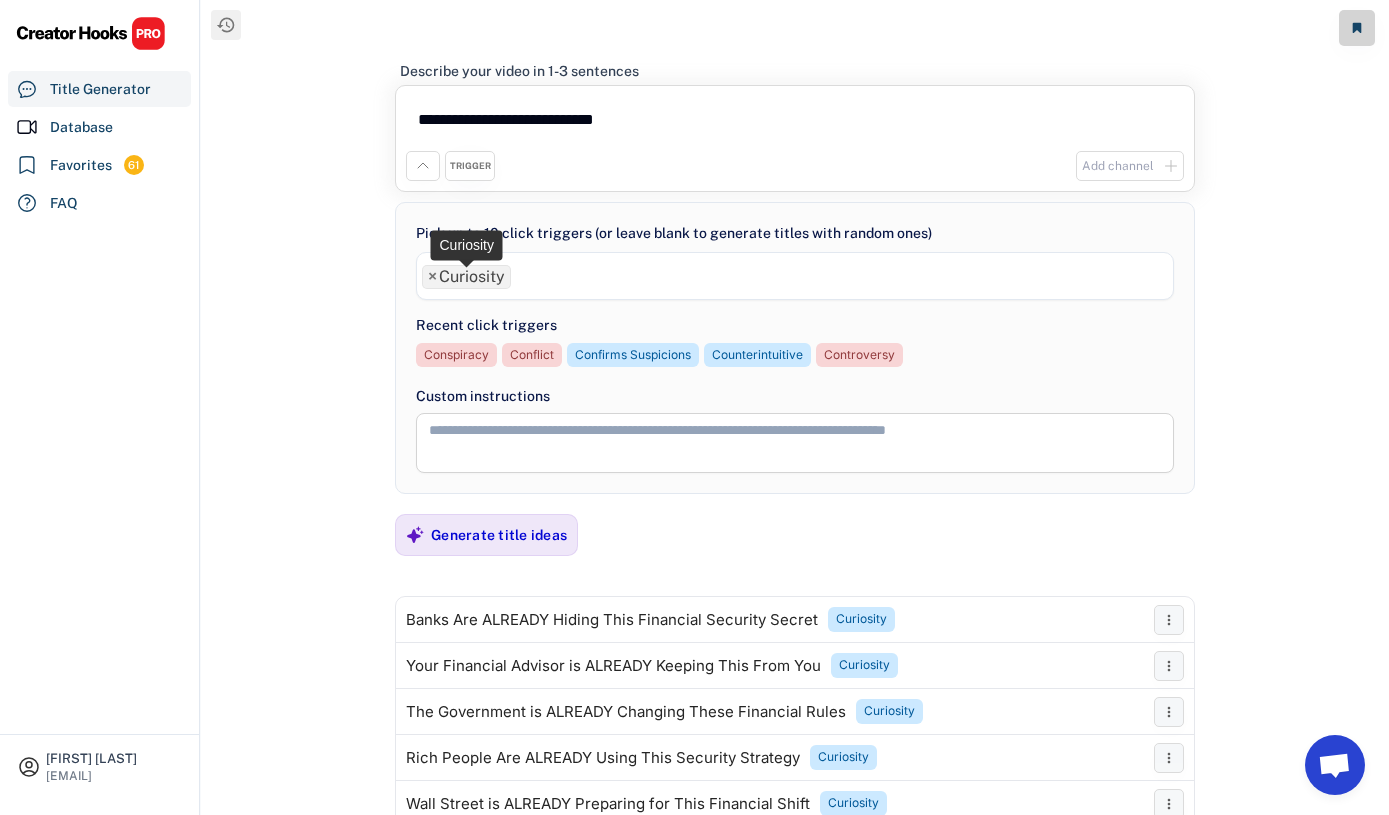 click on "×" at bounding box center (432, 277) 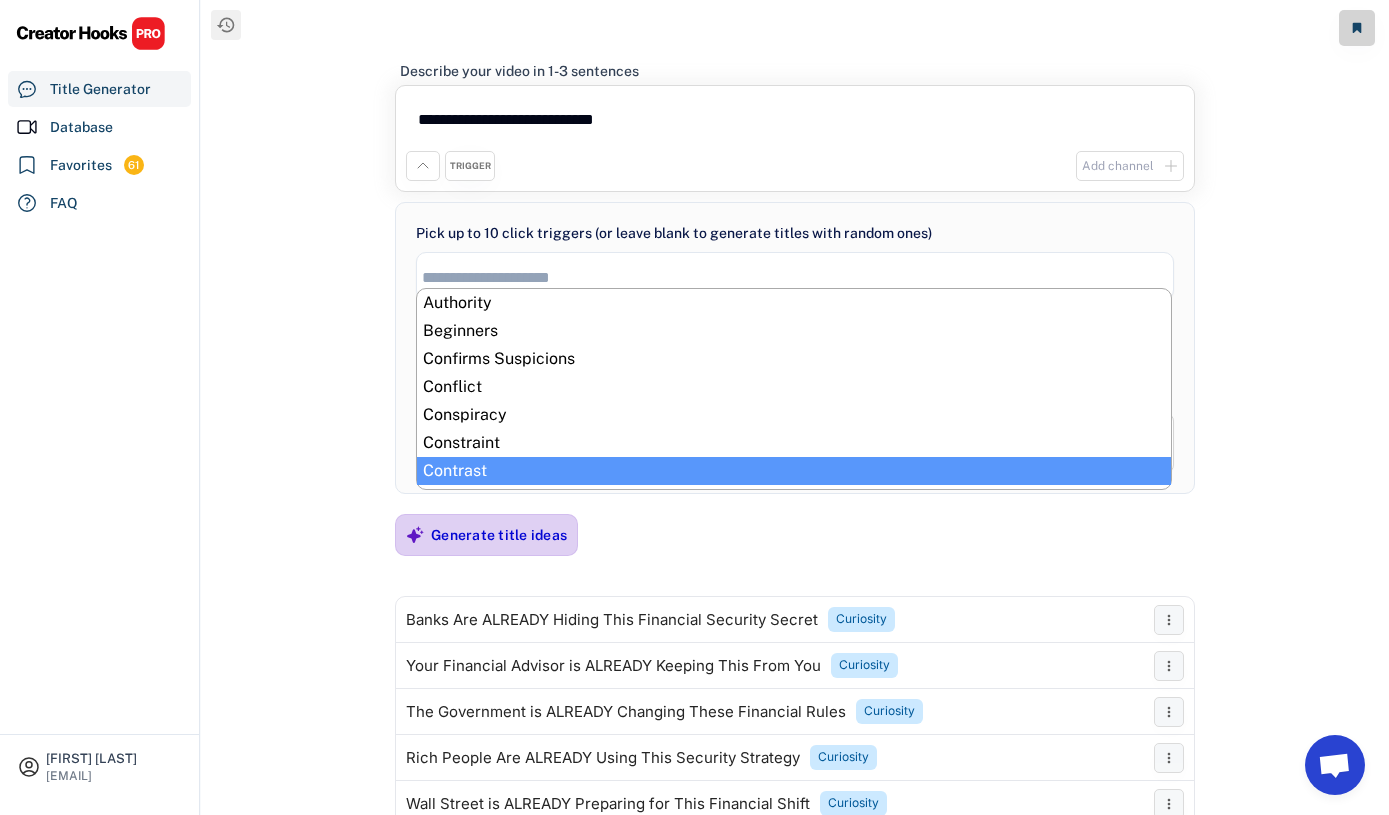 click on "Generate title ideas" at bounding box center (499, 535) 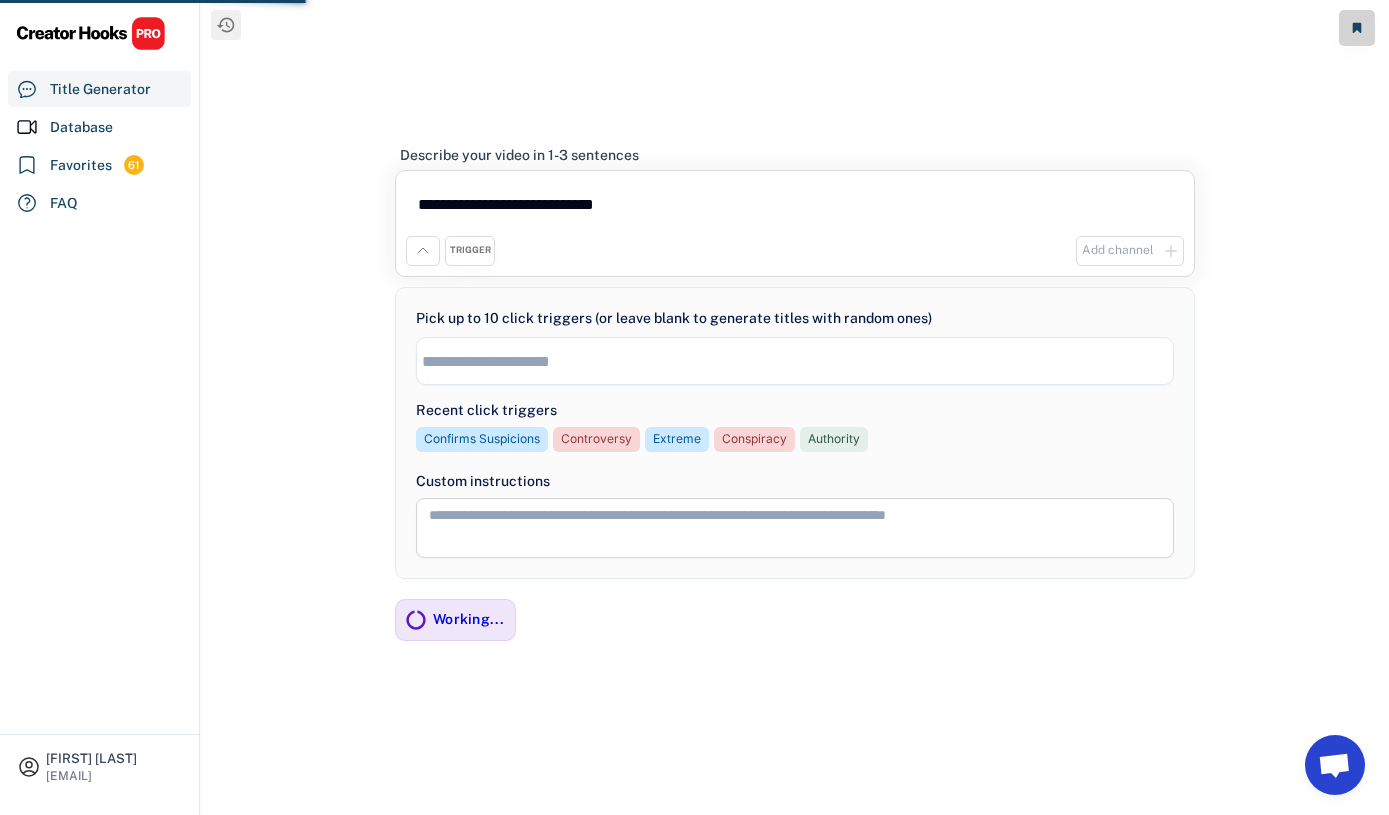 click on "**********" at bounding box center [795, 407] 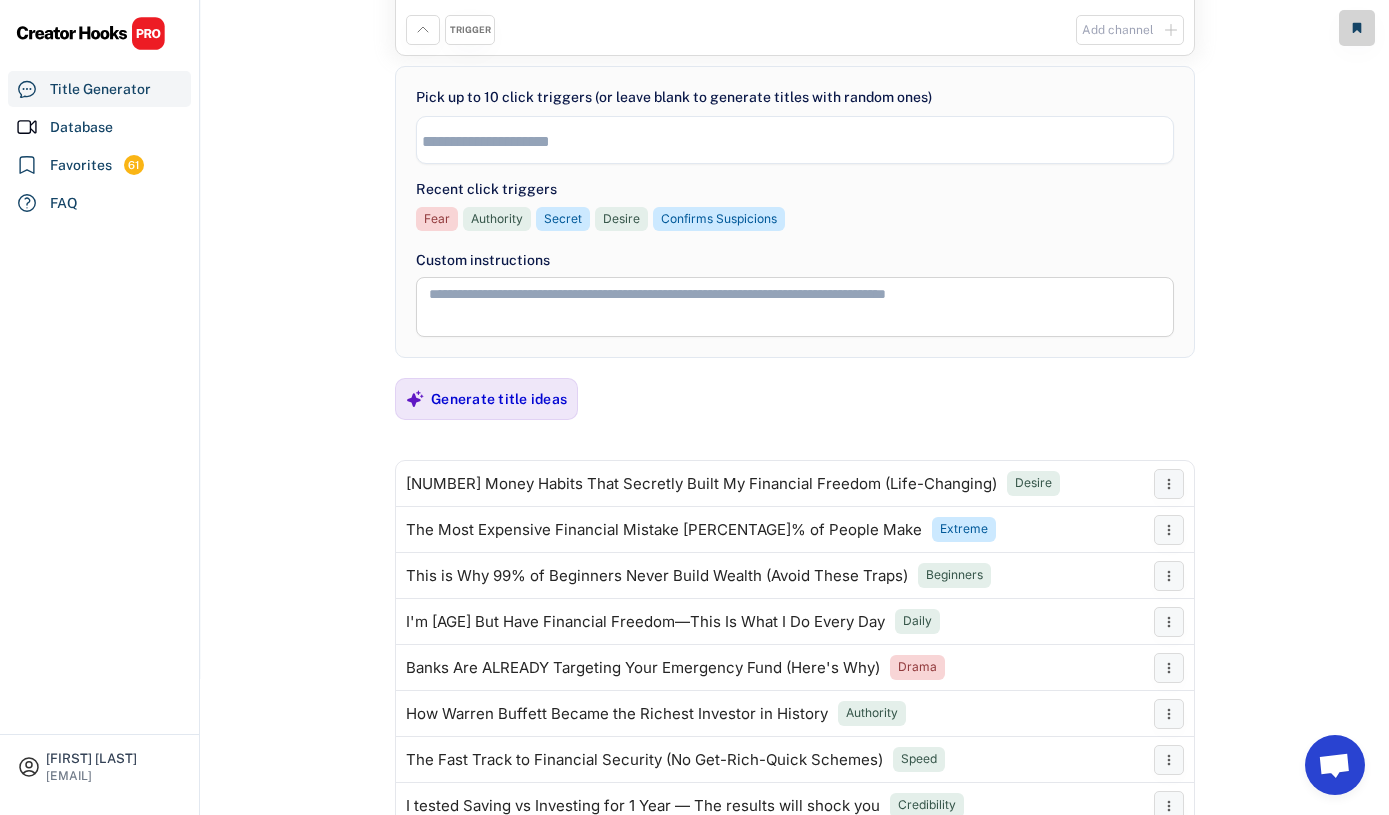 scroll, scrollTop: 141, scrollLeft: 0, axis: vertical 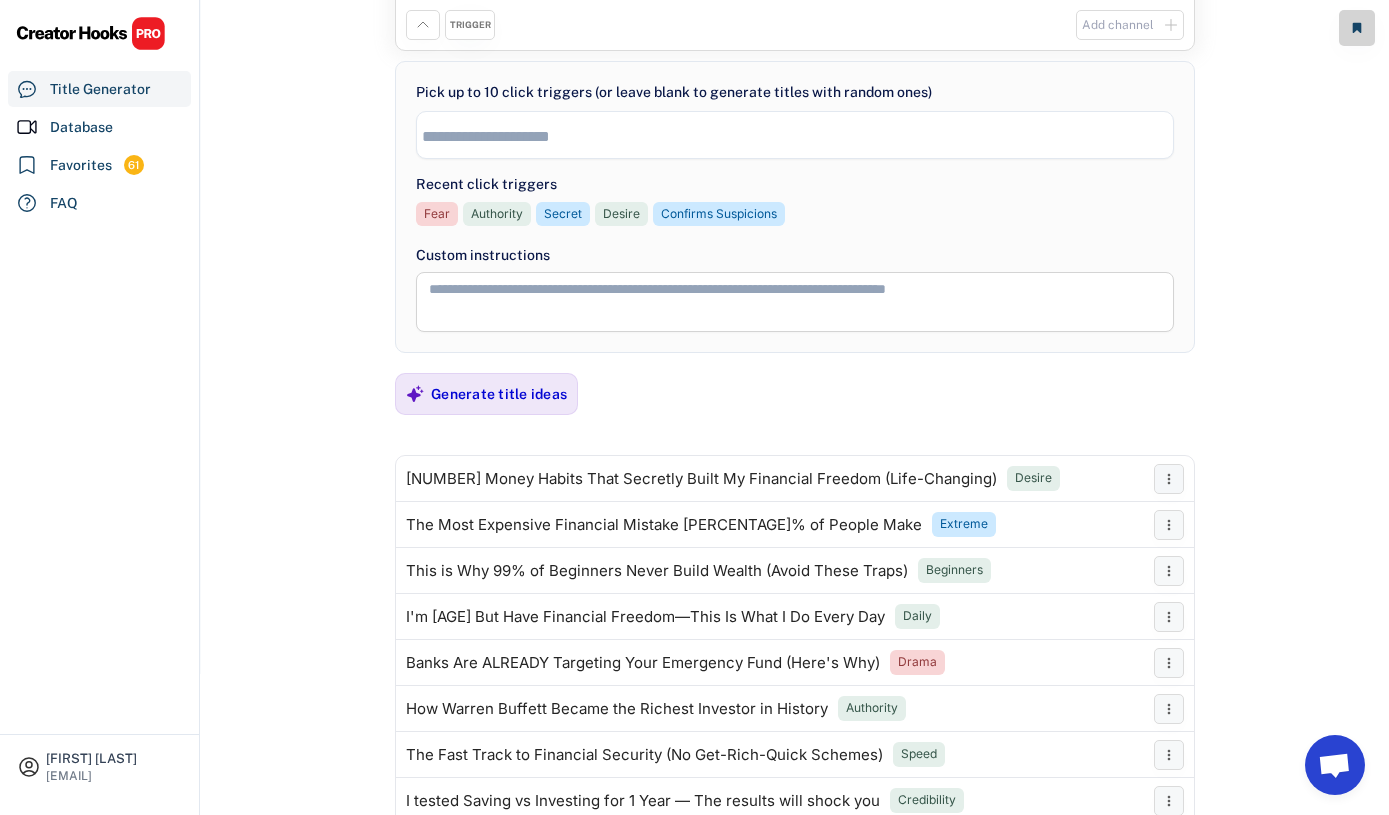 click on "**********" at bounding box center [795, 266] 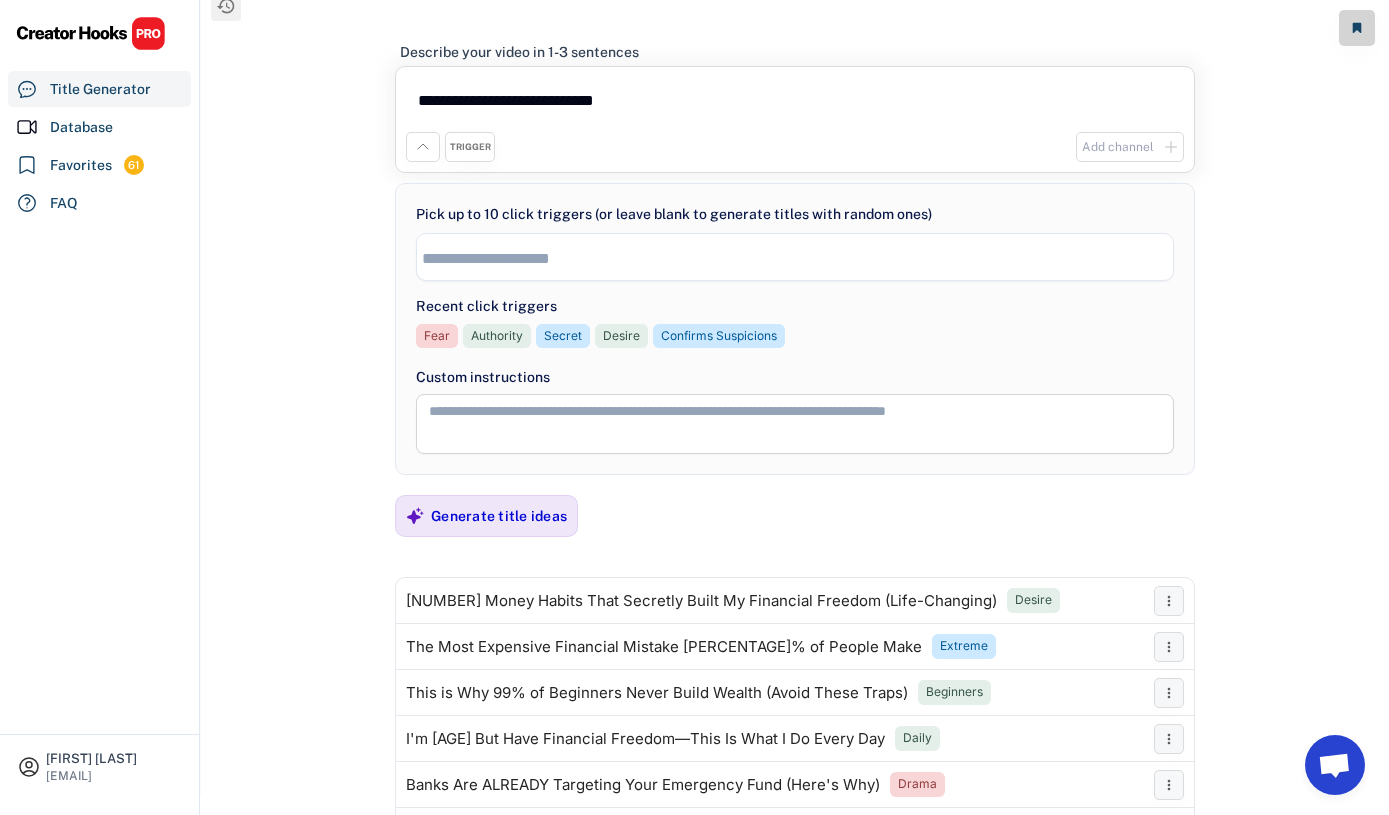 scroll, scrollTop: 8, scrollLeft: 0, axis: vertical 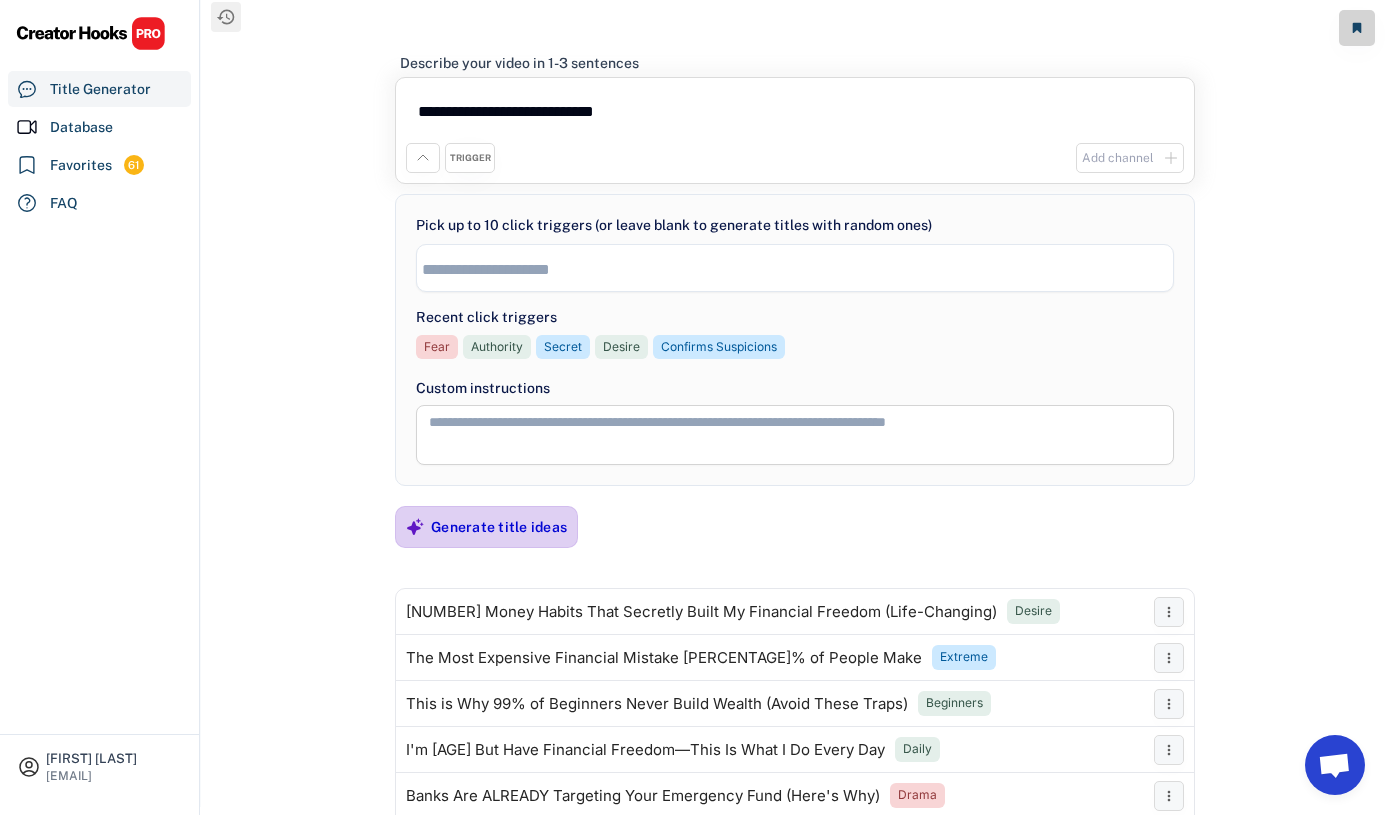 click on "Generate title ideas" at bounding box center (499, 527) 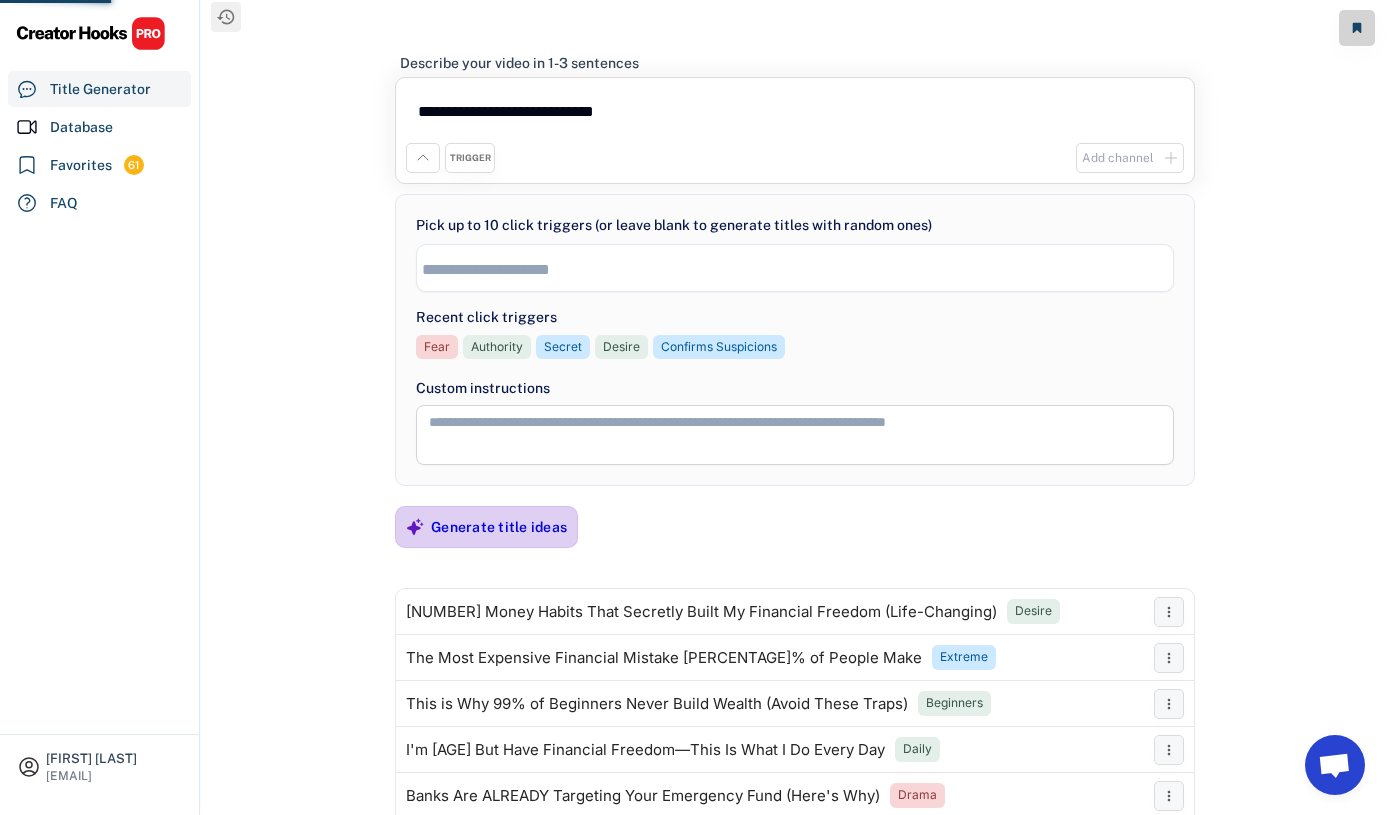 scroll, scrollTop: 0, scrollLeft: 0, axis: both 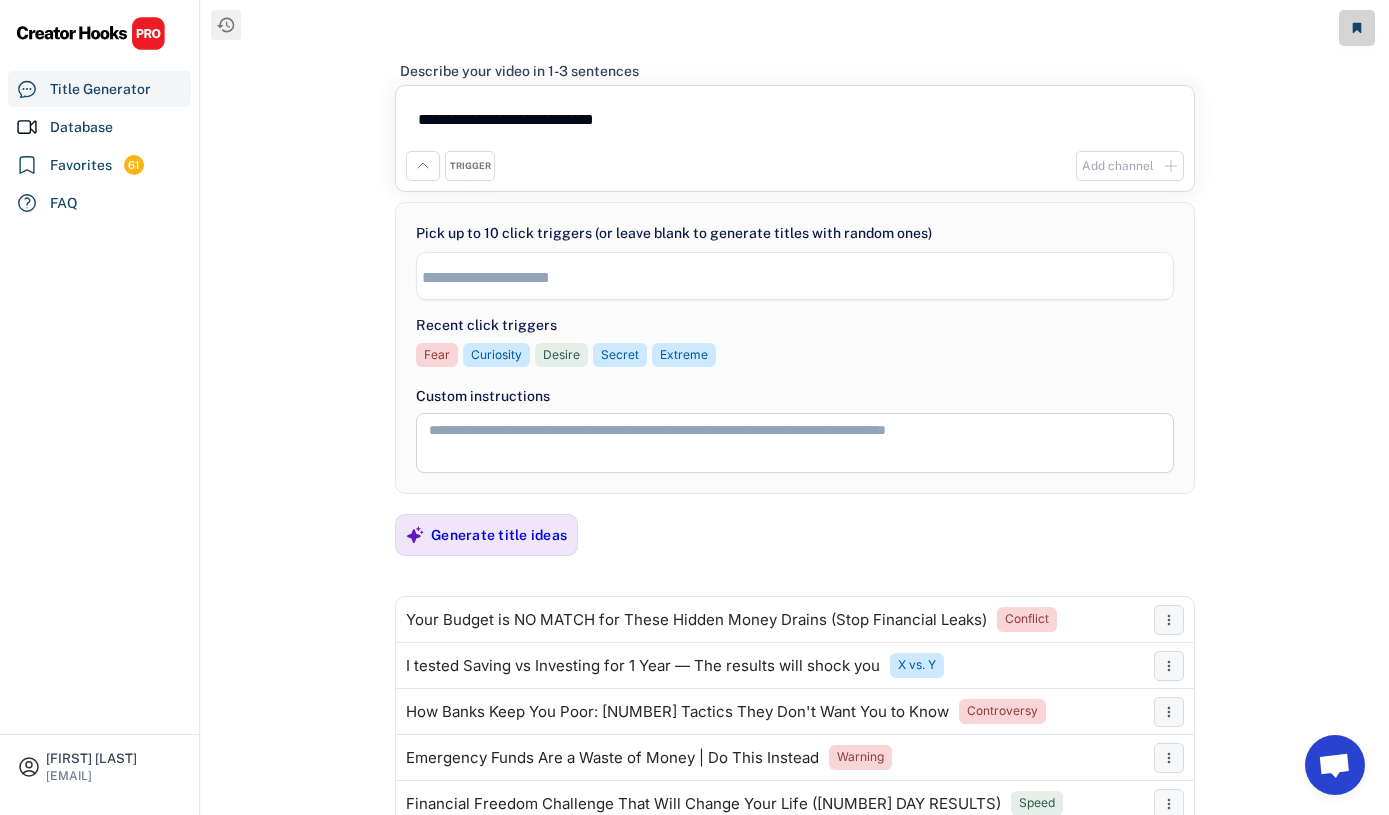 click on "**********" at bounding box center [795, 407] 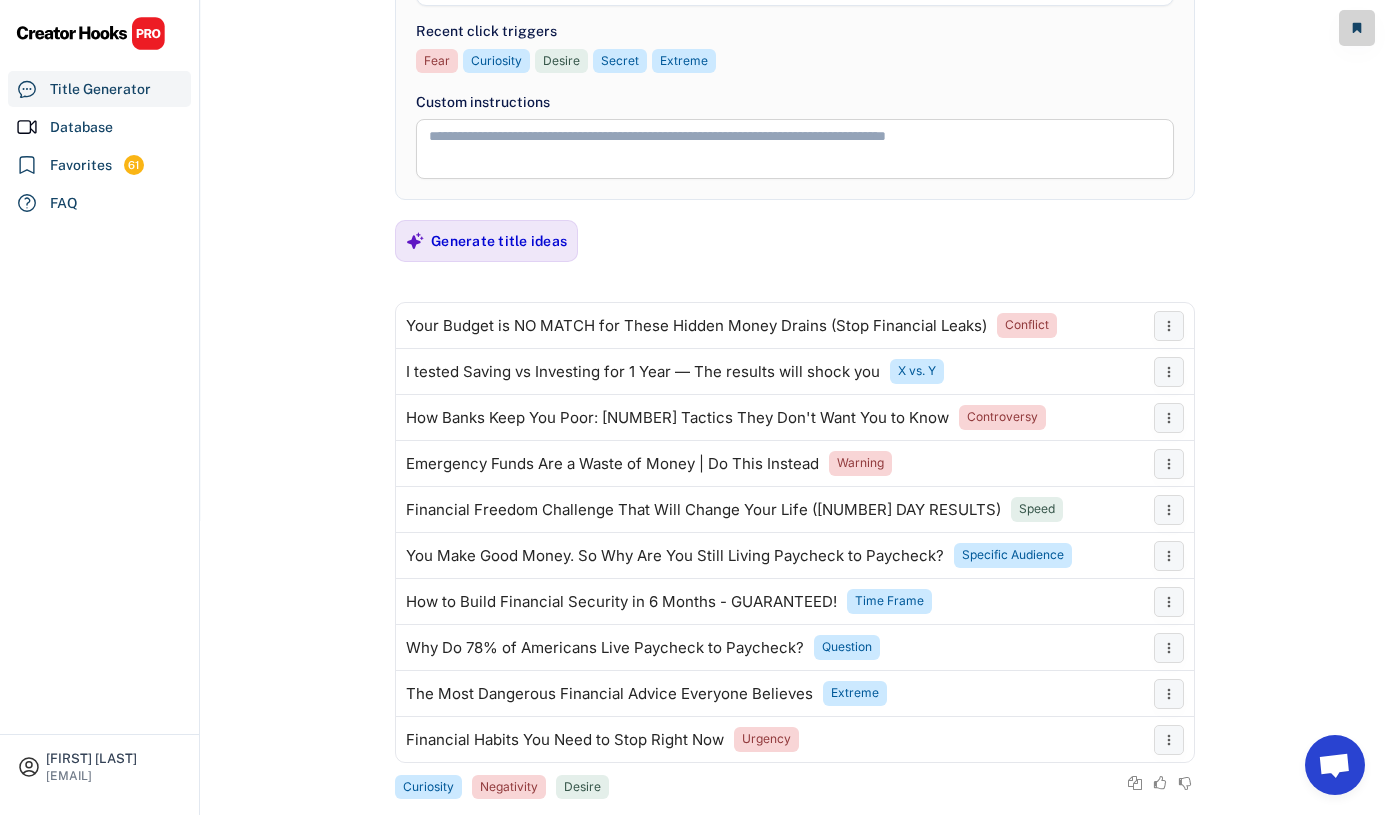 scroll, scrollTop: 330, scrollLeft: 0, axis: vertical 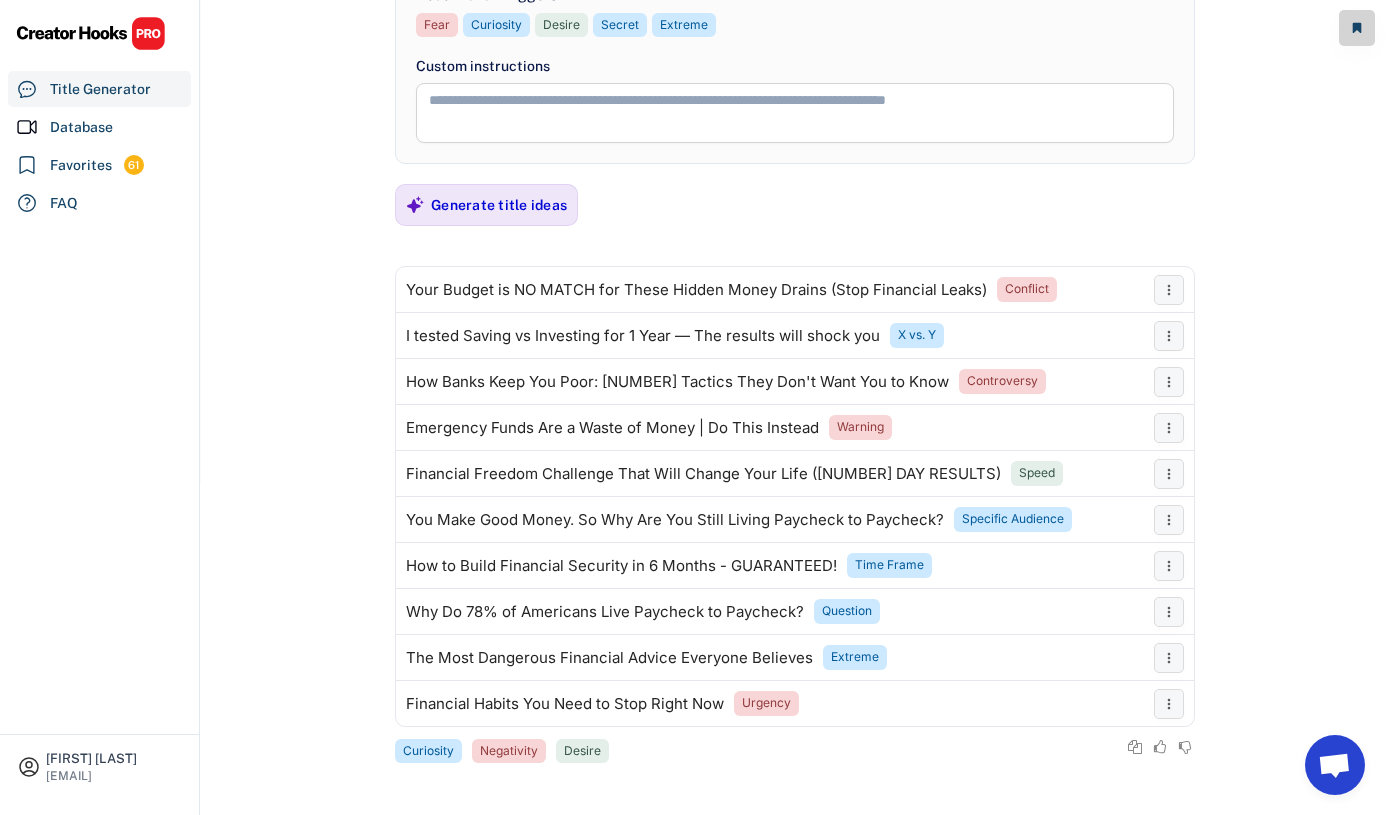 click on "**********" at bounding box center (795, 77) 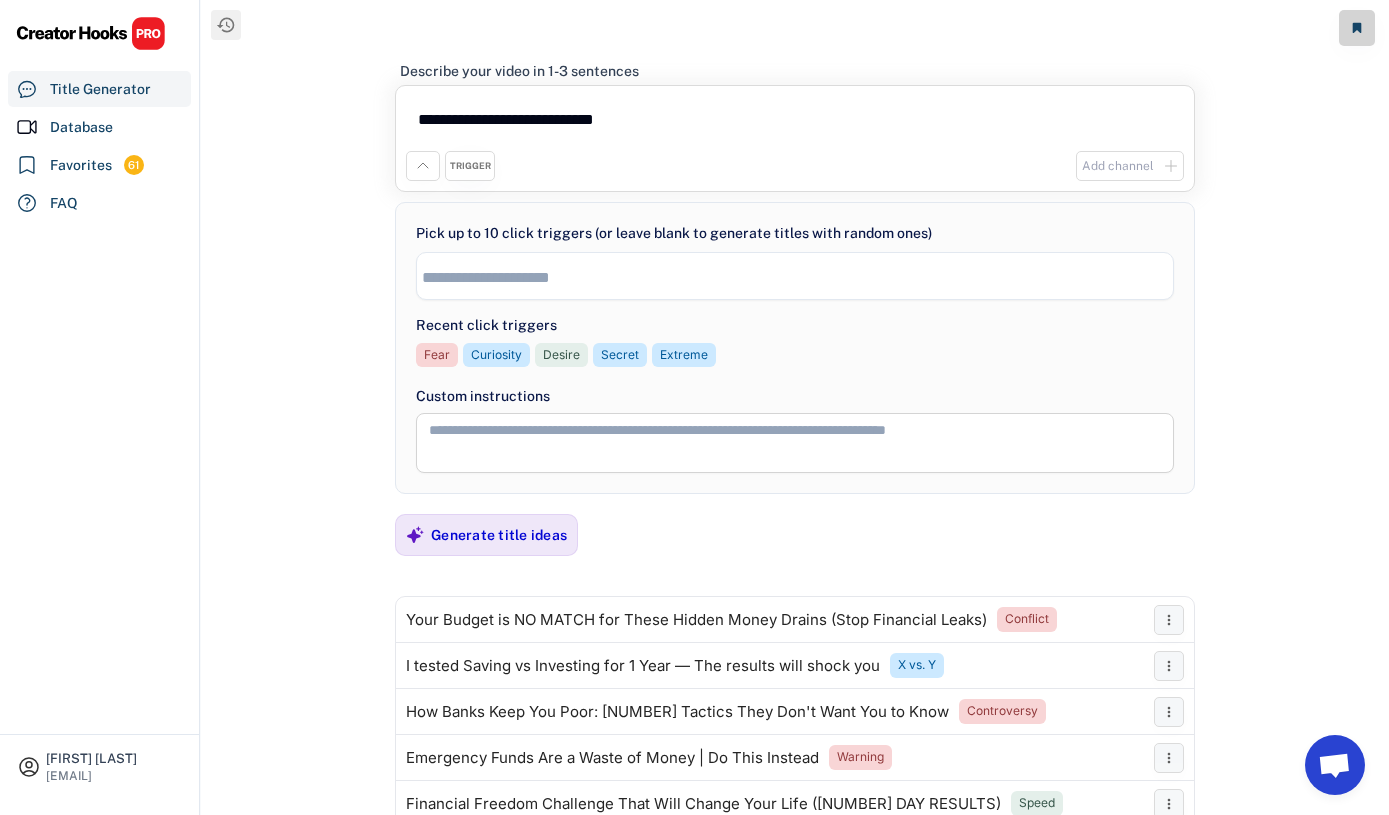 click on "**********" at bounding box center (795, 123) 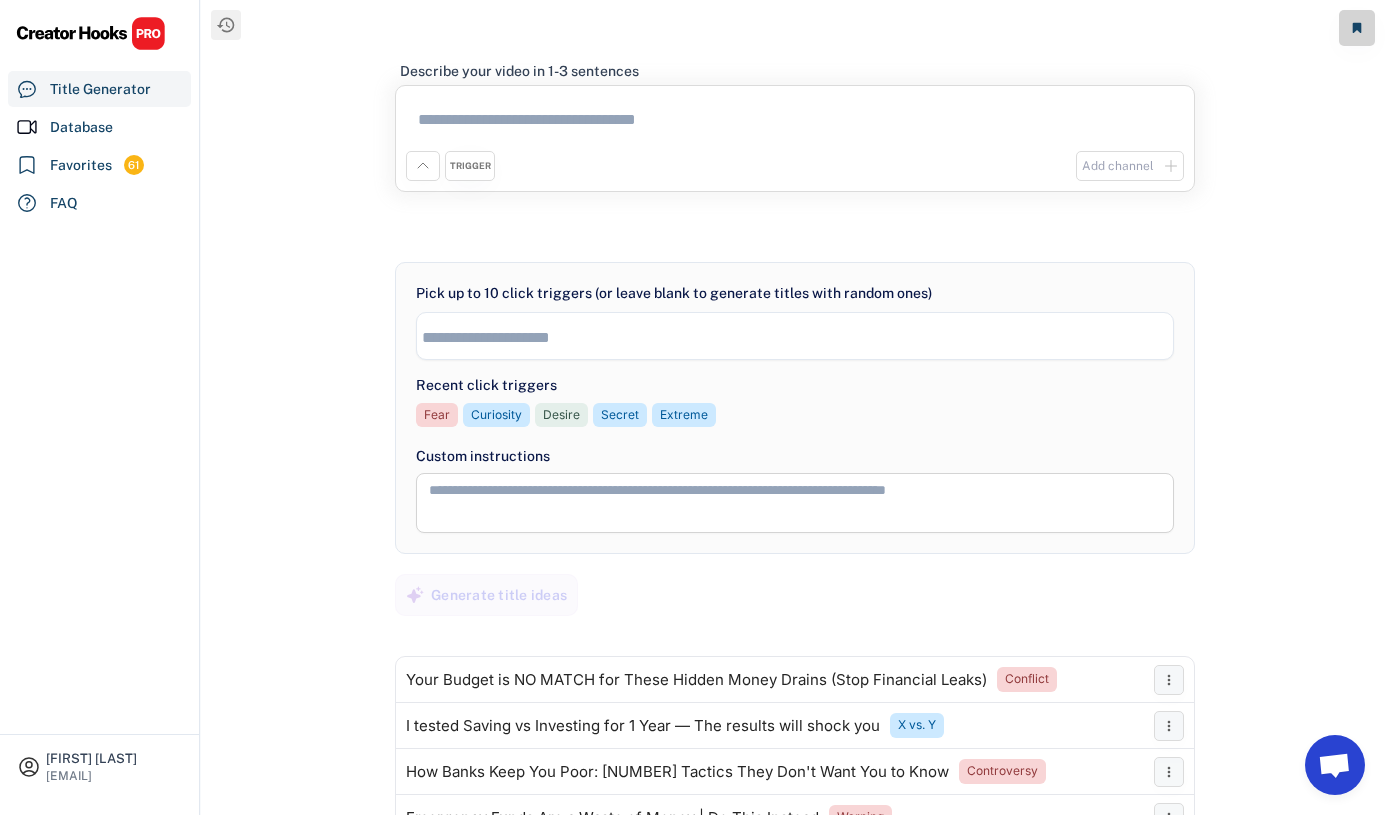 paste on "**********" 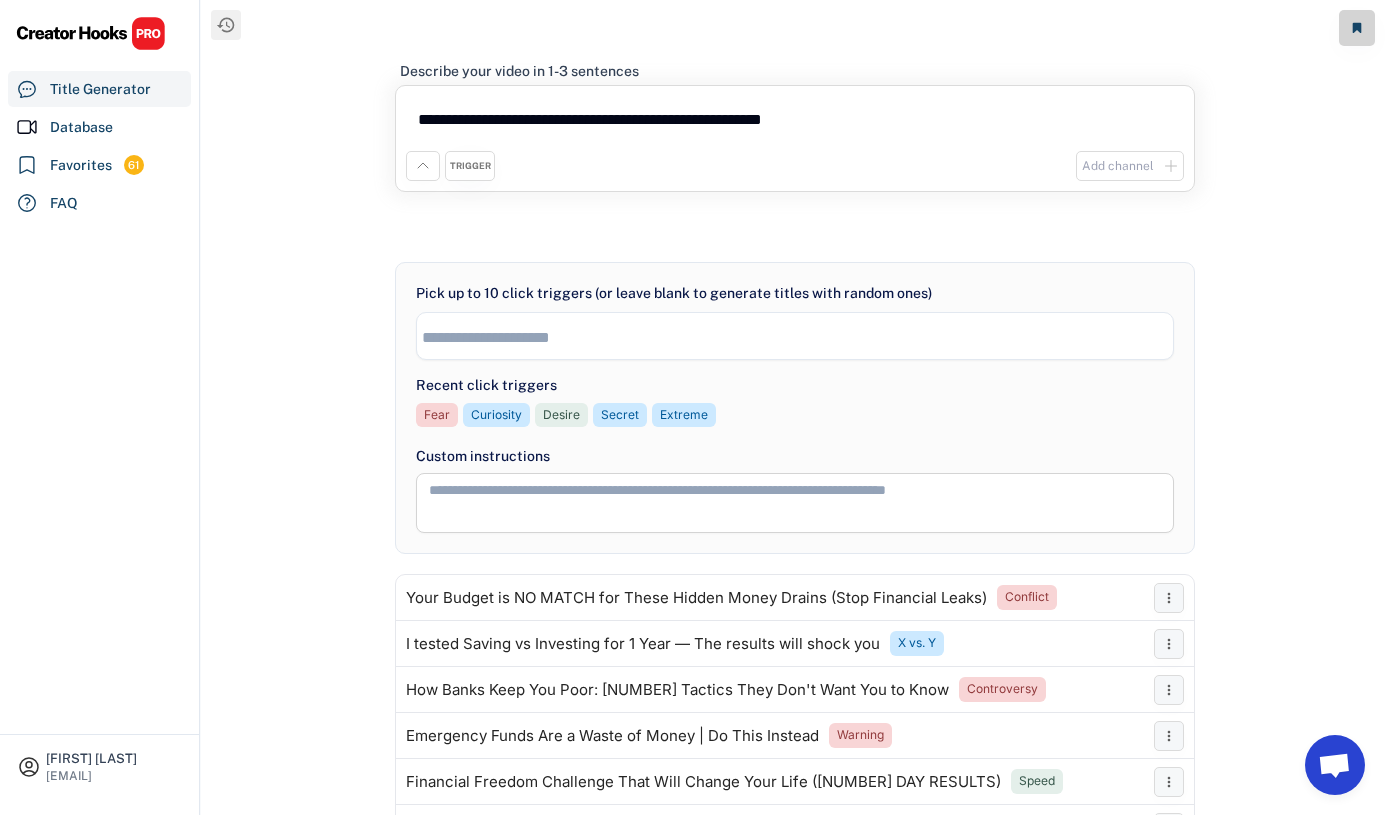 type on "**********" 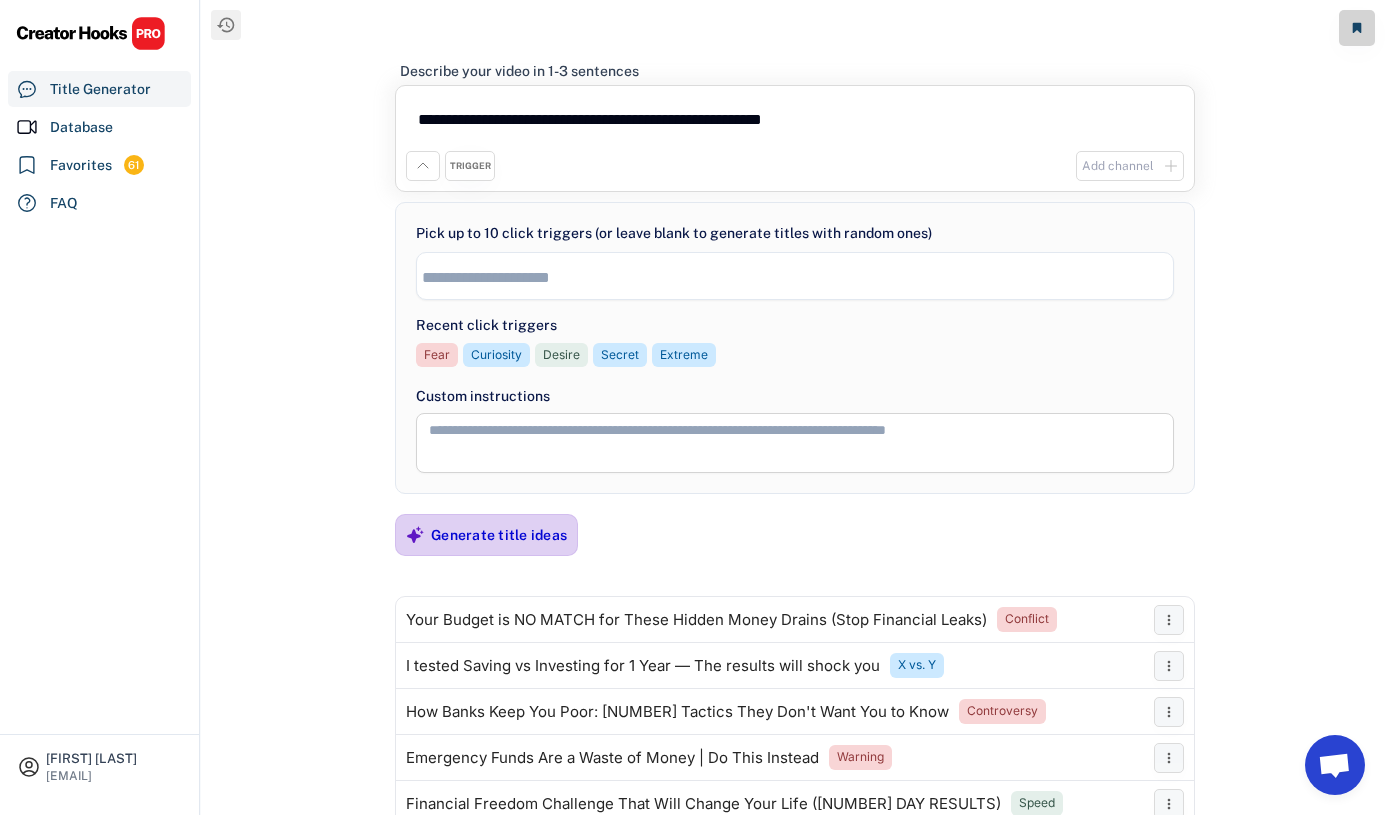 click on "Generate title ideas" at bounding box center (499, 535) 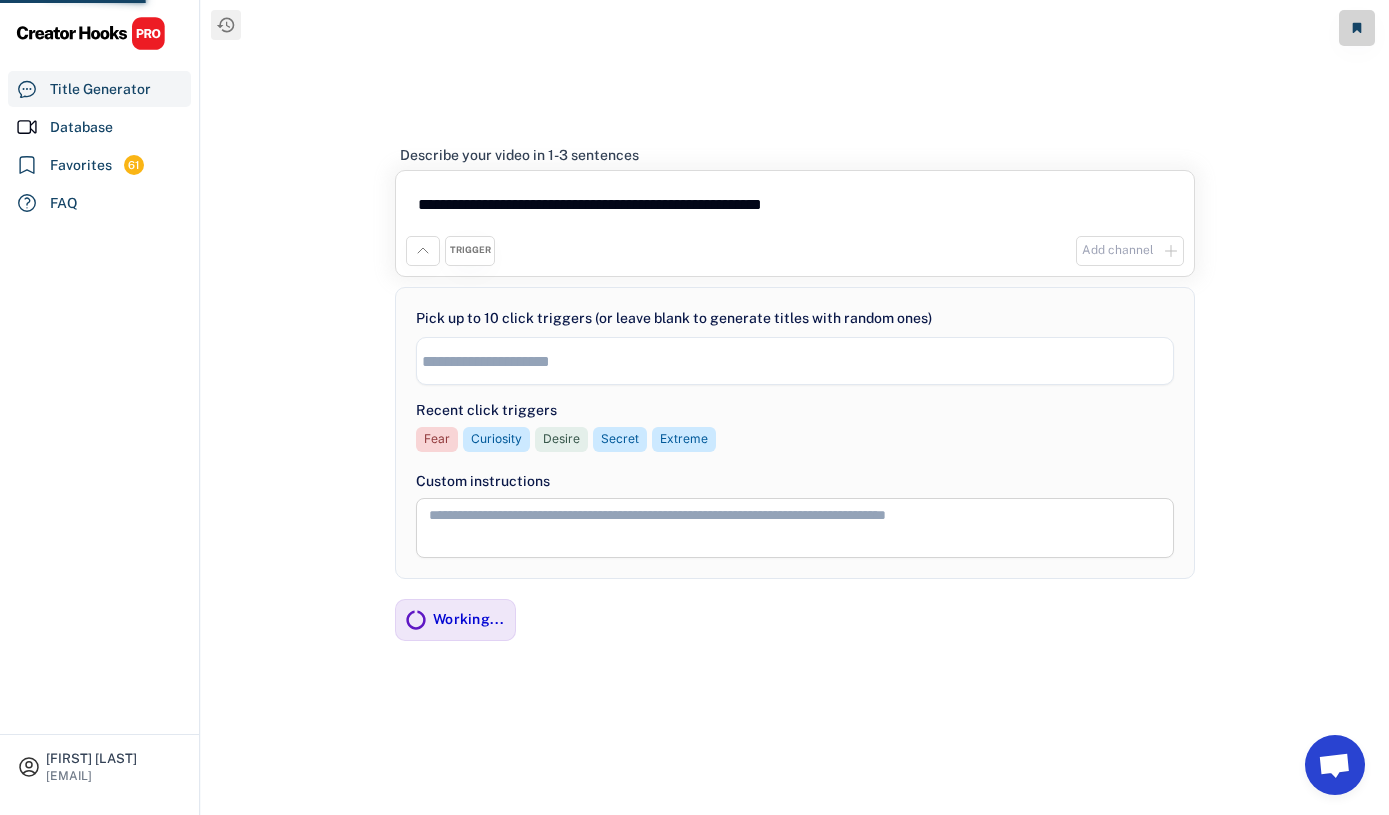 click on "**********" at bounding box center (795, 407) 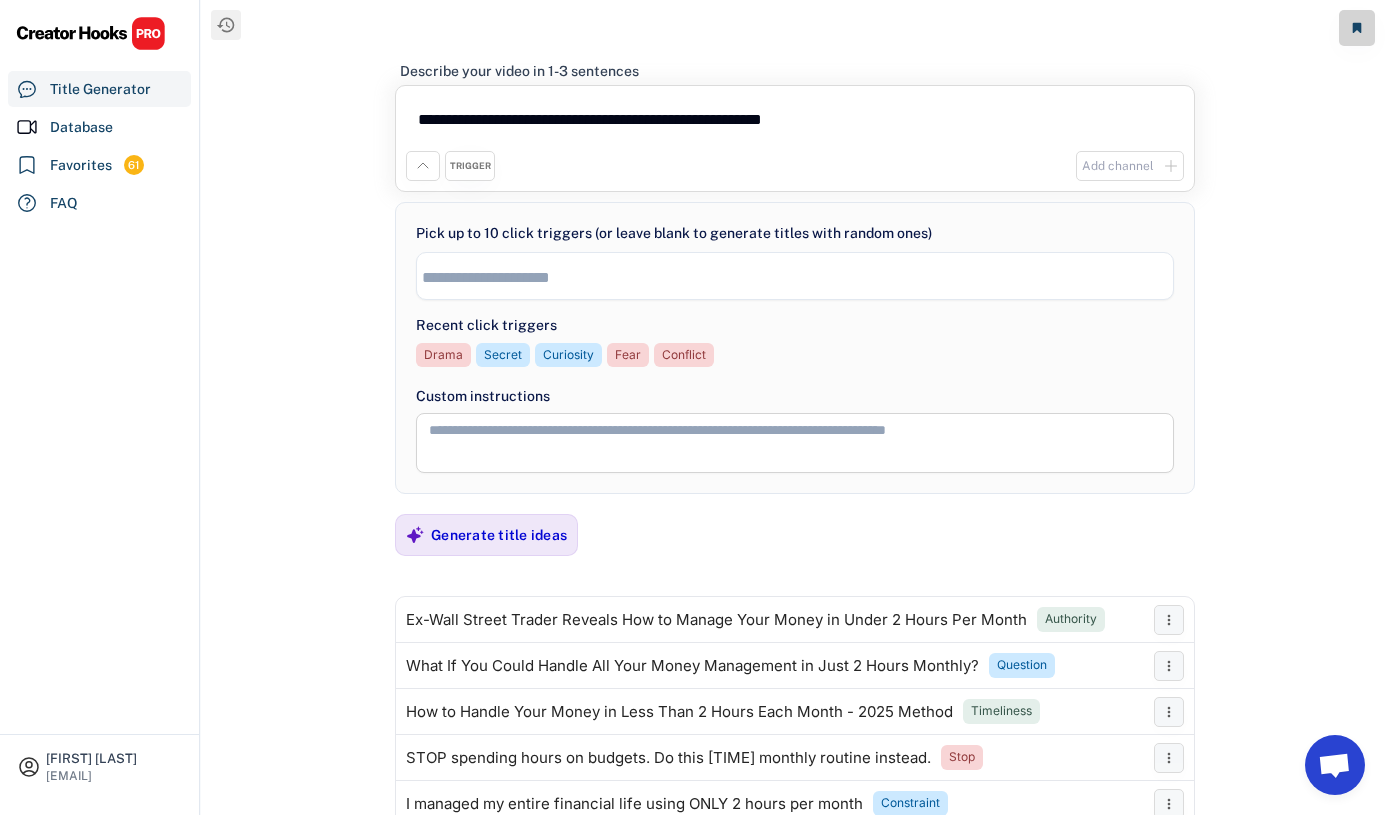 click on "**********" at bounding box center [795, 407] 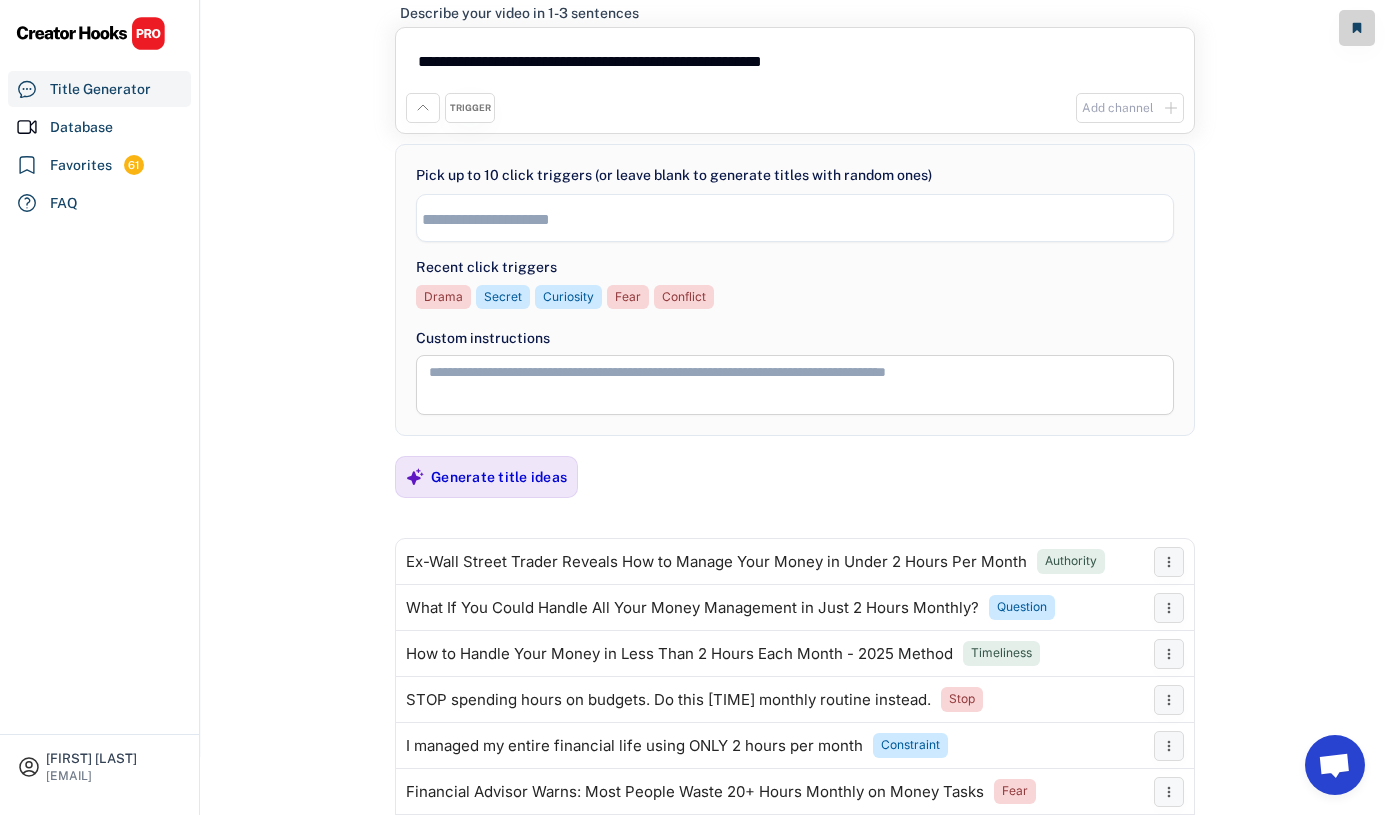 scroll, scrollTop: 0, scrollLeft: 0, axis: both 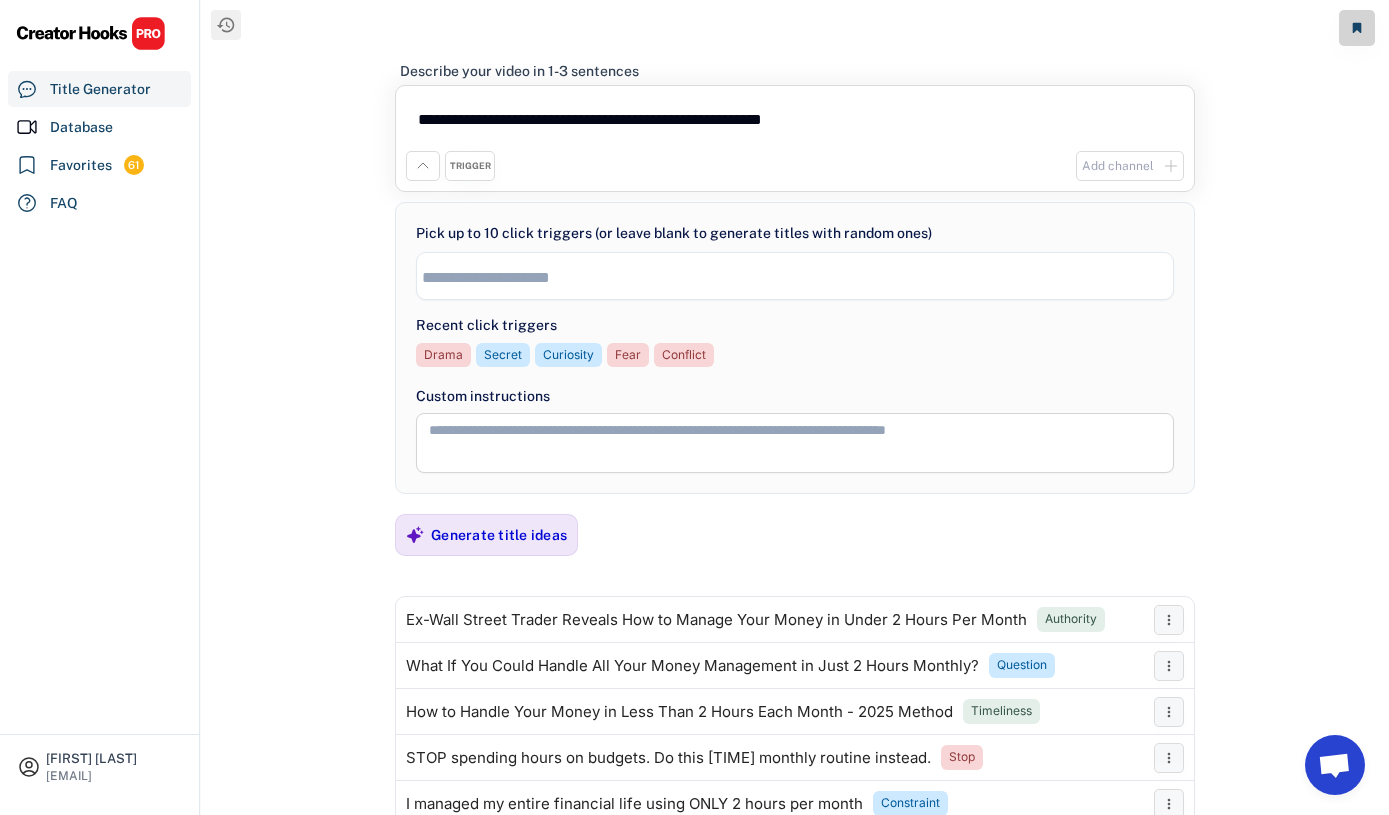 click at bounding box center [800, 277] 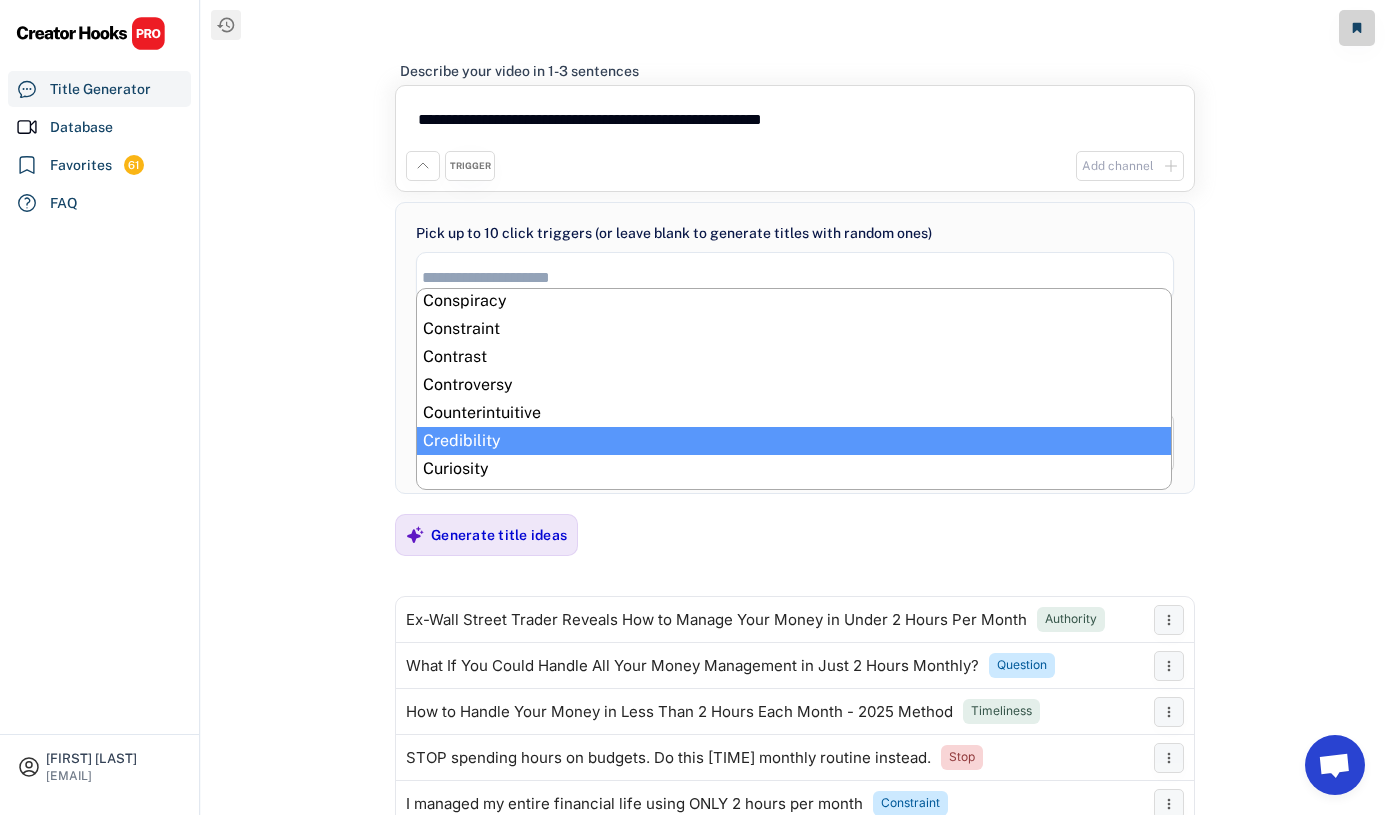 scroll, scrollTop: 155, scrollLeft: 0, axis: vertical 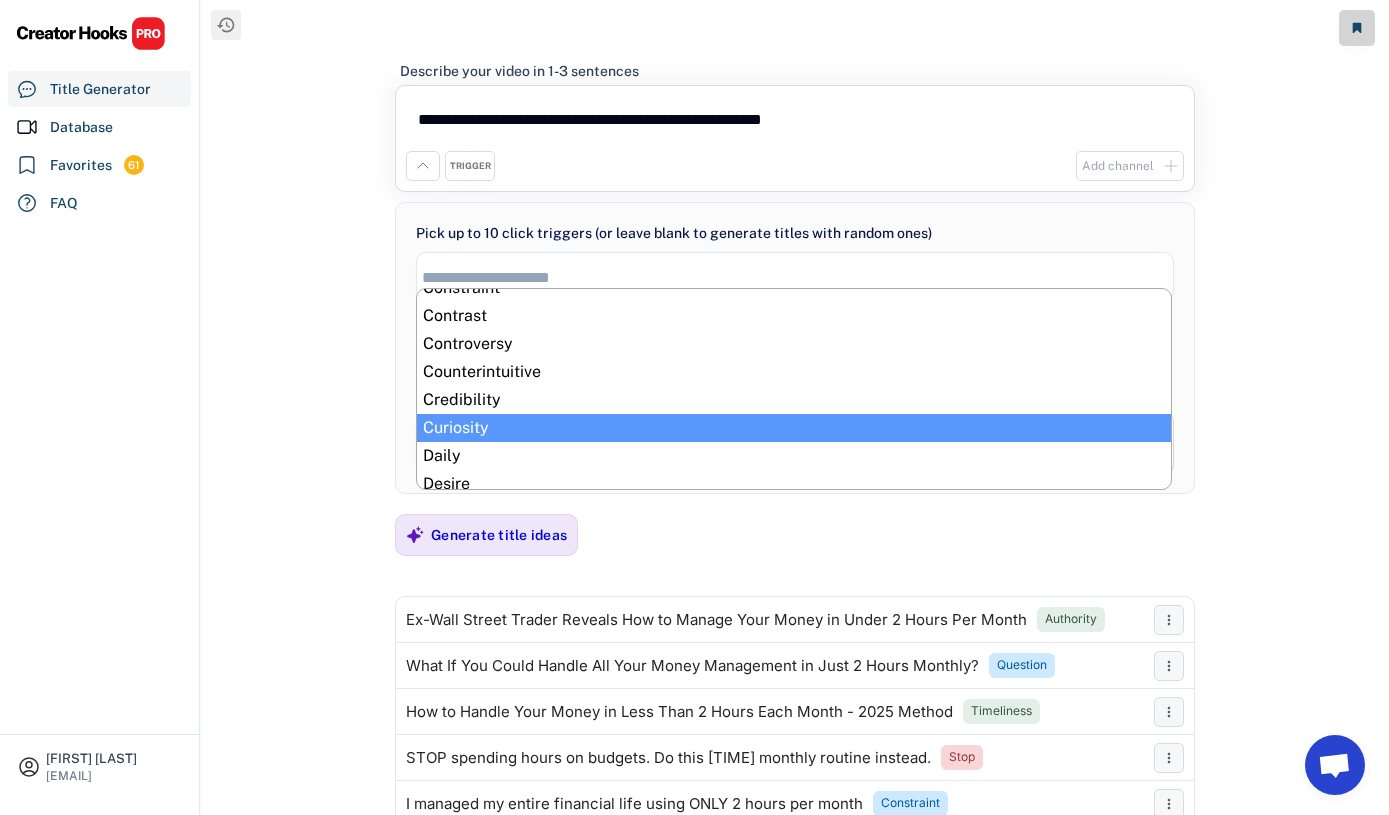 select on "**********" 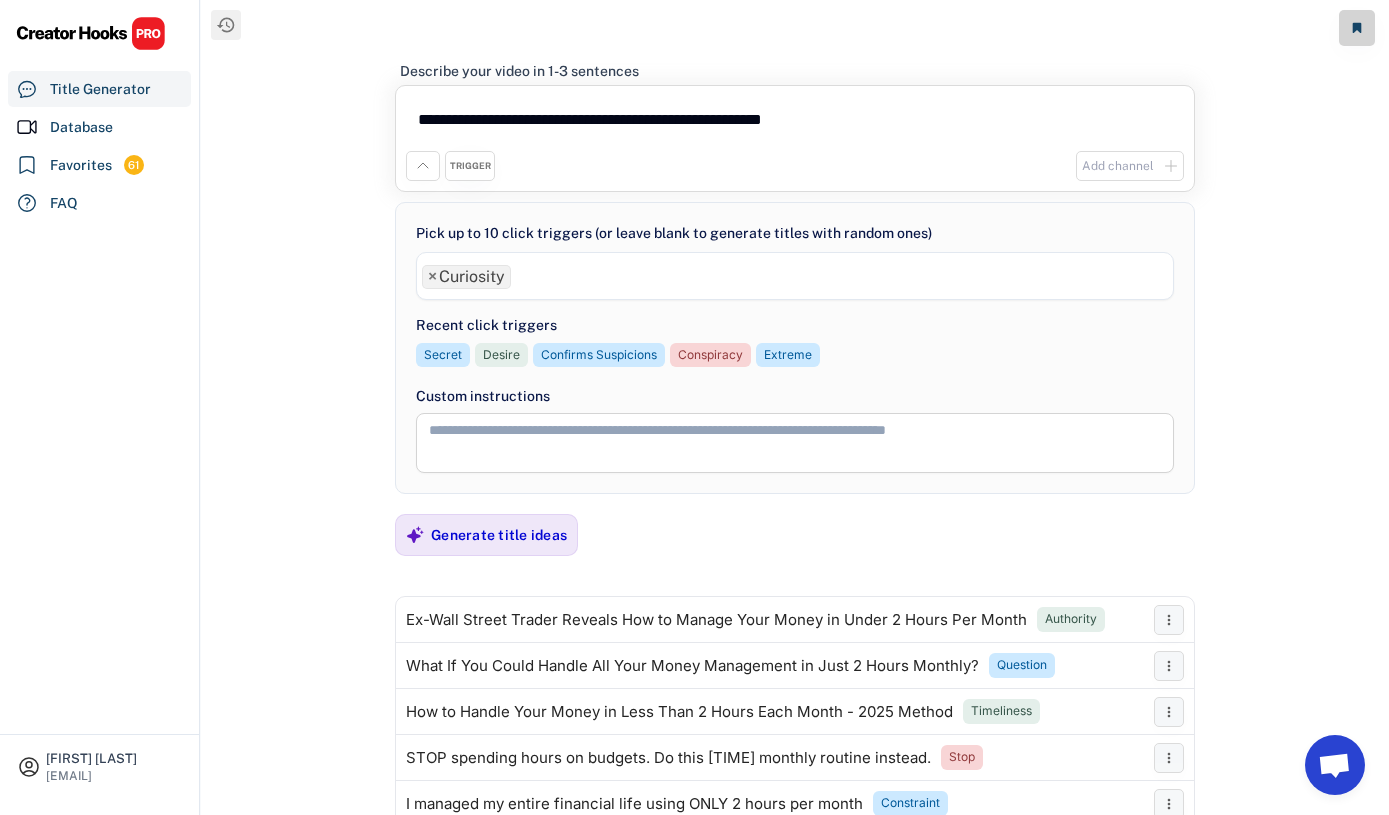 click at bounding box center [795, 443] 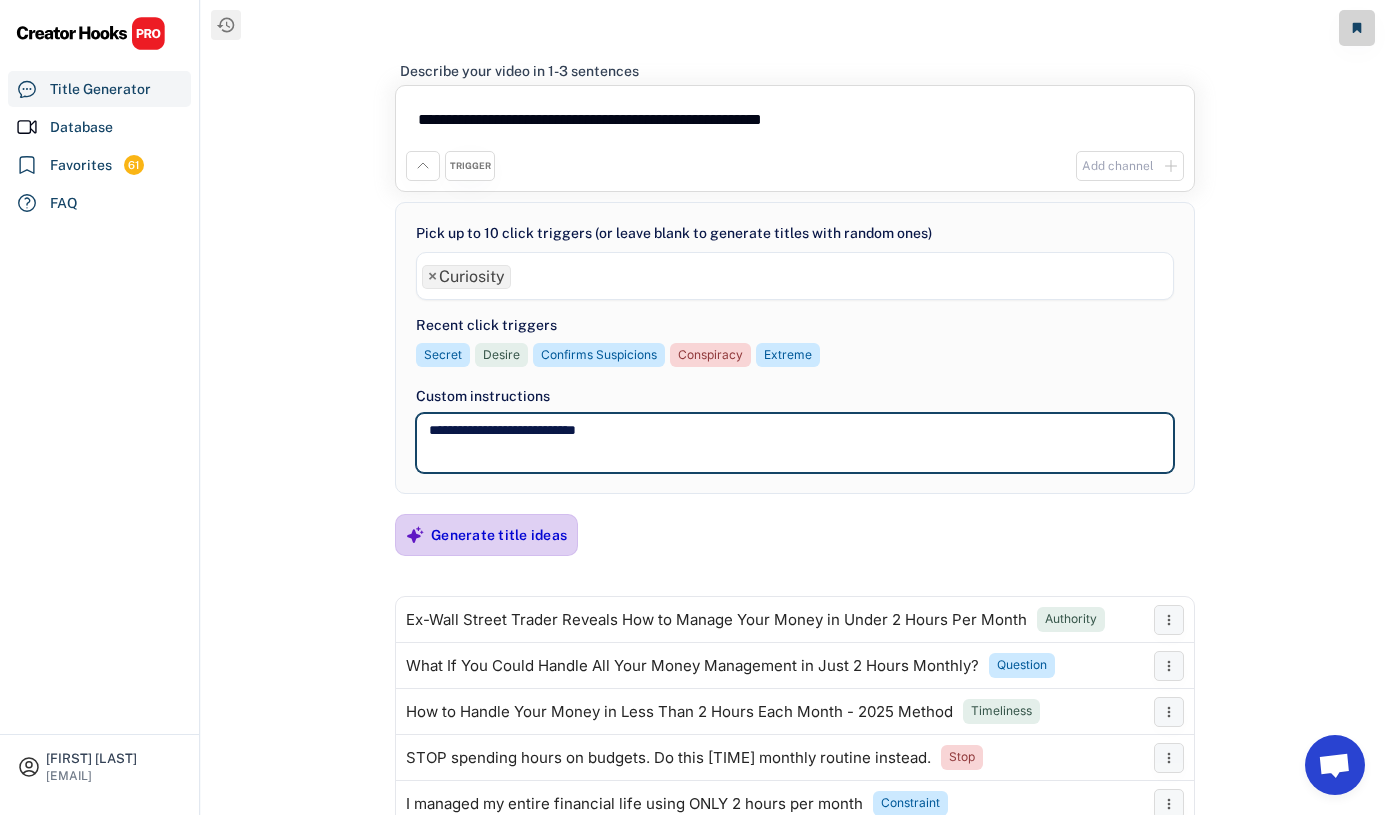 type on "**********" 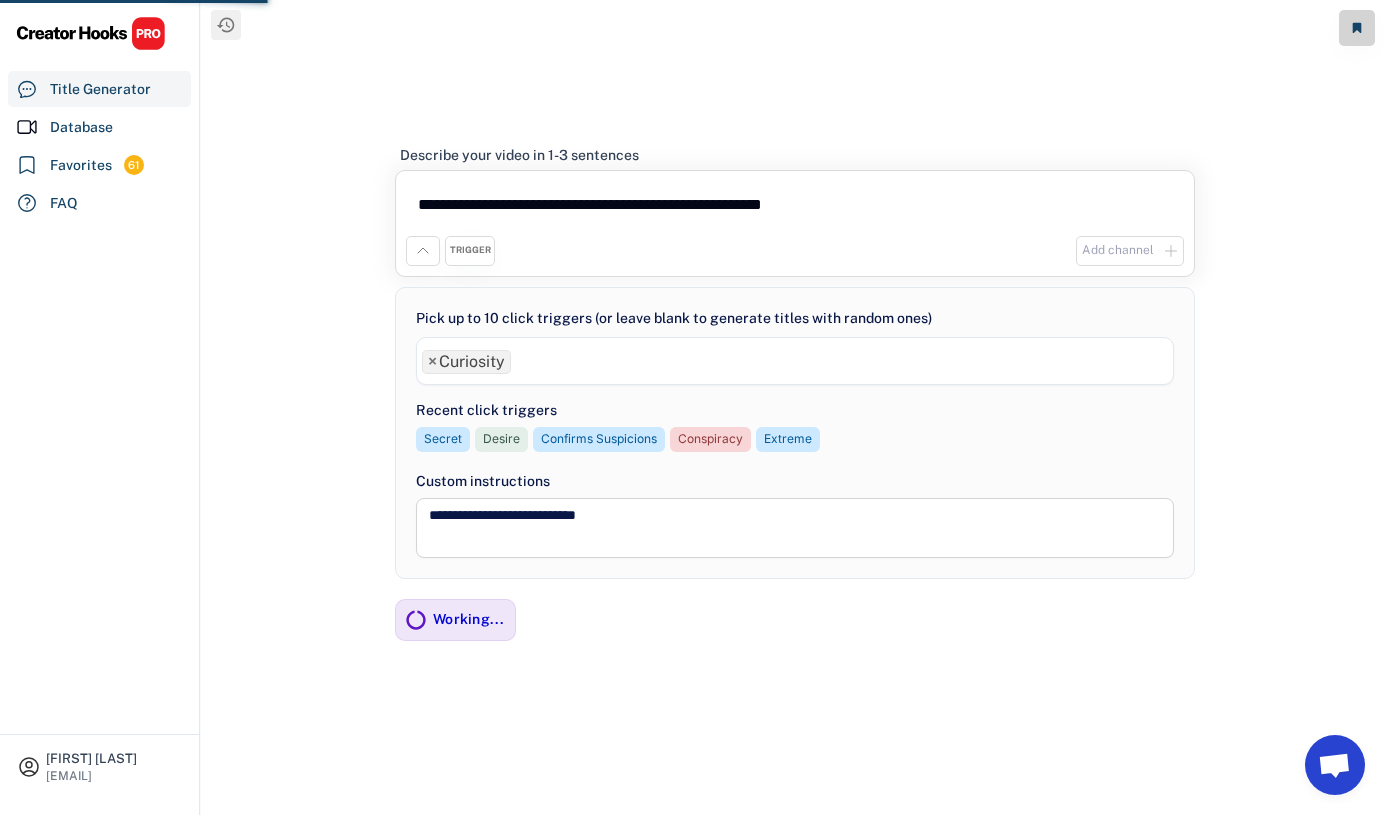 click on "**********" at bounding box center [795, 407] 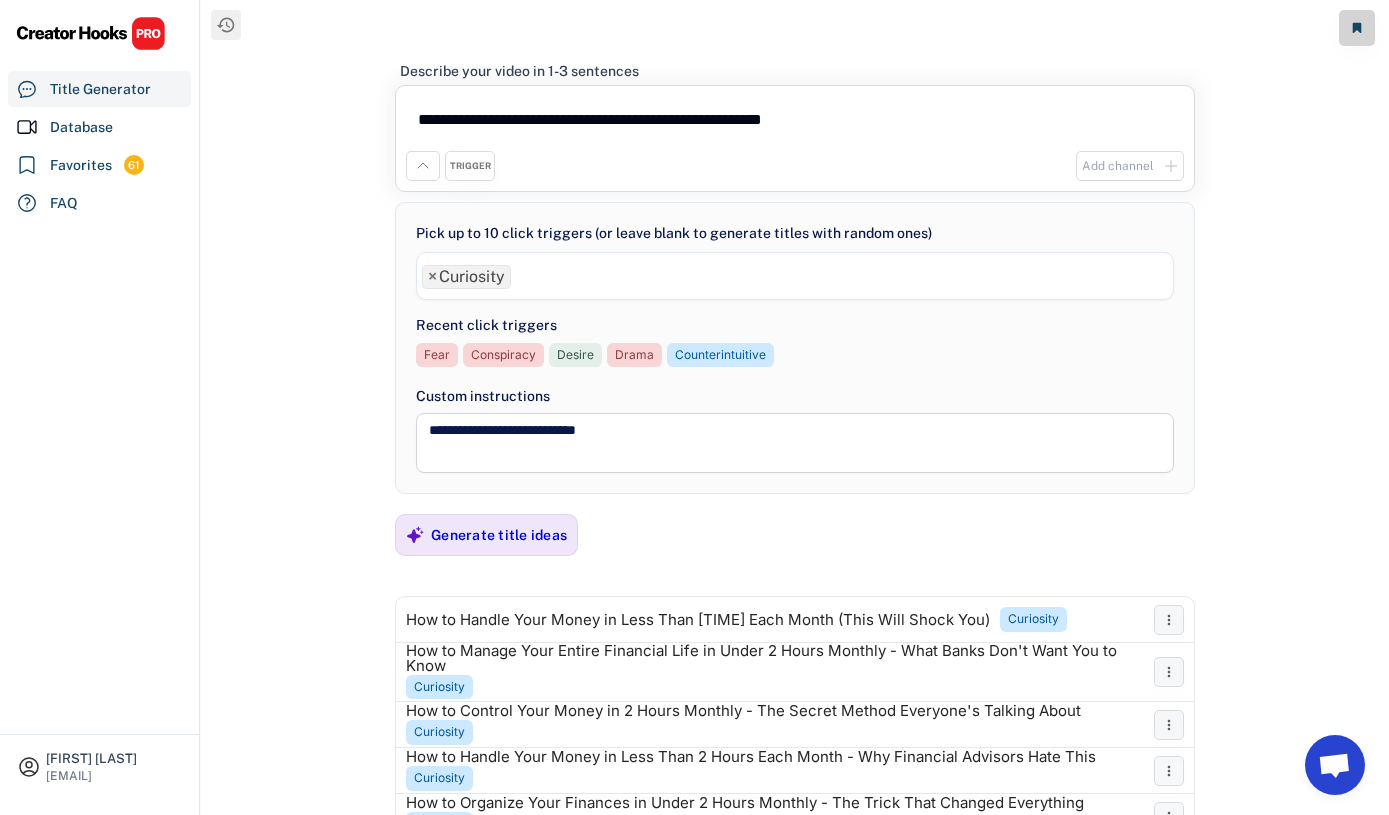 click on "**********" at bounding box center (795, 407) 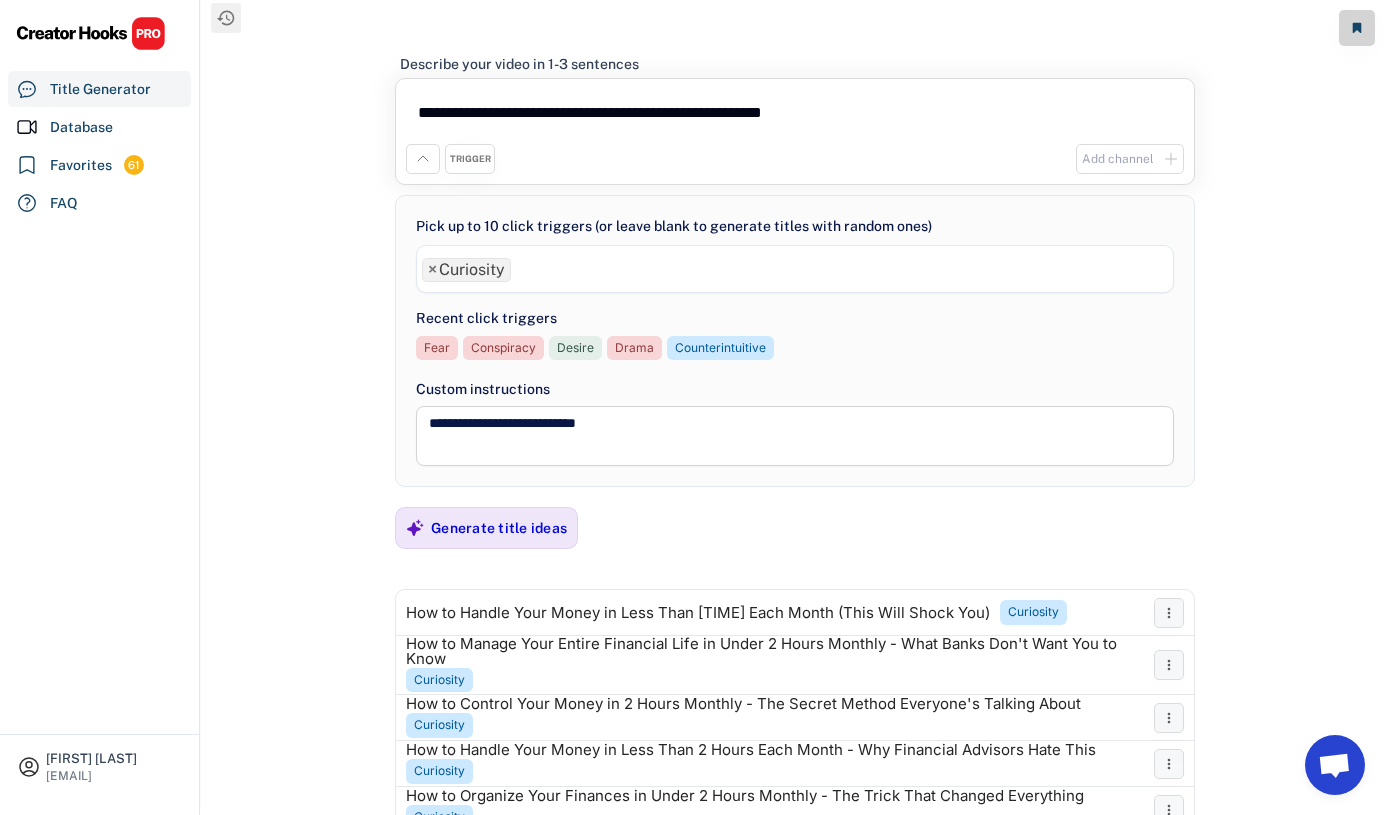 scroll, scrollTop: 0, scrollLeft: 0, axis: both 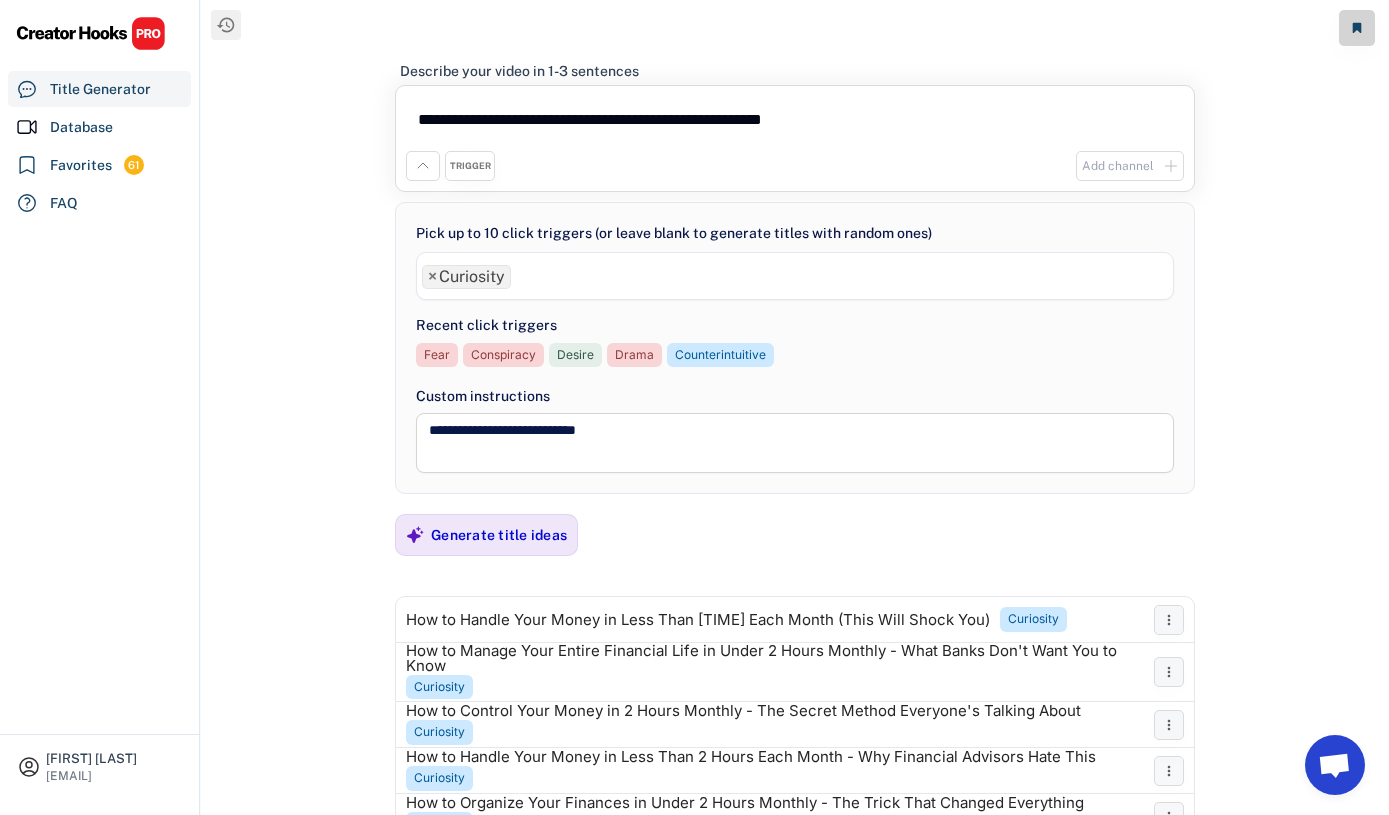 click on "**********" at bounding box center [795, 407] 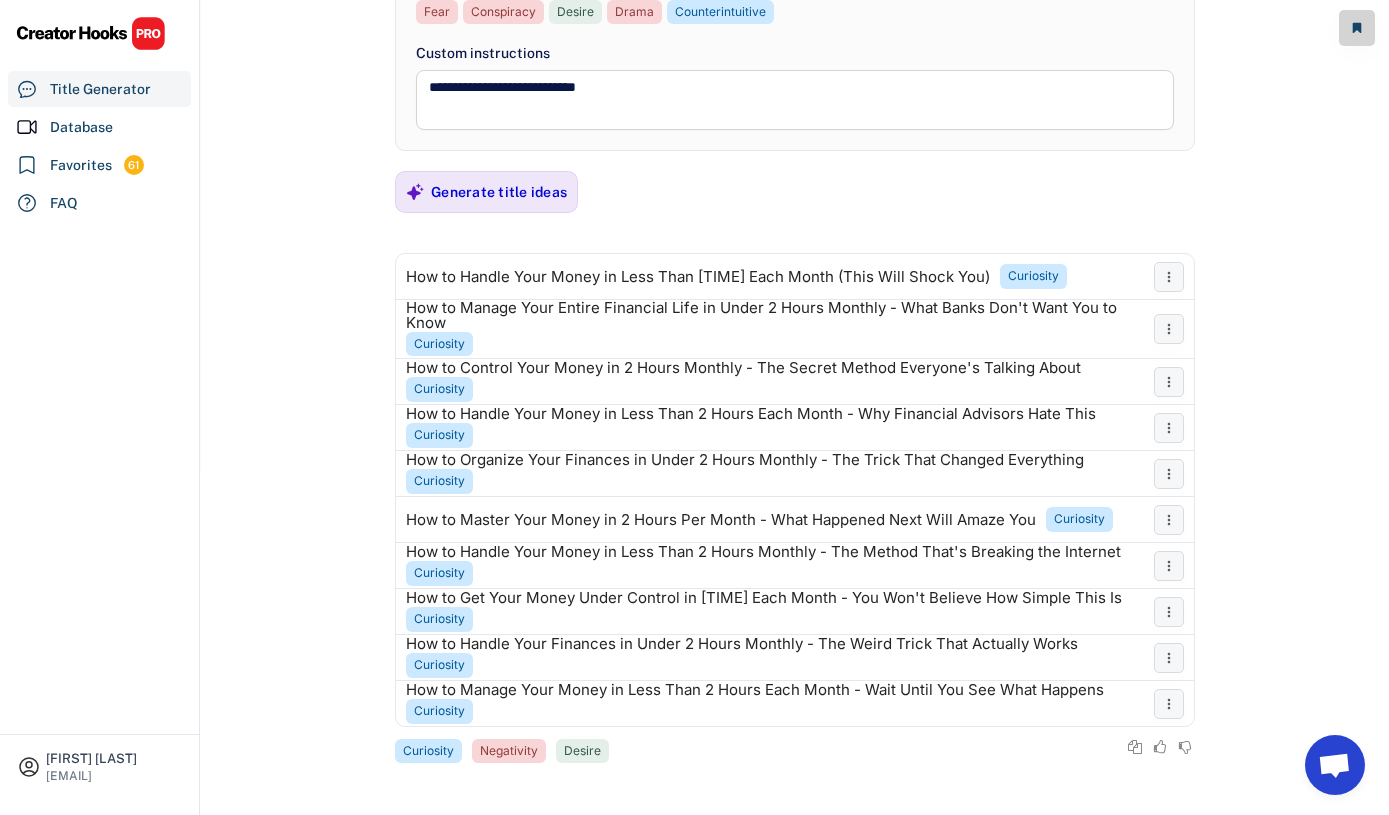 scroll, scrollTop: 0, scrollLeft: 0, axis: both 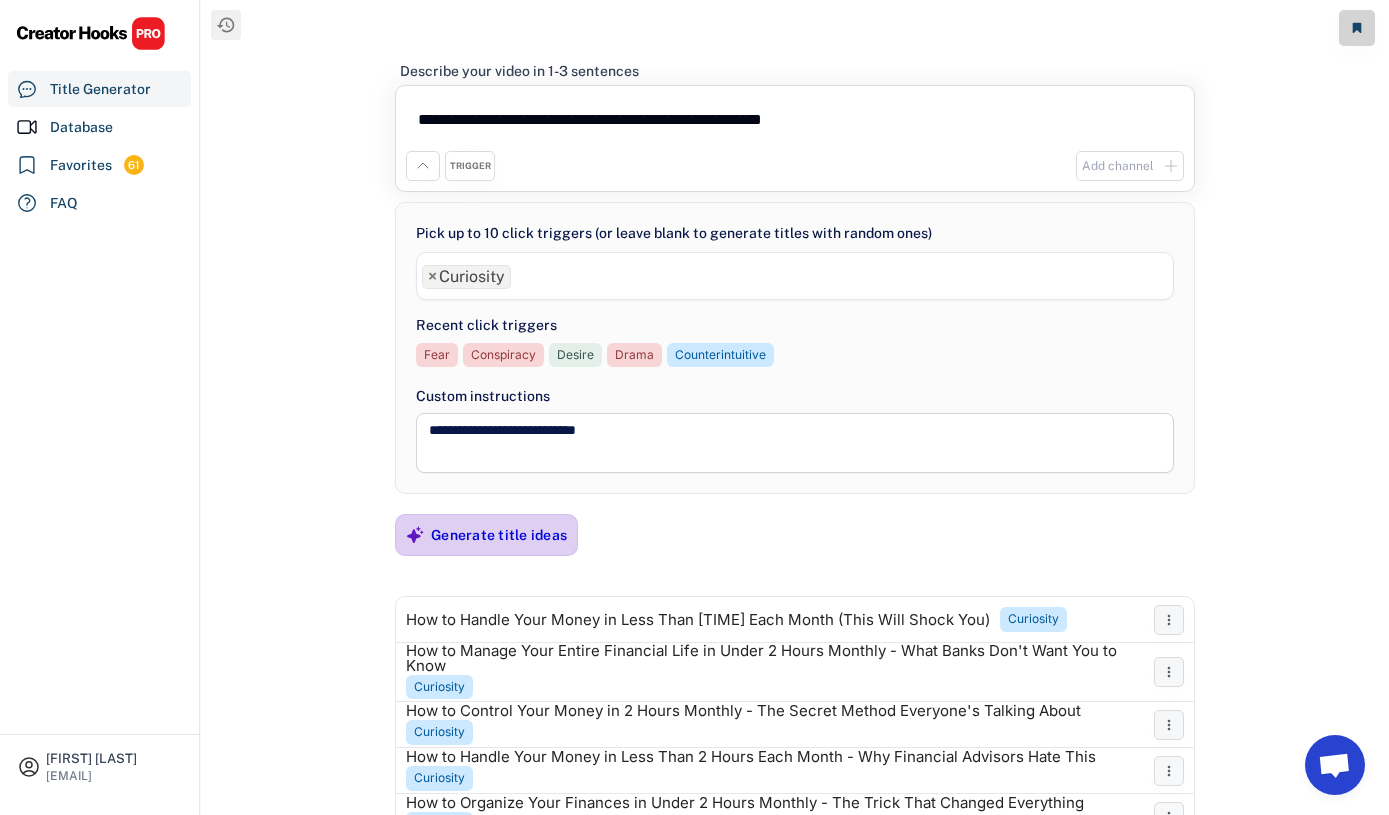 click on "Generate title ideas" at bounding box center [499, 535] 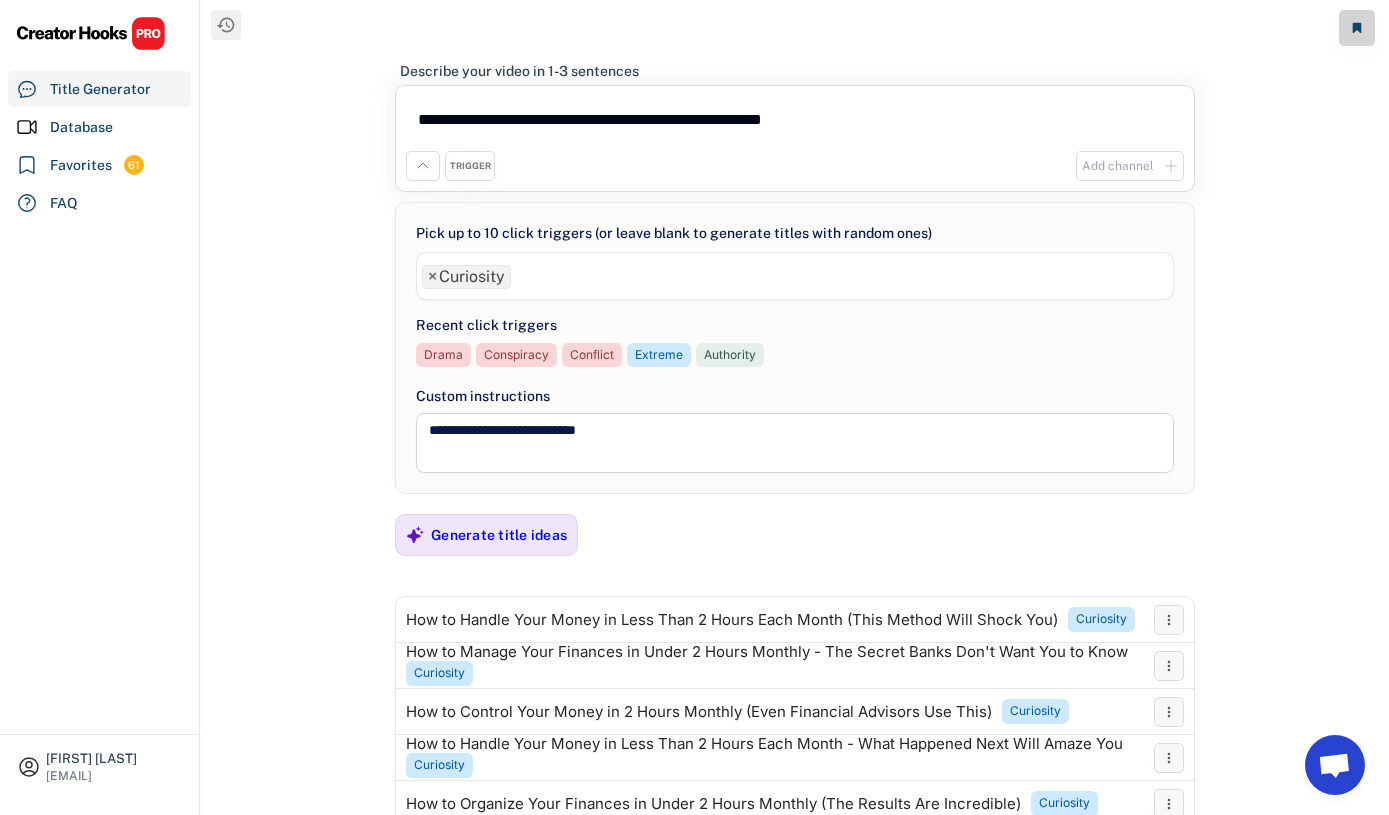 click on "**********" at bounding box center [795, 123] 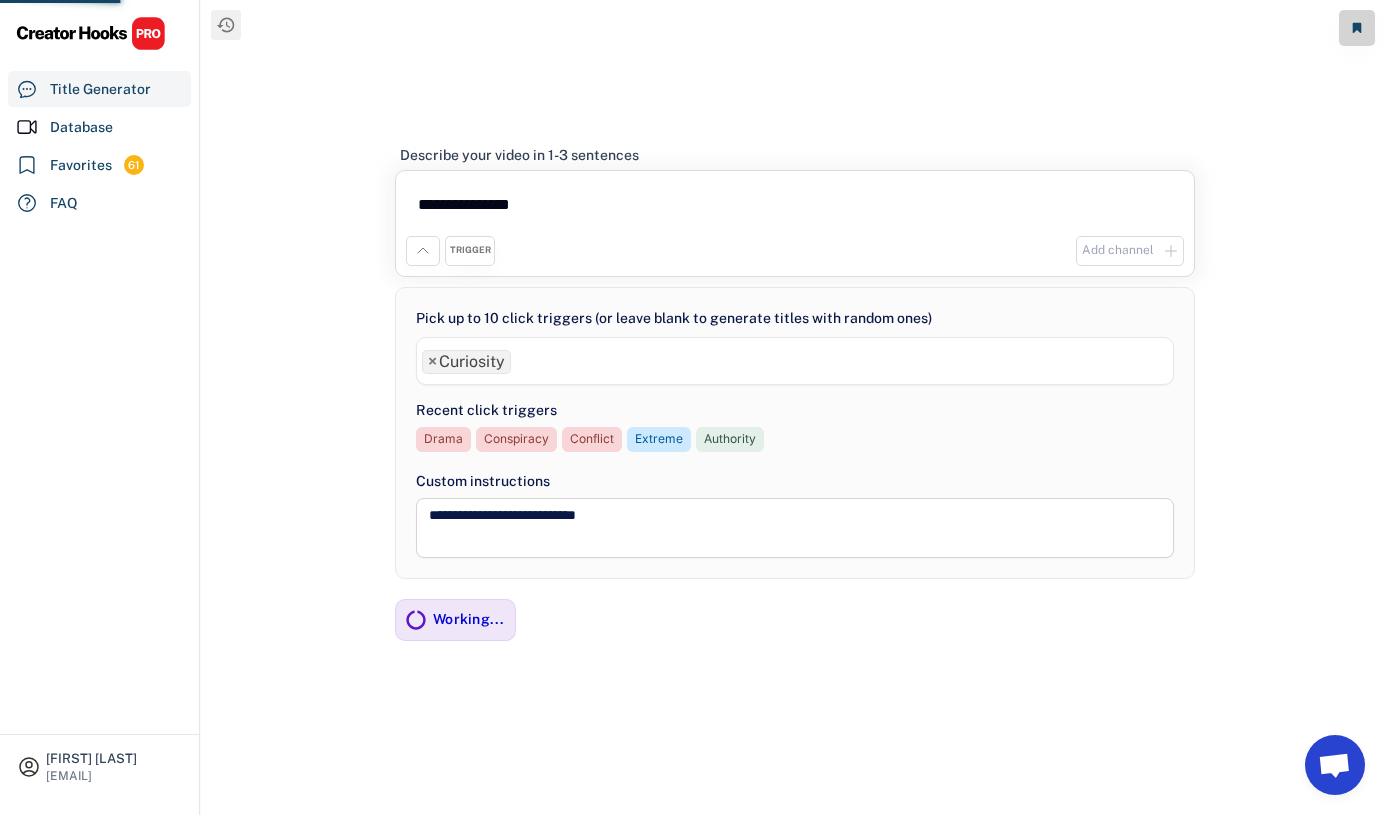 type on "**********" 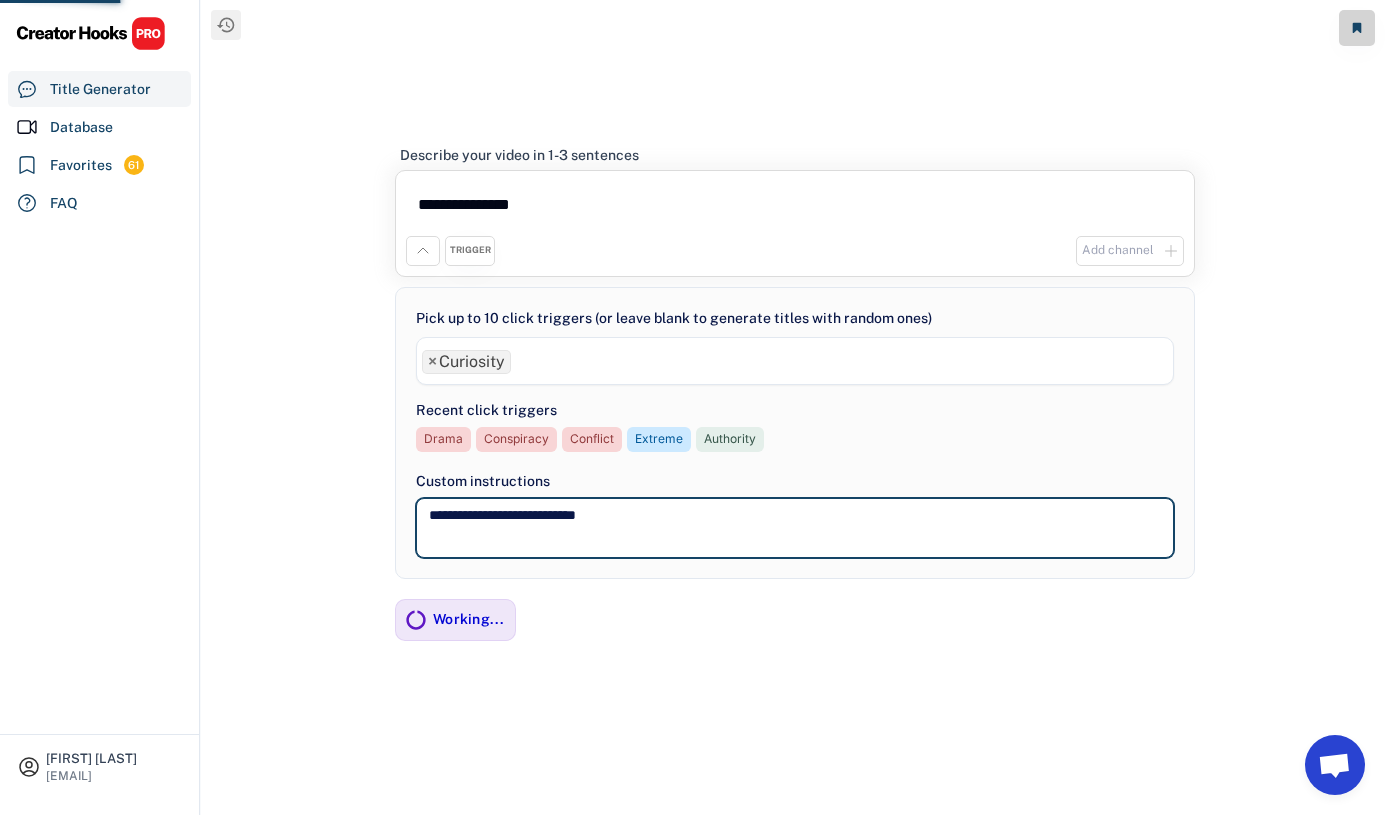 click on "**********" at bounding box center [795, 528] 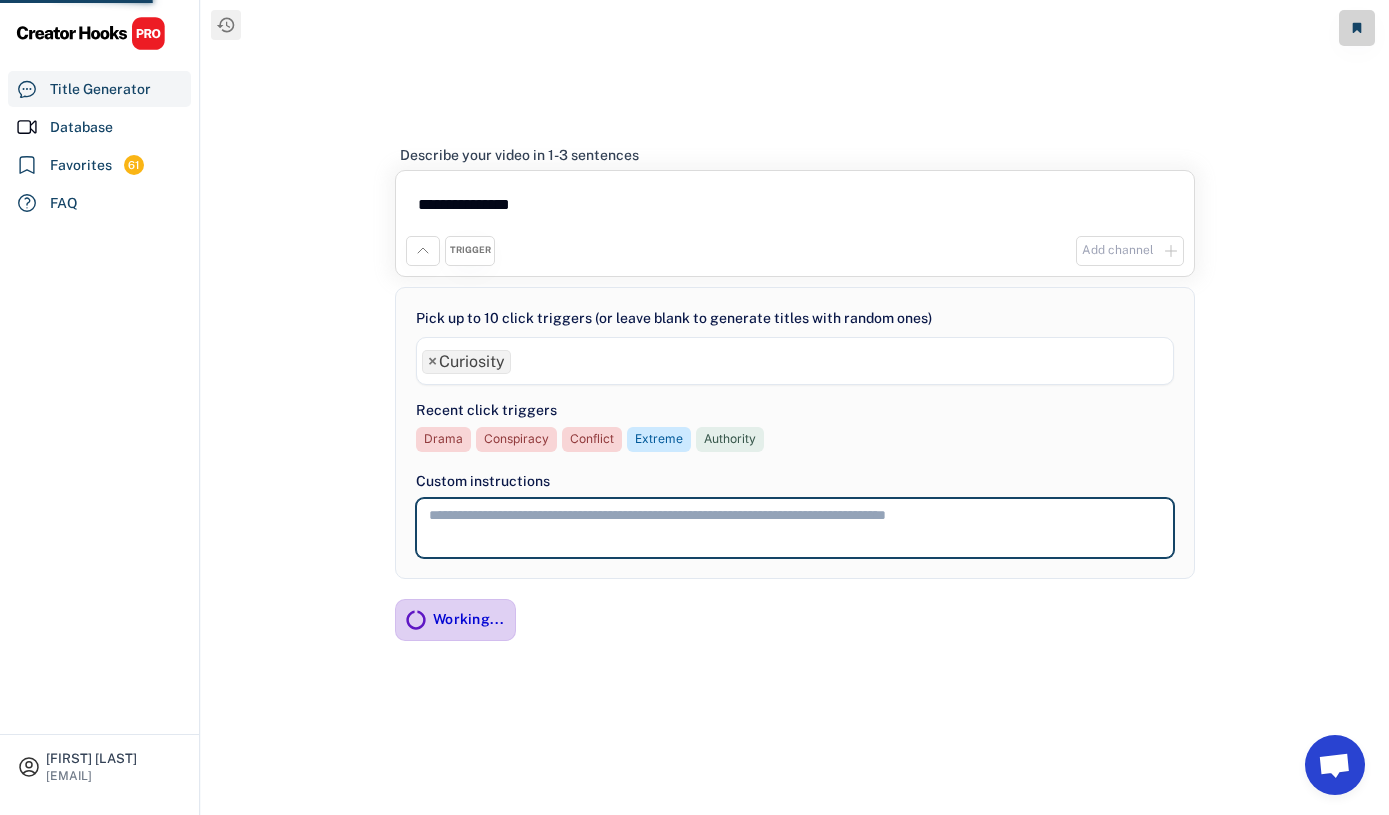 type 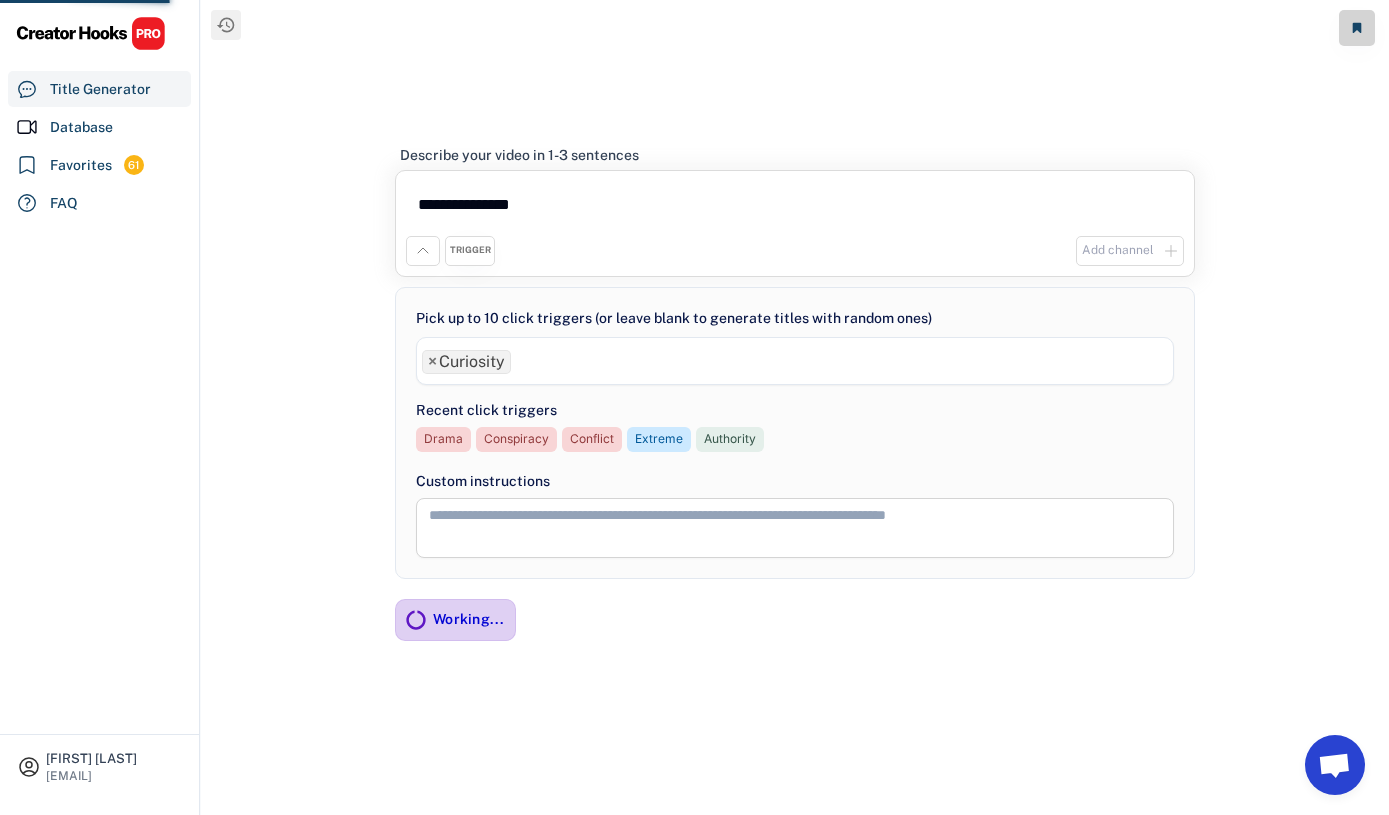 click 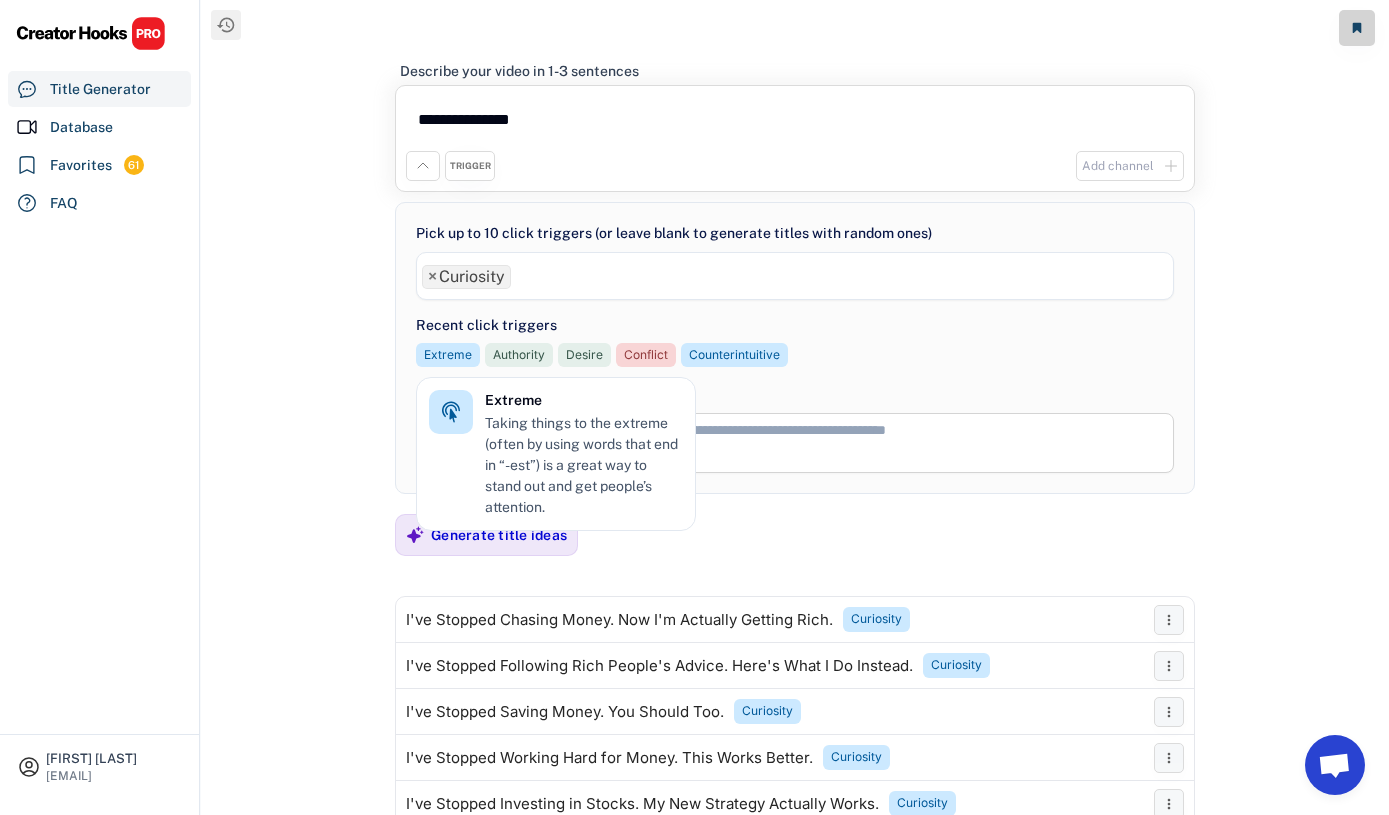 click on "**********" at bounding box center (795, 407) 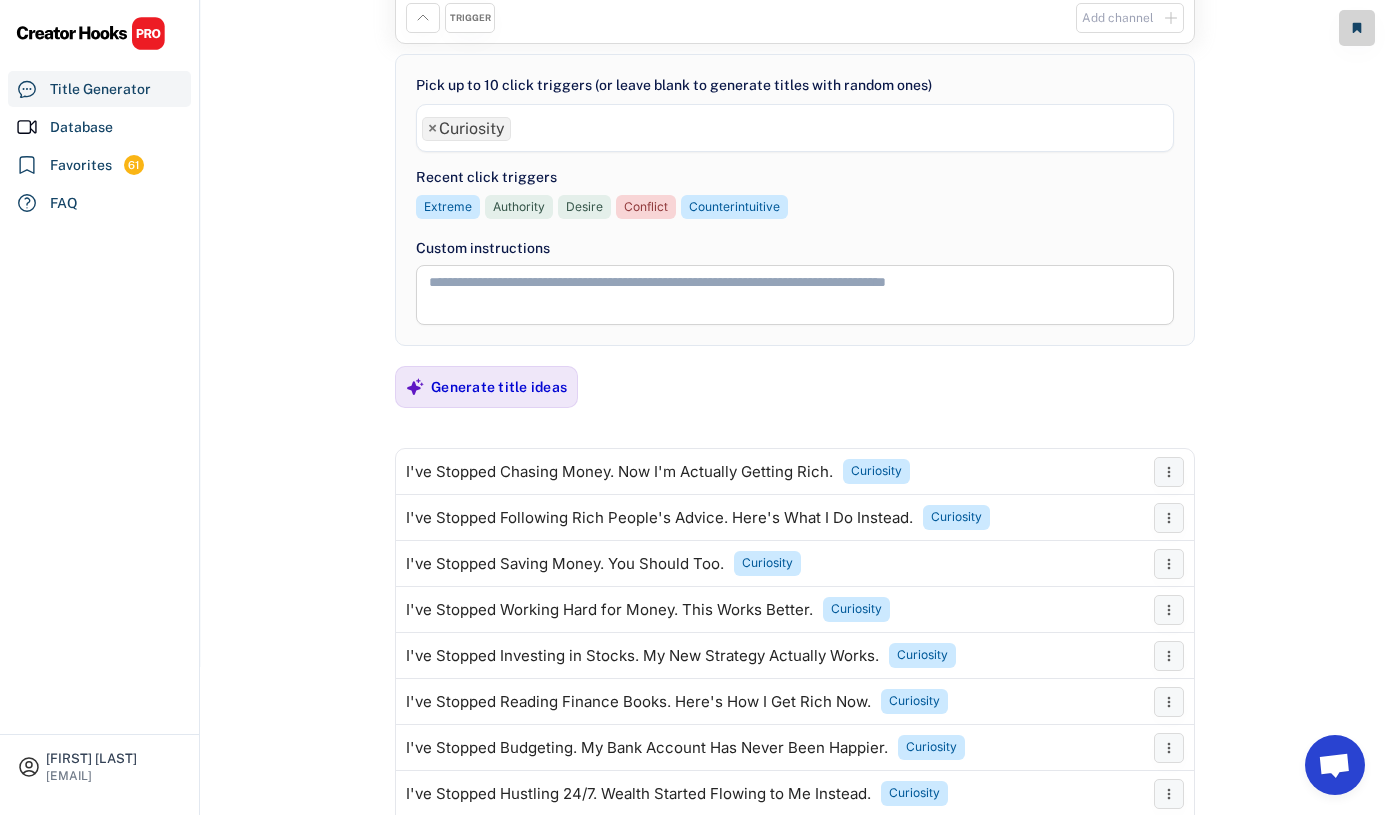 scroll, scrollTop: 153, scrollLeft: 0, axis: vertical 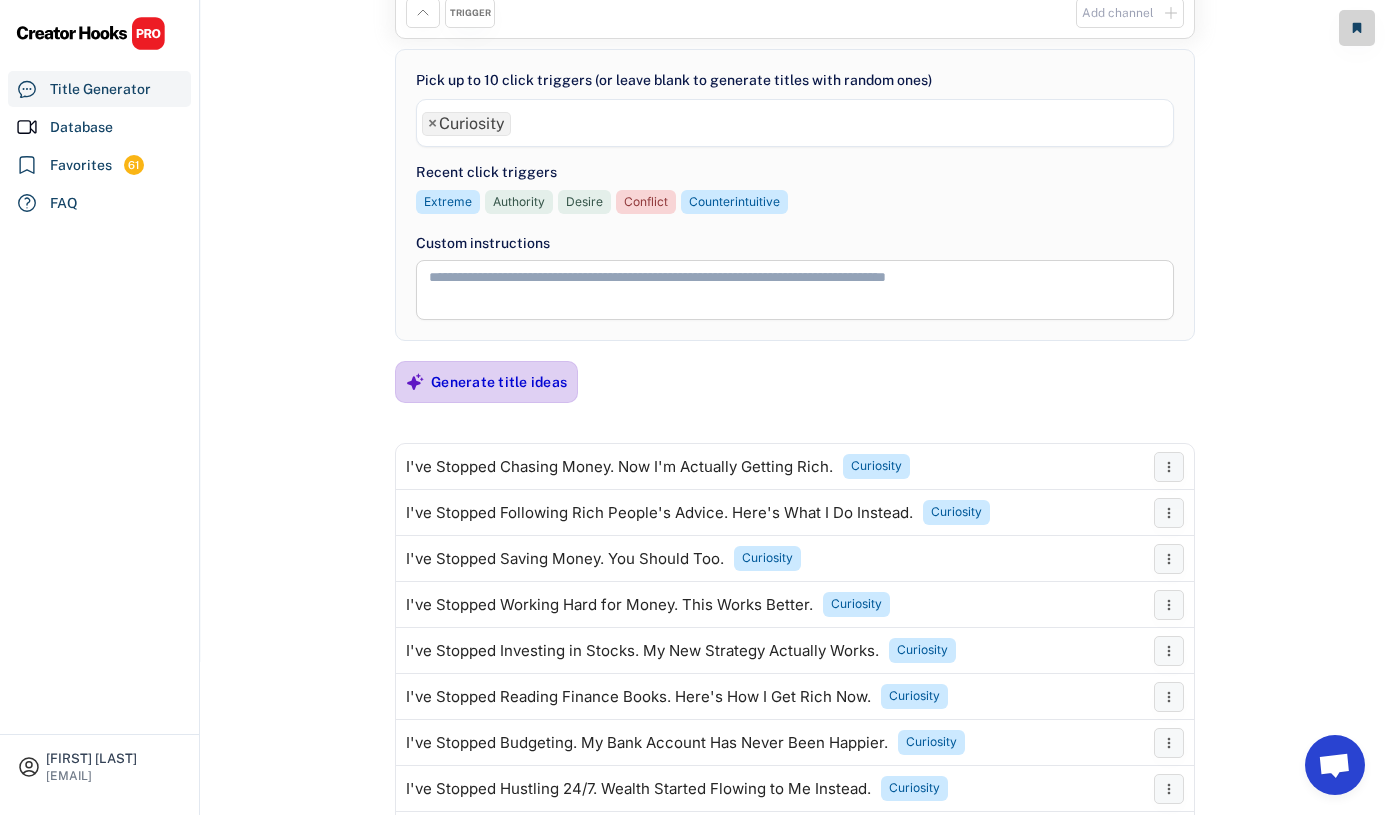 click on "Generate title ideas" at bounding box center (499, 382) 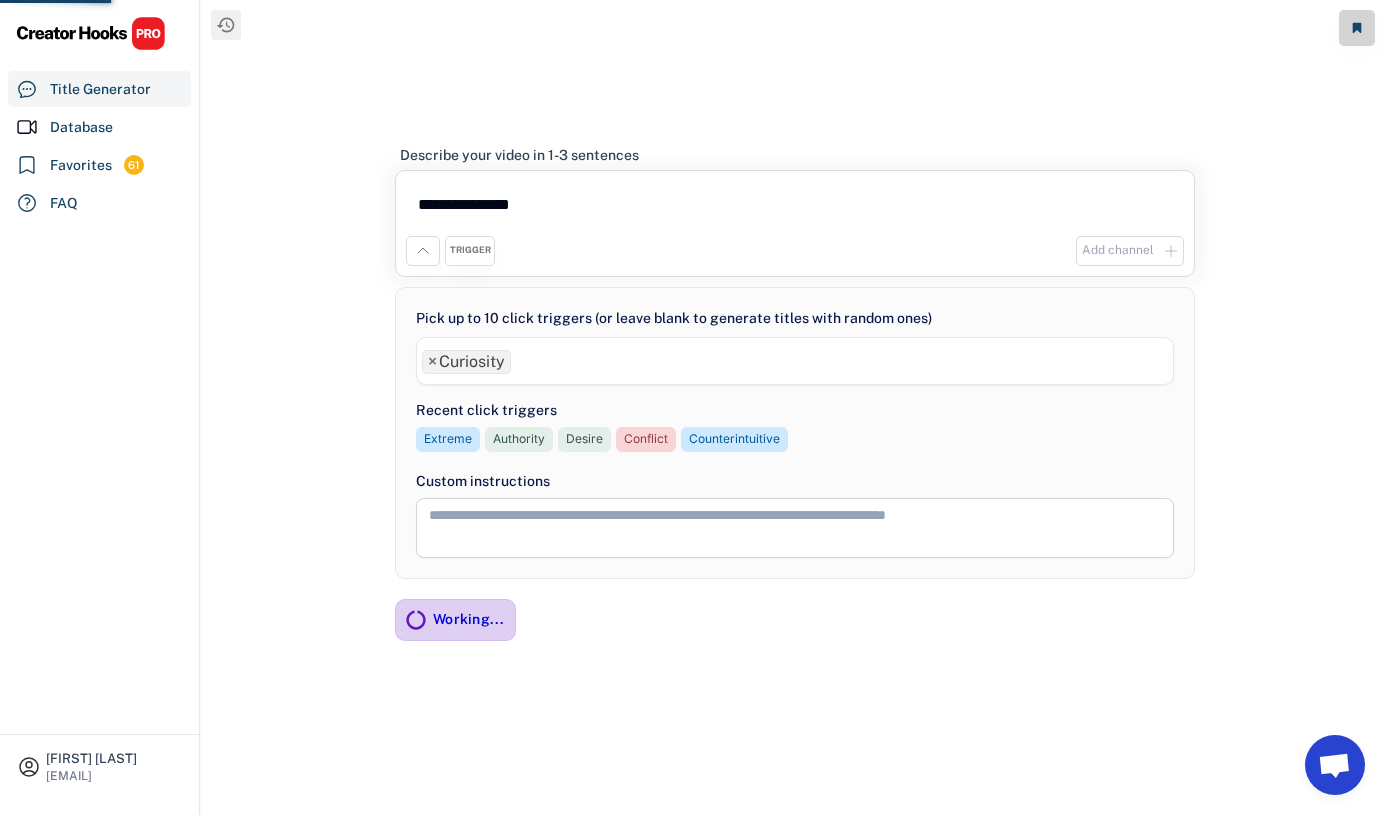 scroll, scrollTop: 0, scrollLeft: 0, axis: both 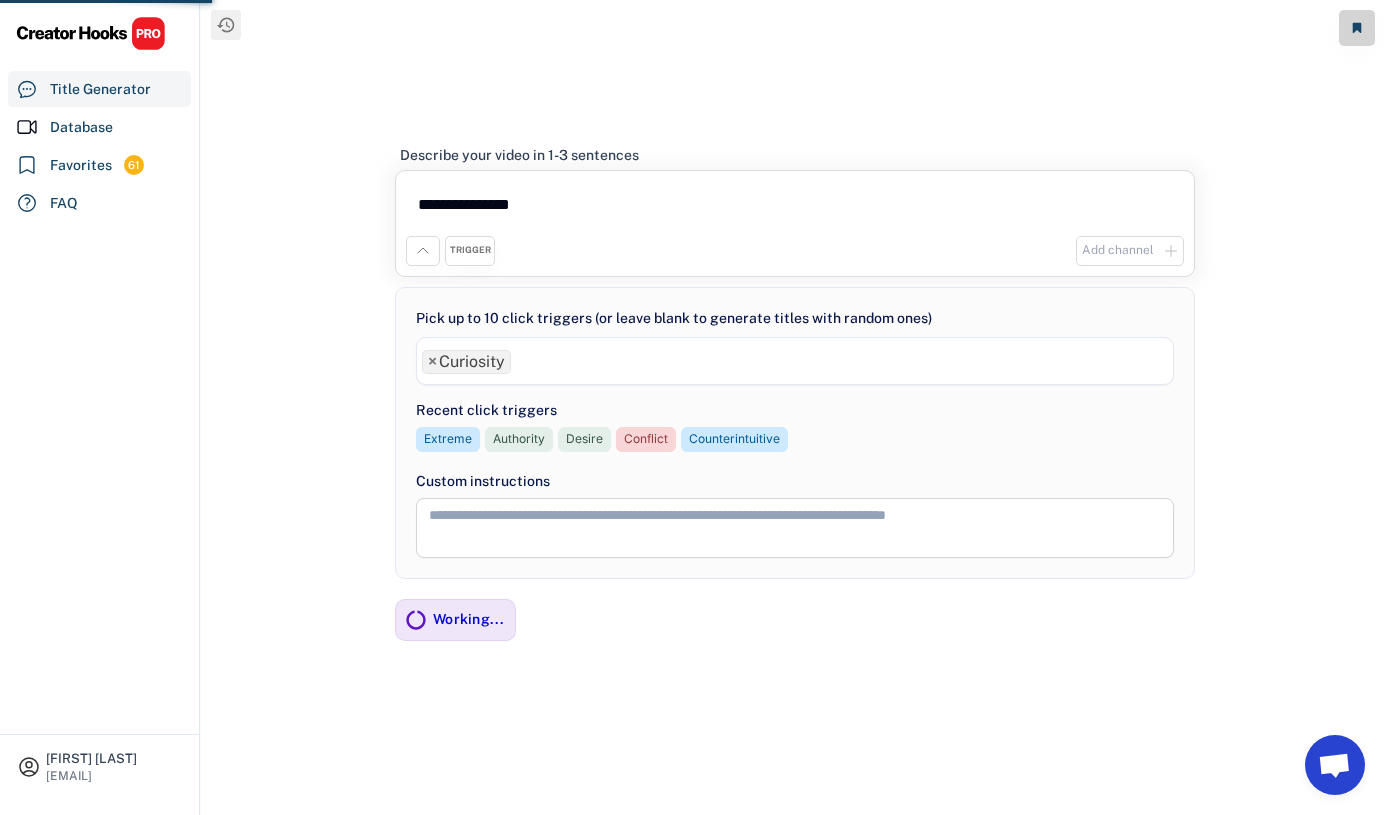 click on "**********" at bounding box center (795, 407) 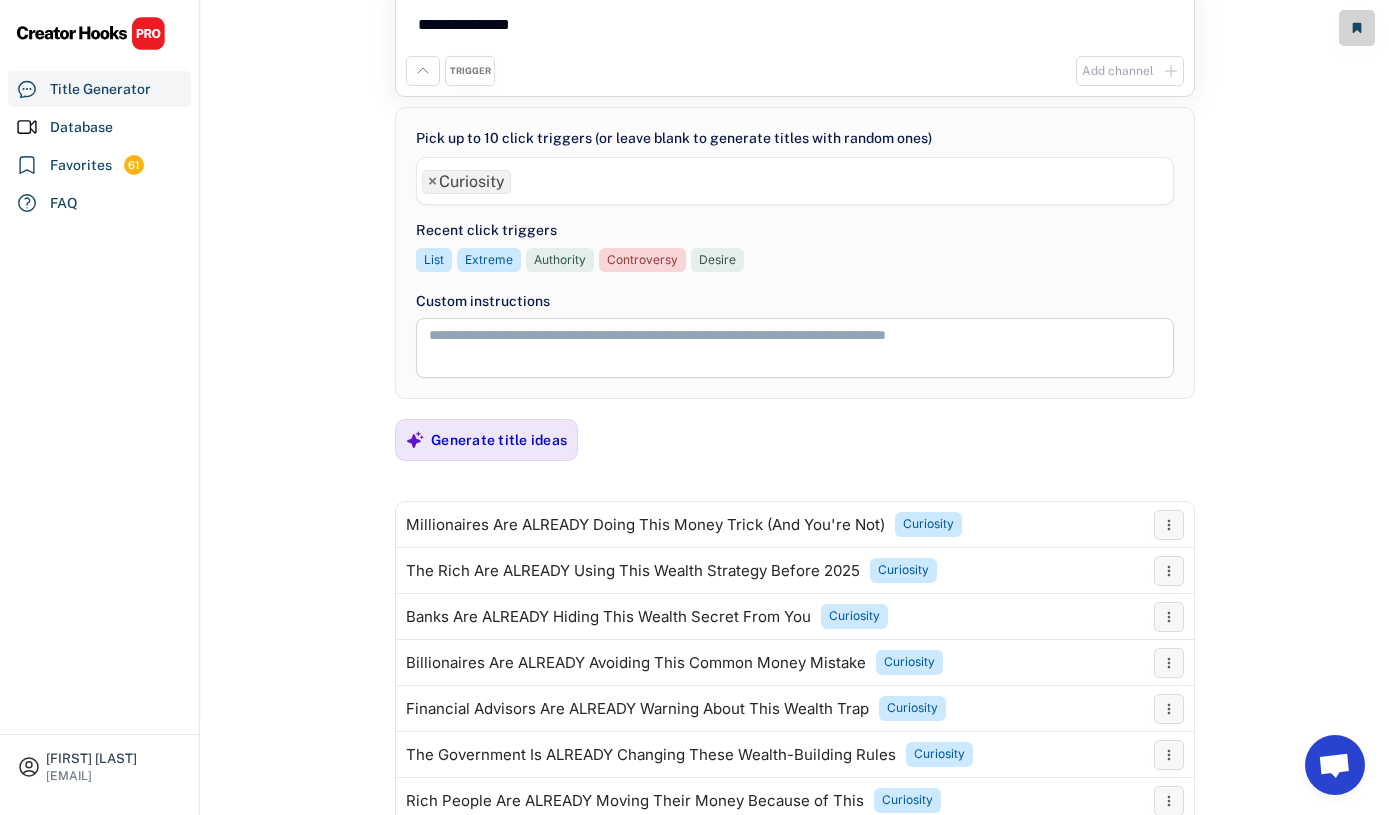 scroll, scrollTop: 105, scrollLeft: 0, axis: vertical 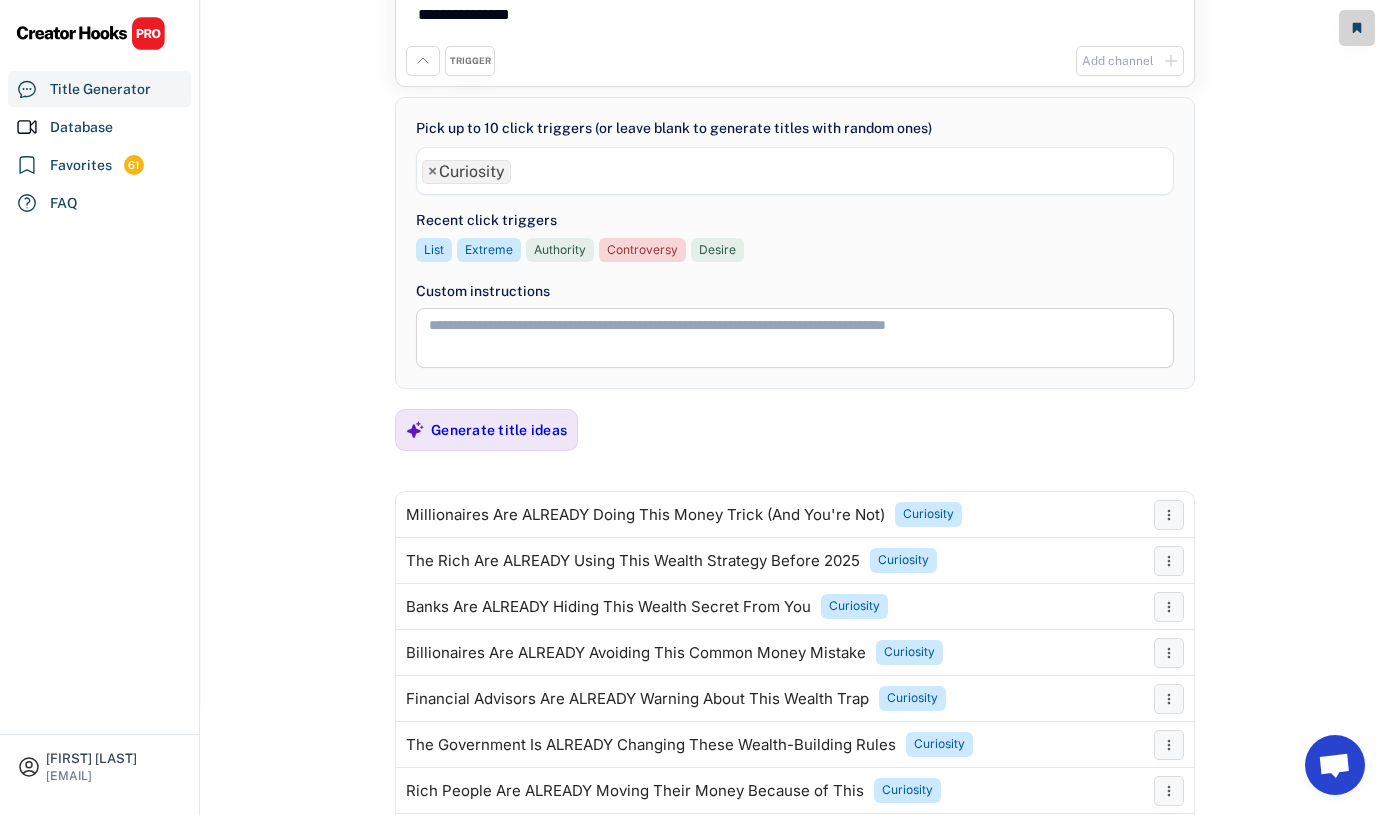 click on "×" at bounding box center (432, 172) 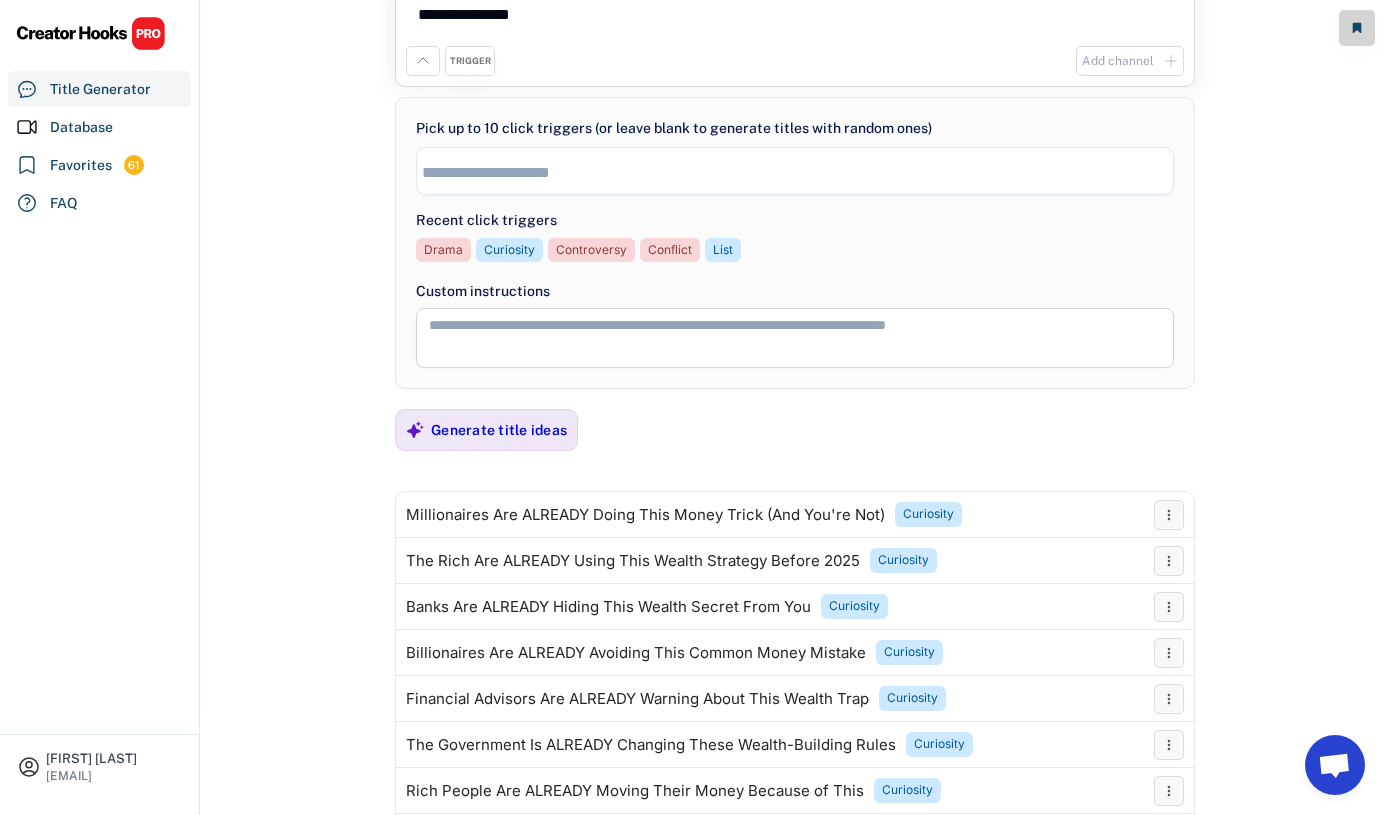click on "**********" at bounding box center (795, 302) 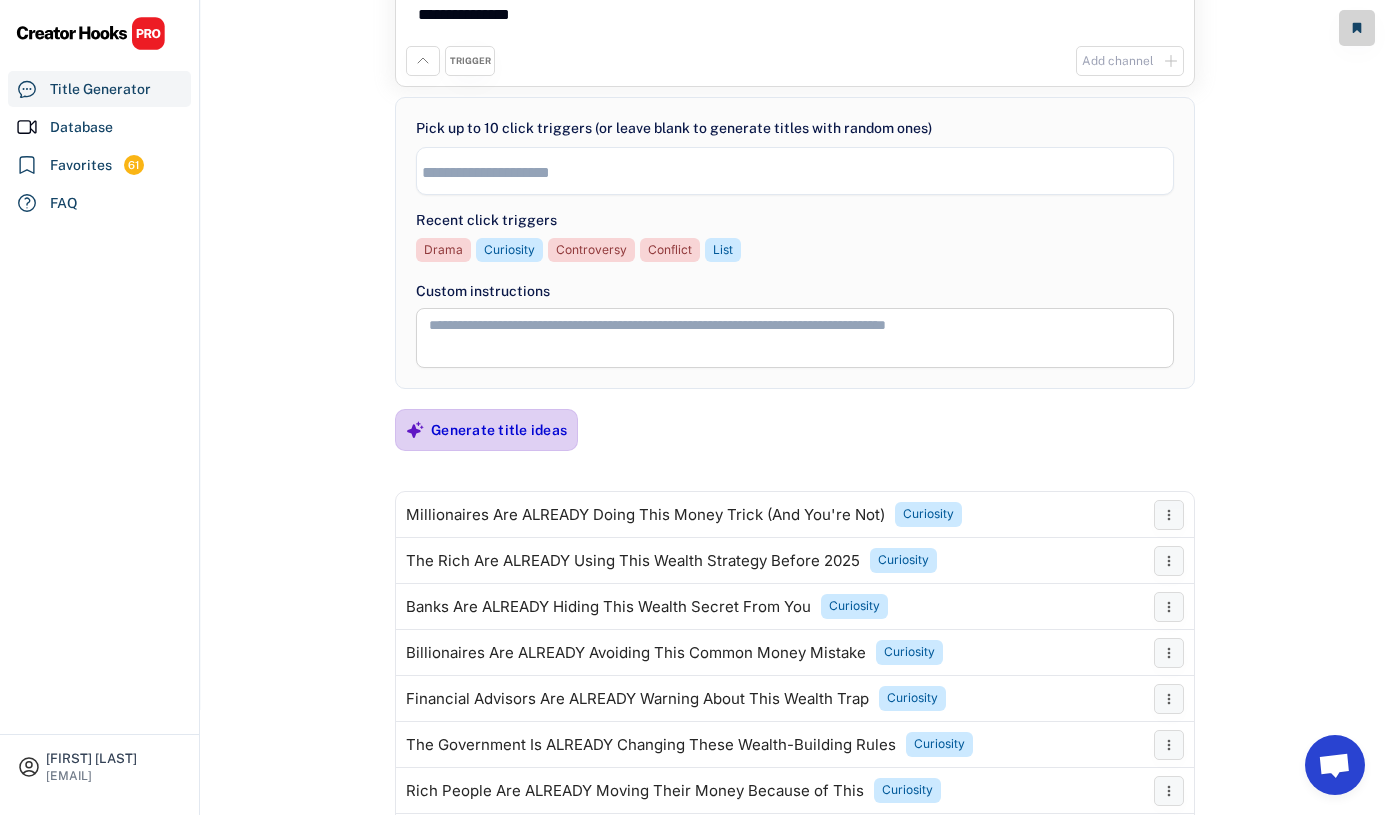 click on "Generate title ideas" at bounding box center (499, 430) 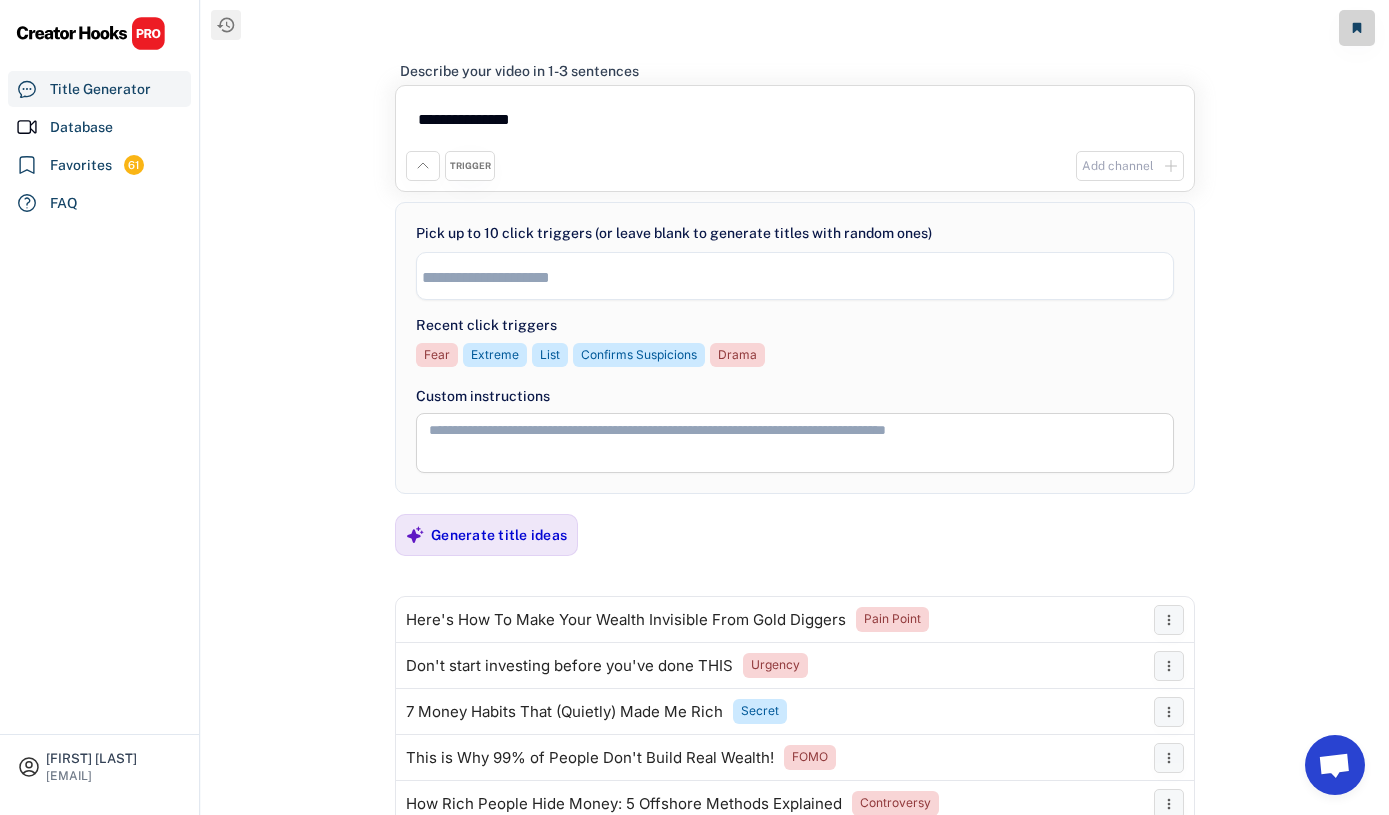 click on "**********" at bounding box center [795, 407] 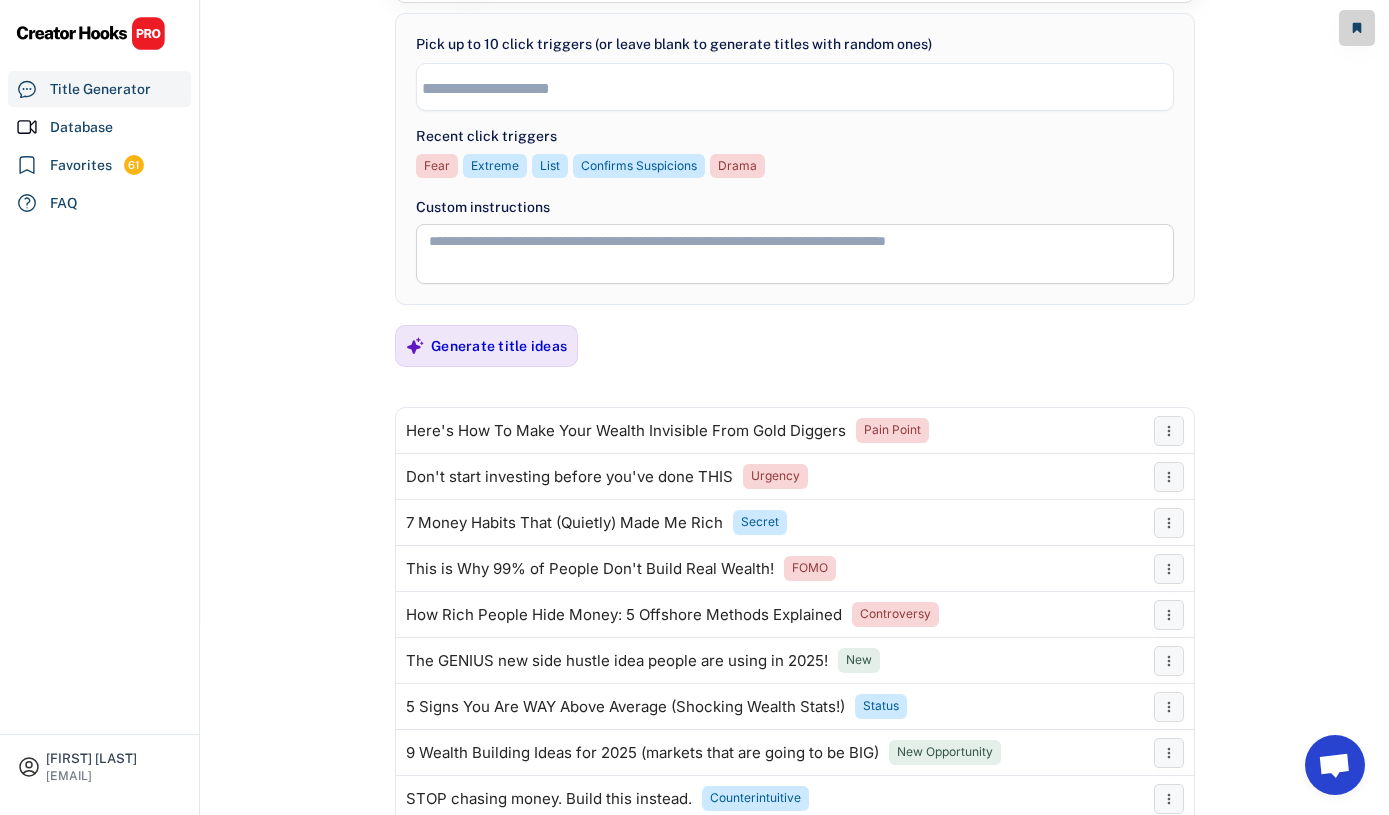 scroll, scrollTop: 193, scrollLeft: 0, axis: vertical 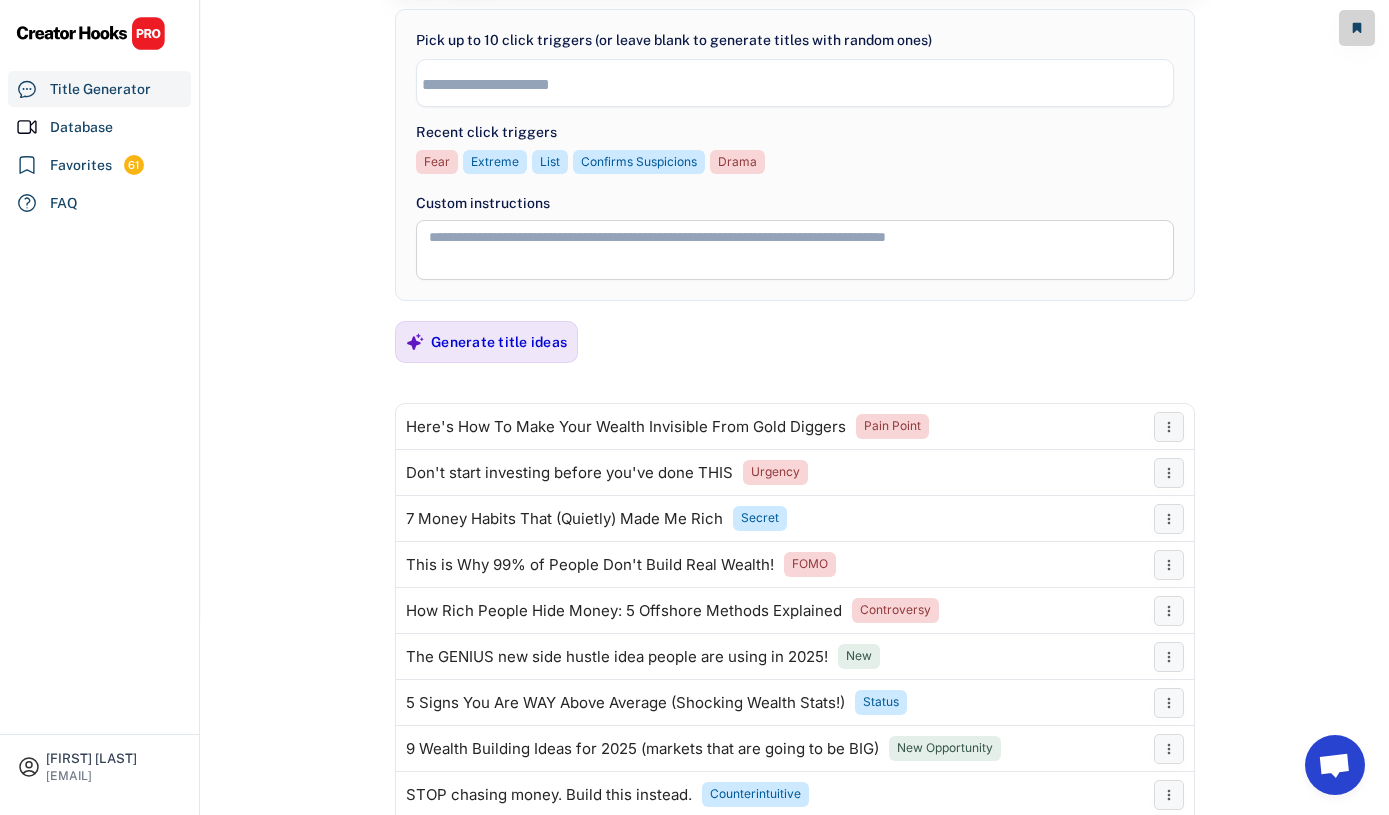 click on "**********" at bounding box center (795, 214) 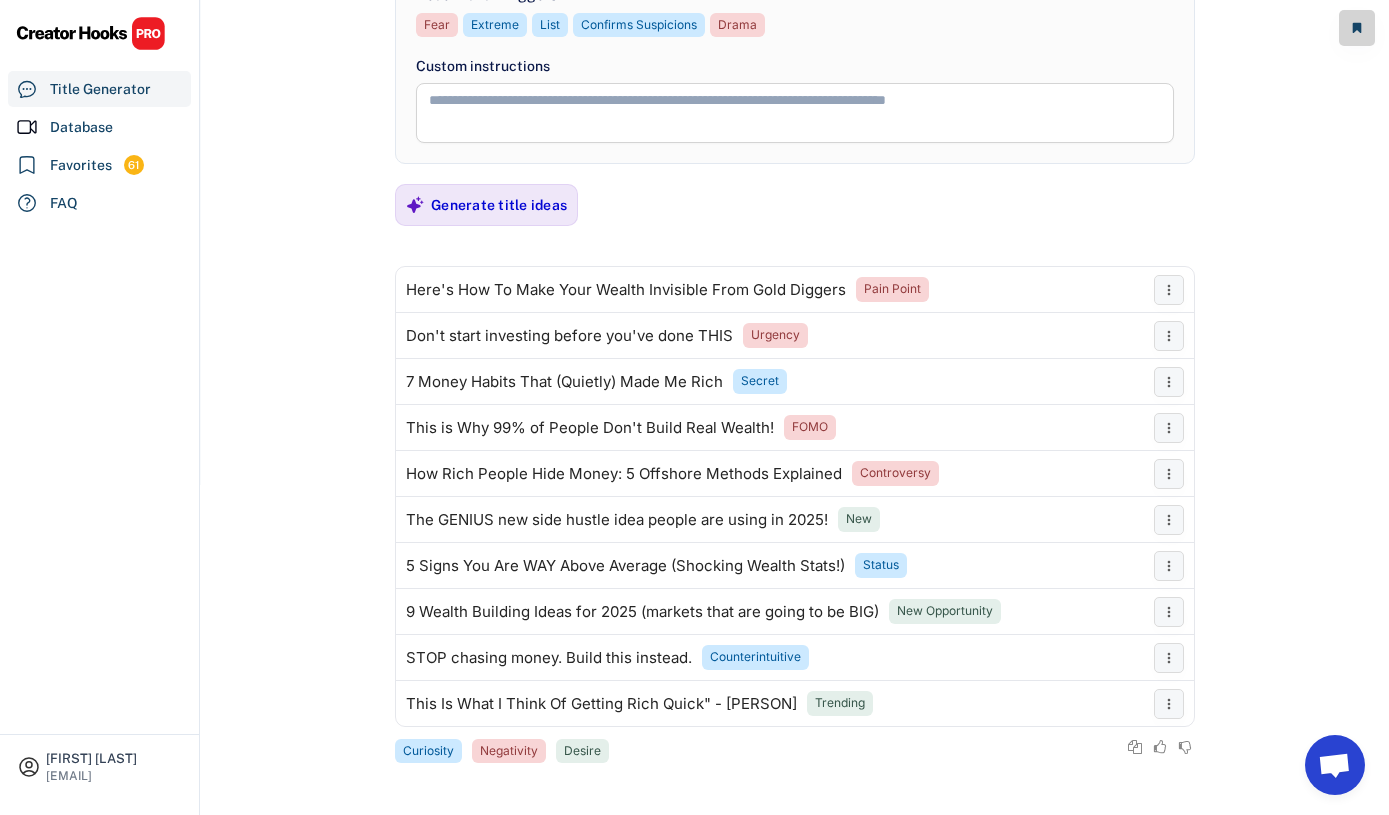 click on "The Secret to Helping ANY Child Follow Your Directions [NUMBER] Curiosity Desire Refute Objection Secret Drama Negativity The Secret to Helping ANY (Entity) (Achieve Your Goal) Remix this title [DATE] RETIREMENT REGRETS: Top 5 regrets from elderly ([AGE]-[AGE] yrs old) retirees! [NUMBER] Credibility List Negativity Regret Negativity Open Loop (Activity) REGRETS: Top 5 regrets from (Experienced Group) Remix this title [DATE] [NUMBER] Constraint Counterintuitive Curiosity Desire" at bounding box center (694, 77) 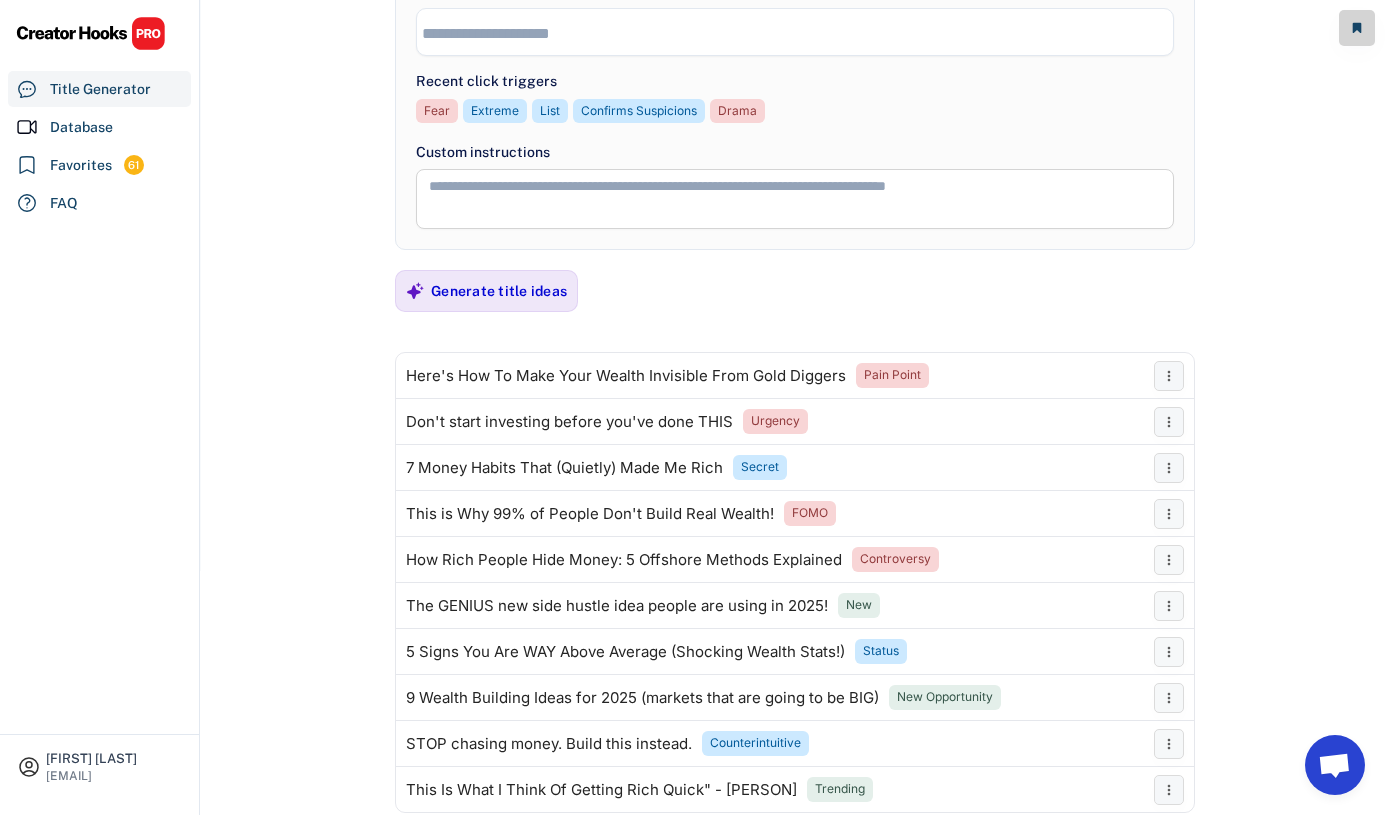 scroll, scrollTop: 0, scrollLeft: 0, axis: both 